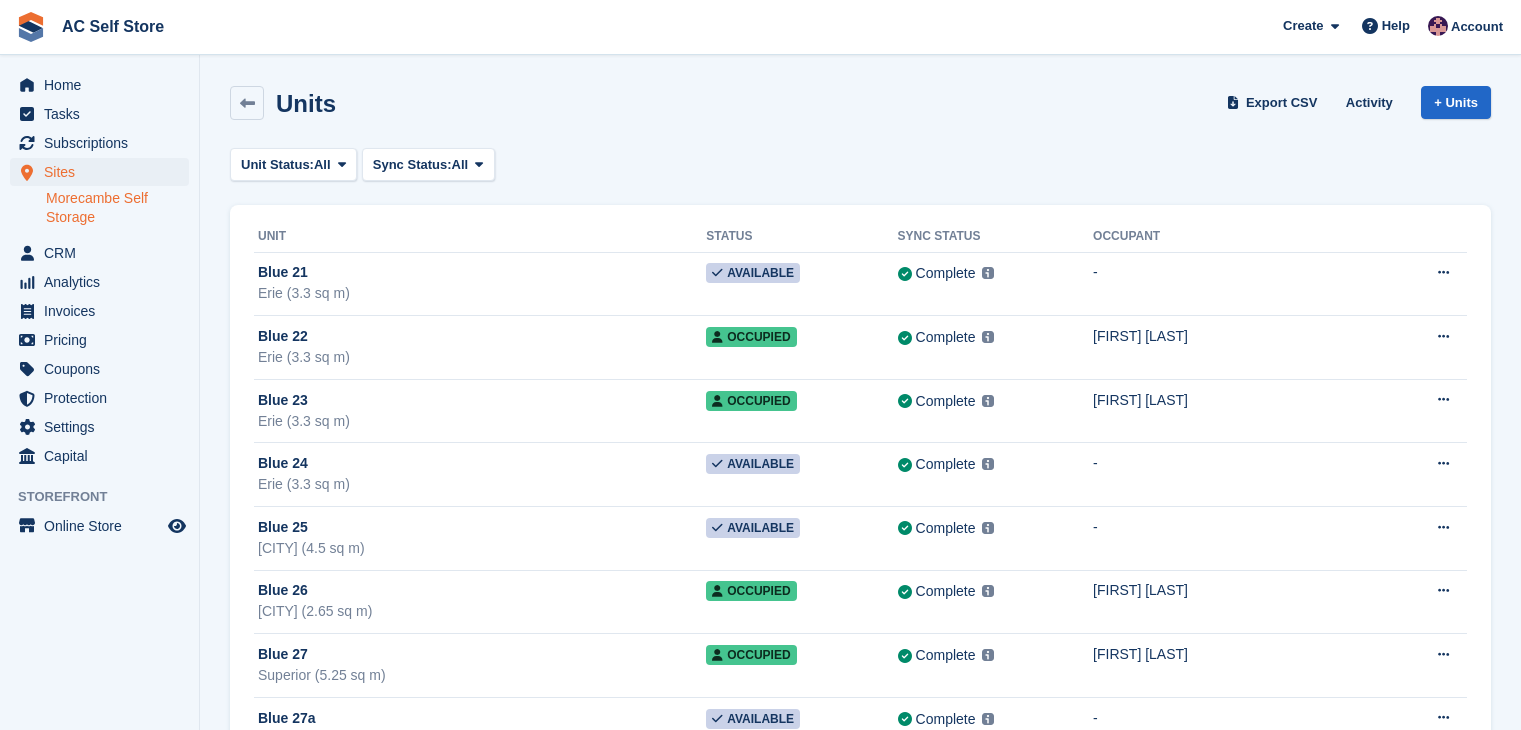 scroll, scrollTop: 0, scrollLeft: 0, axis: both 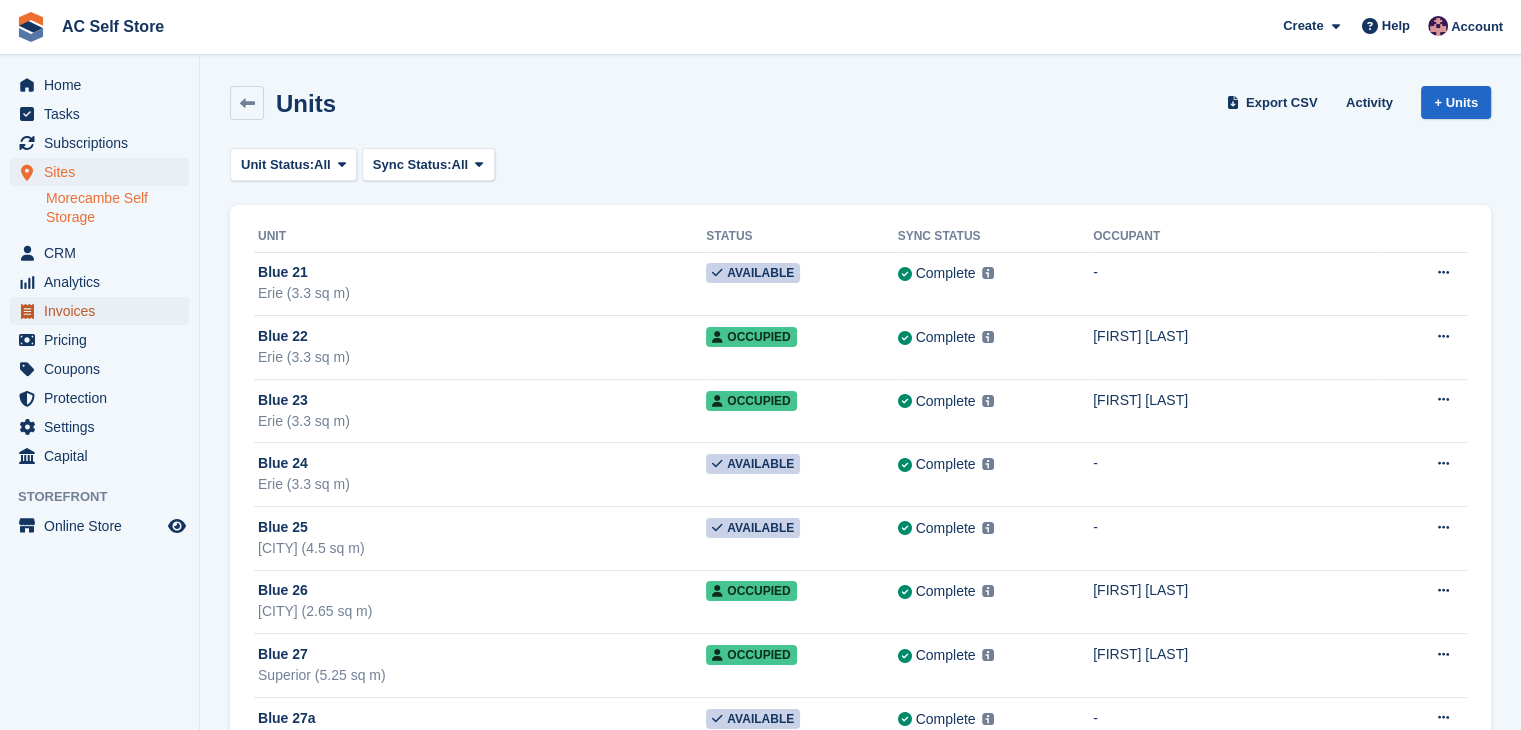 click on "Invoices" at bounding box center (104, 311) 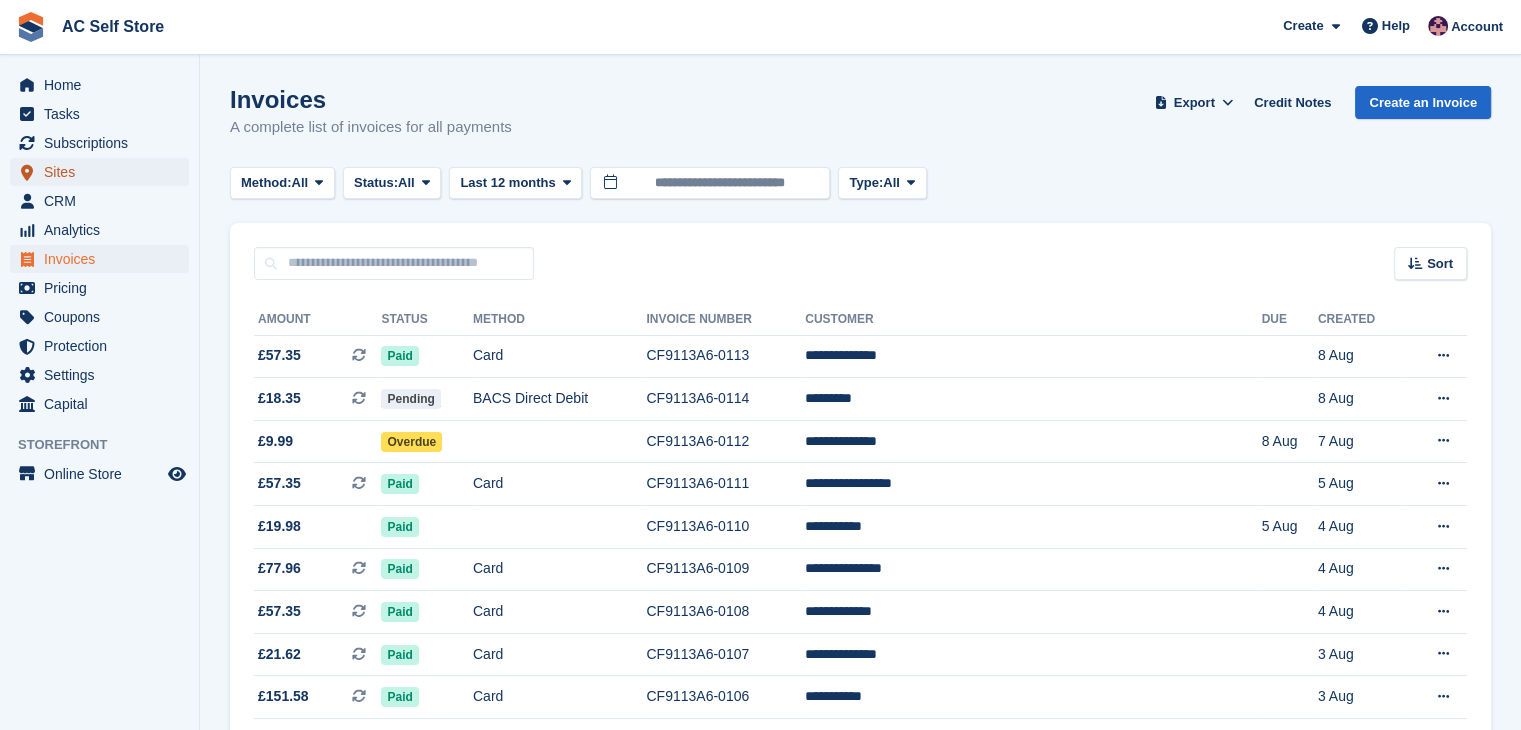 click on "Sites" at bounding box center (104, 172) 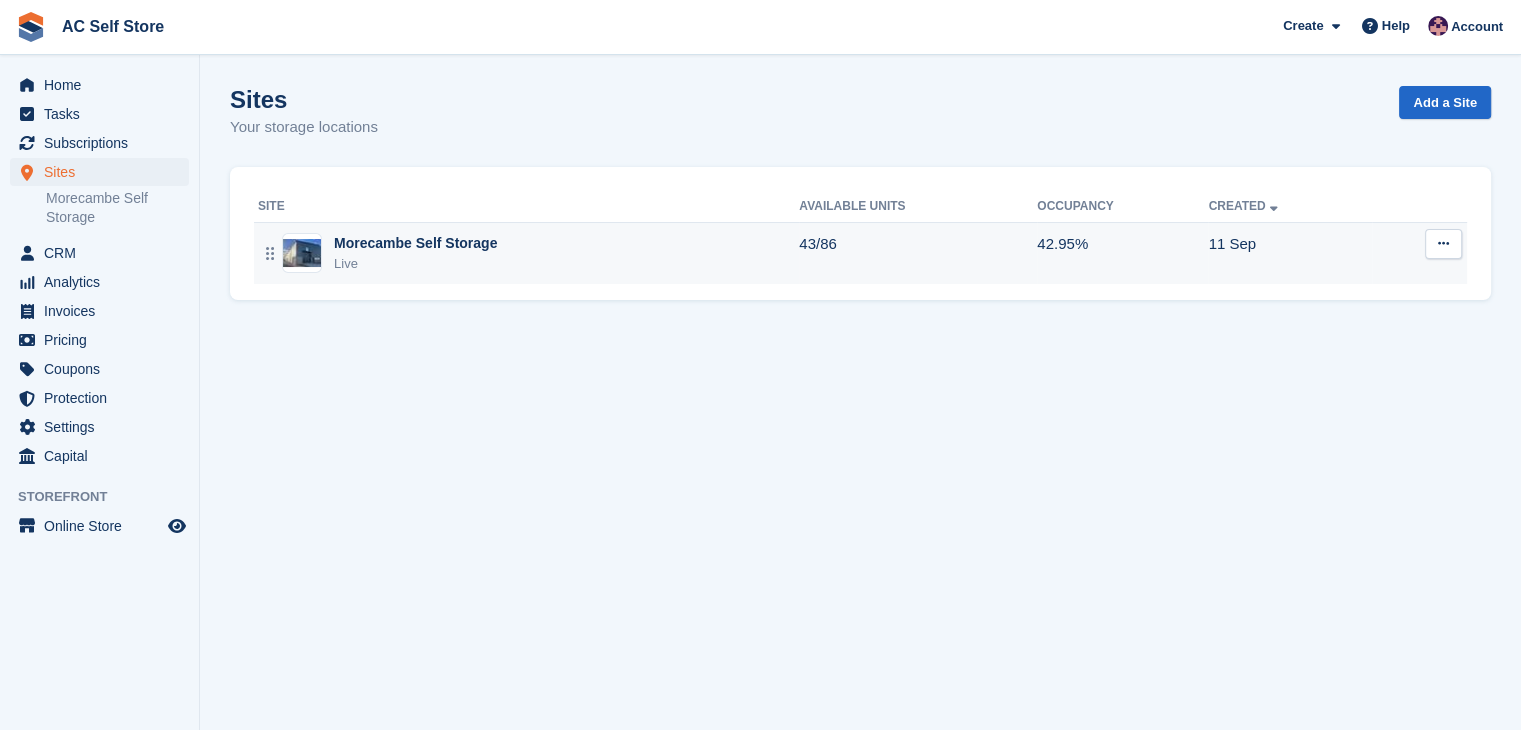 click on "Morecambe Self Storage" at bounding box center (415, 243) 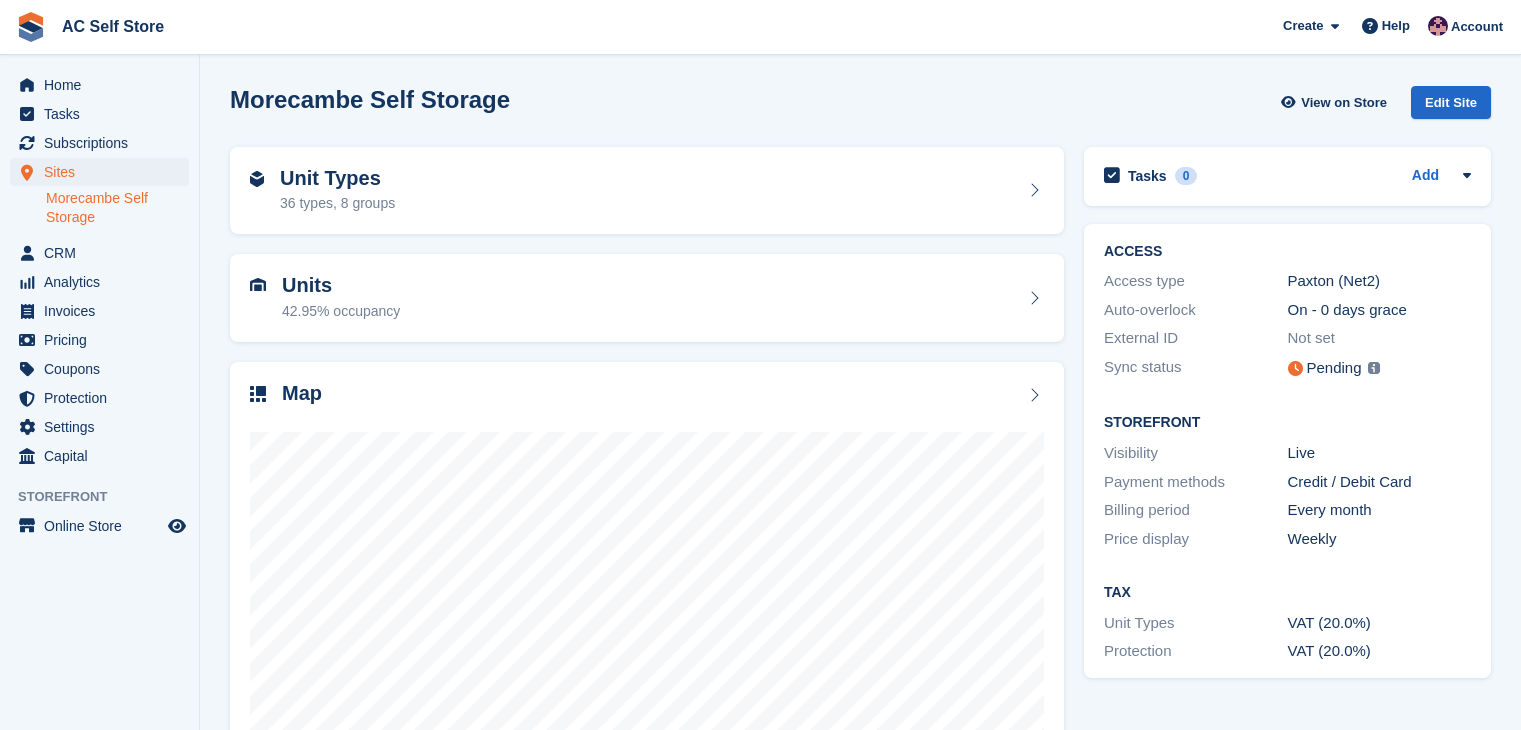 scroll, scrollTop: 0, scrollLeft: 0, axis: both 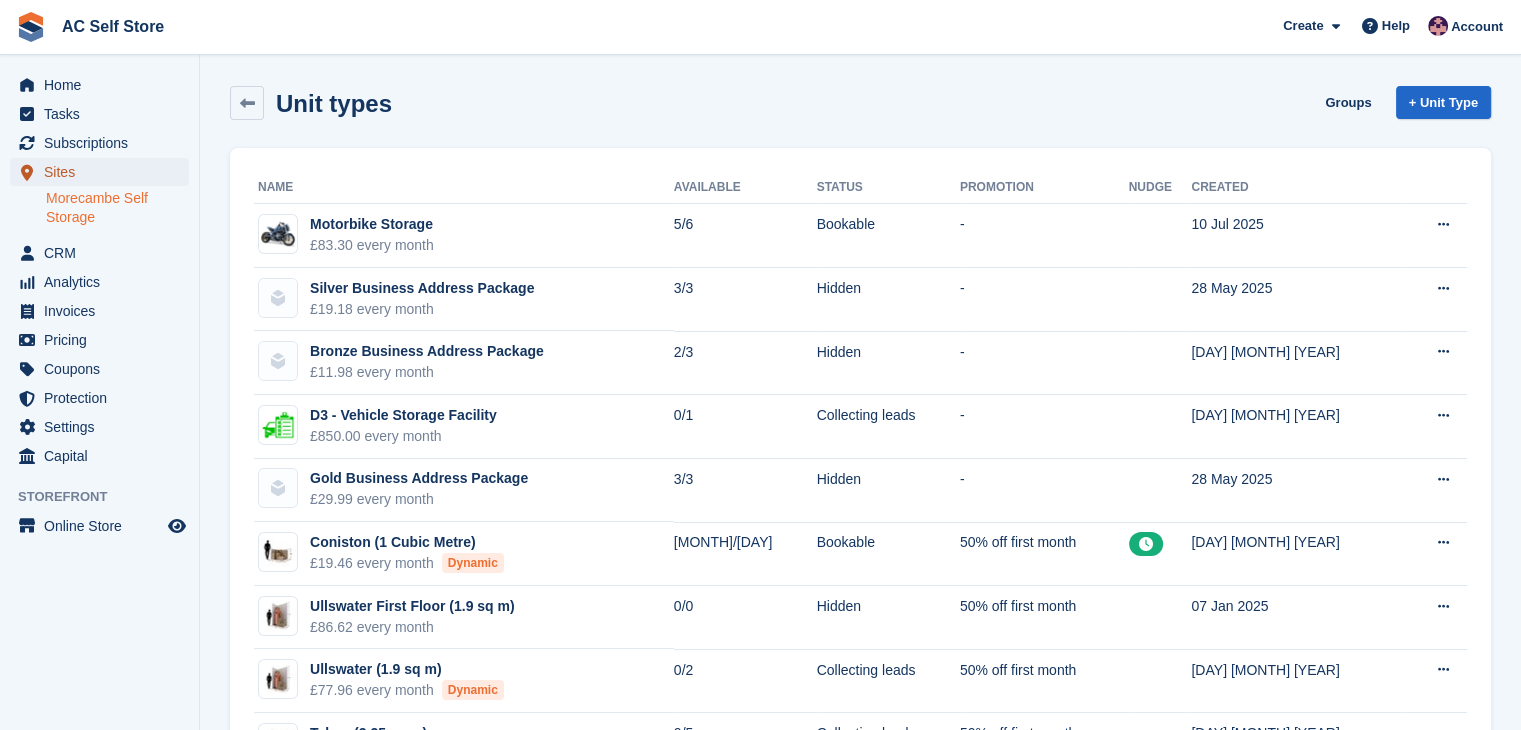 click on "Sites" at bounding box center (104, 172) 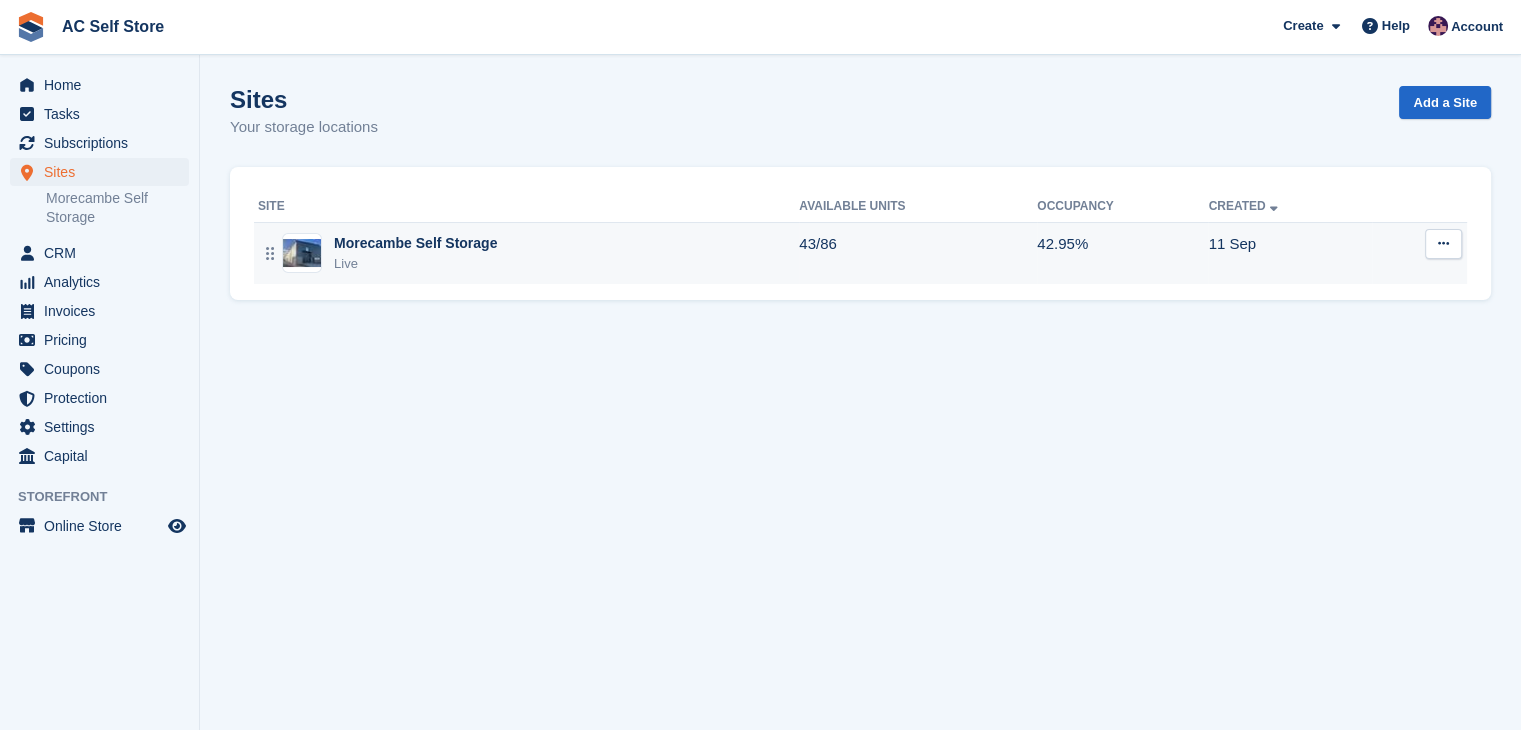 click on "Live" at bounding box center [415, 264] 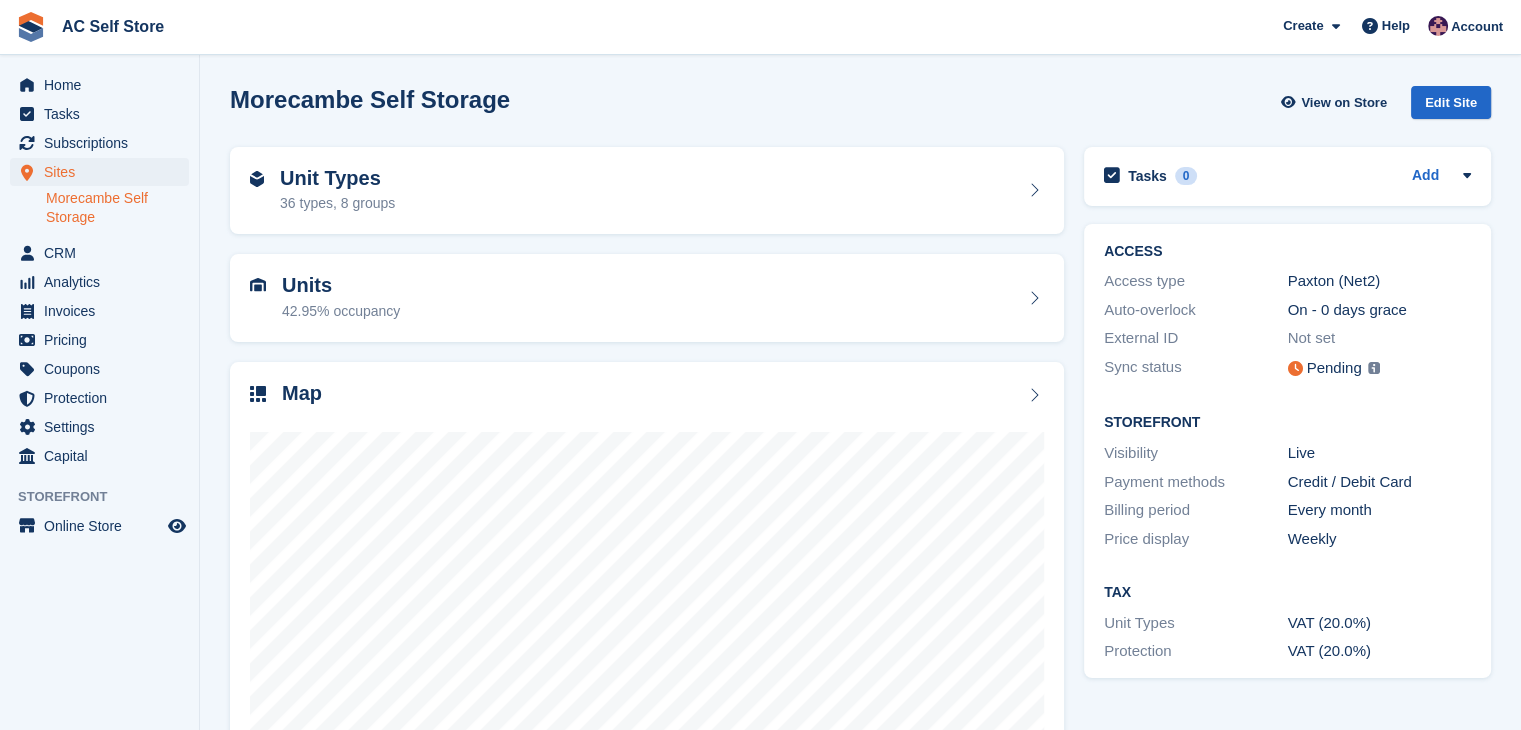 scroll, scrollTop: 123, scrollLeft: 0, axis: vertical 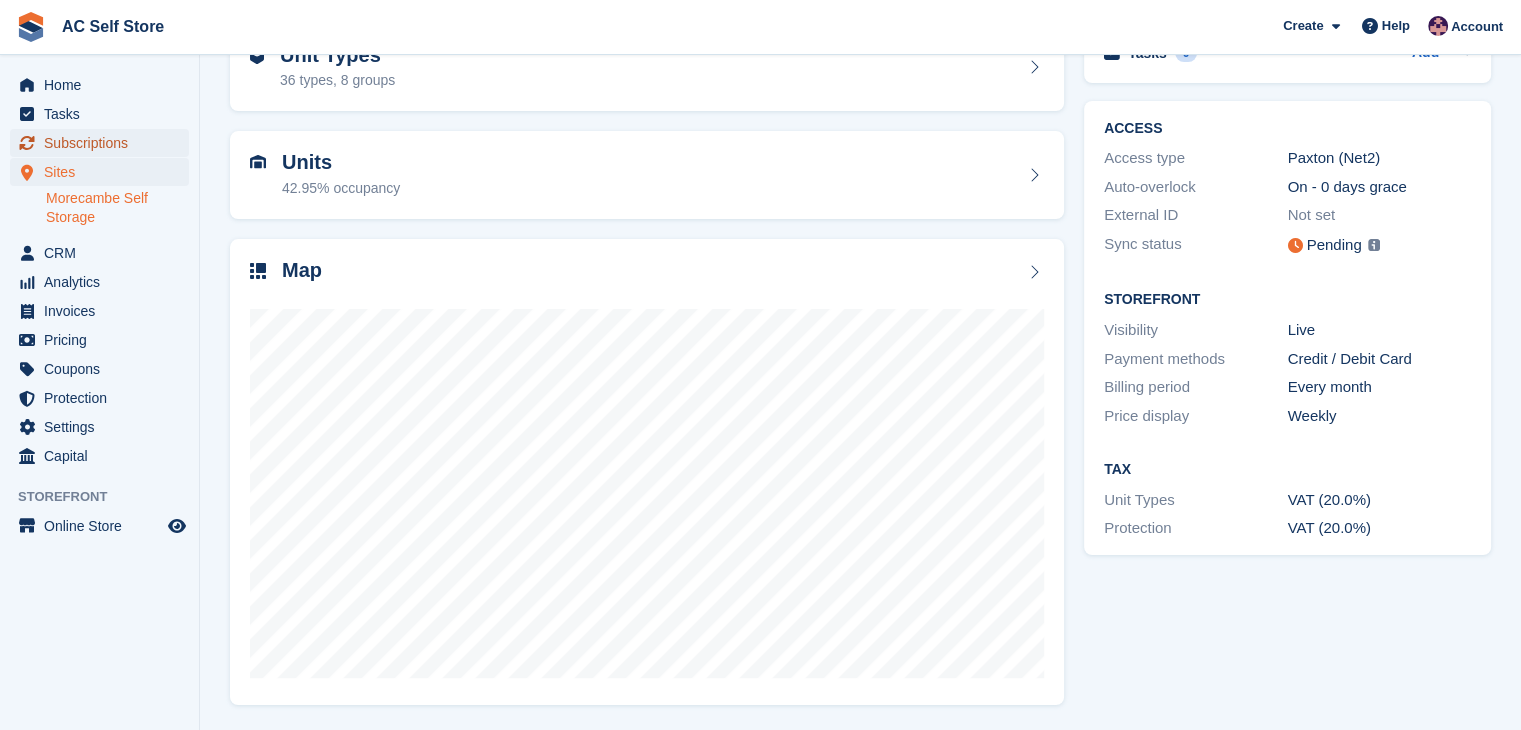 click on "Subscriptions" at bounding box center [104, 143] 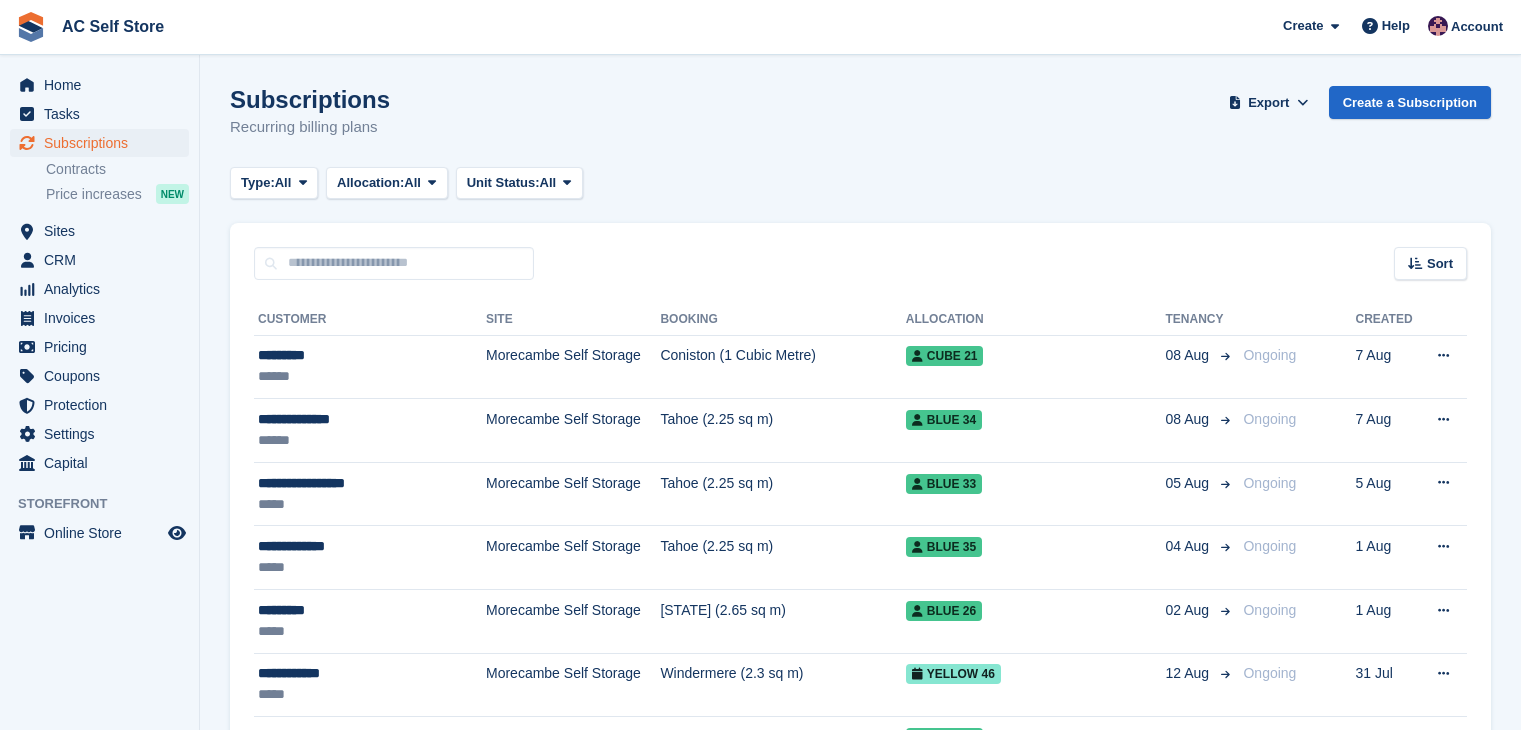 scroll, scrollTop: 0, scrollLeft: 0, axis: both 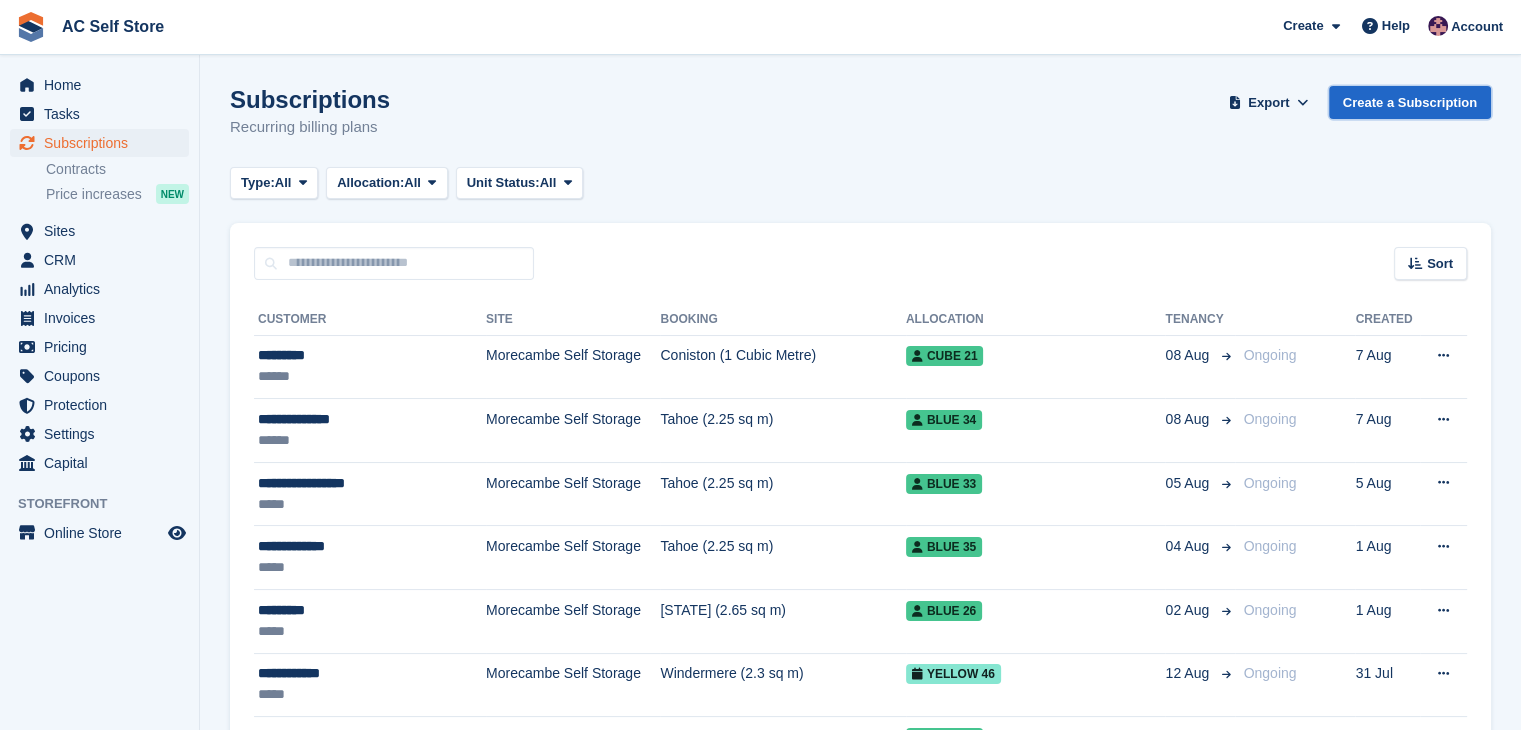 click on "Create a Subscription" at bounding box center (1410, 102) 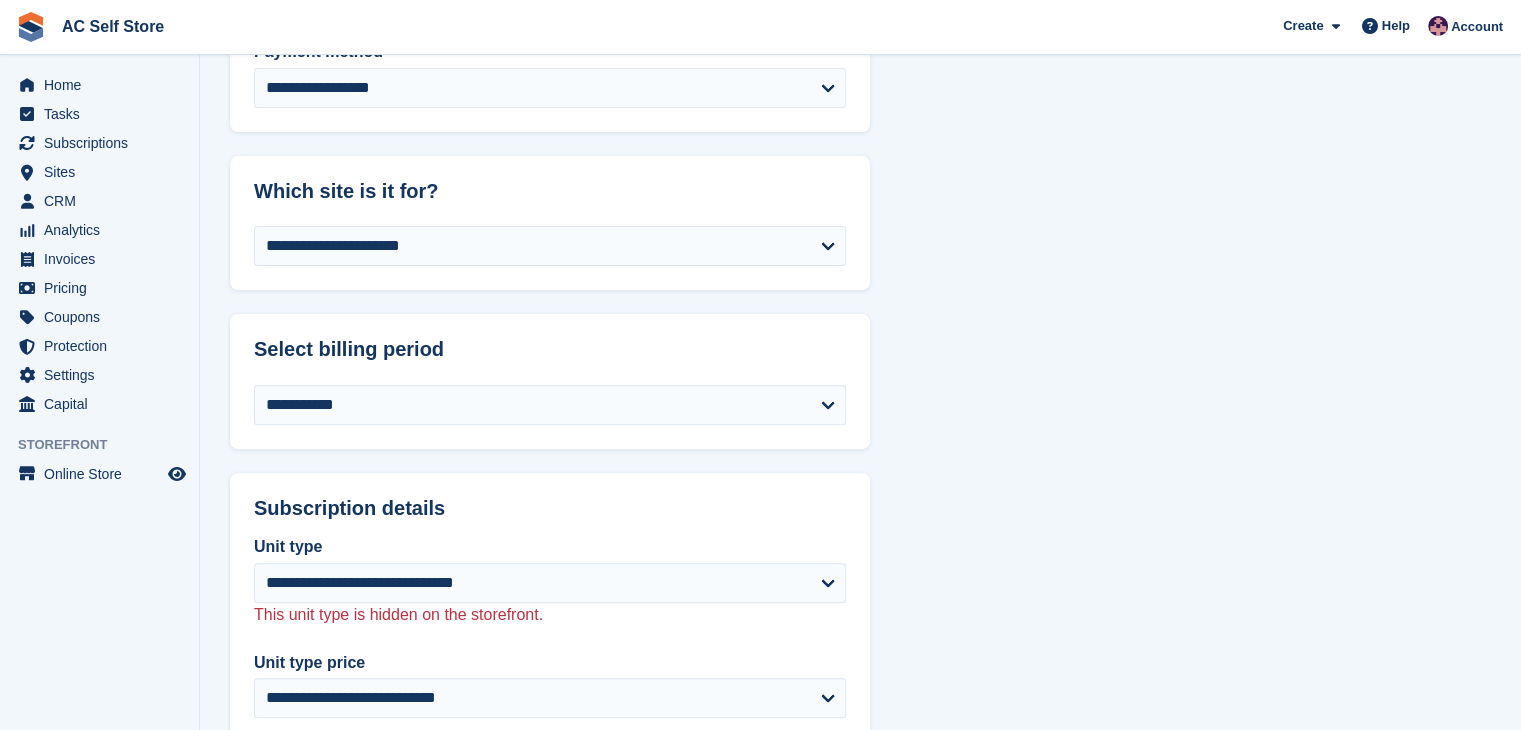 scroll, scrollTop: 700, scrollLeft: 0, axis: vertical 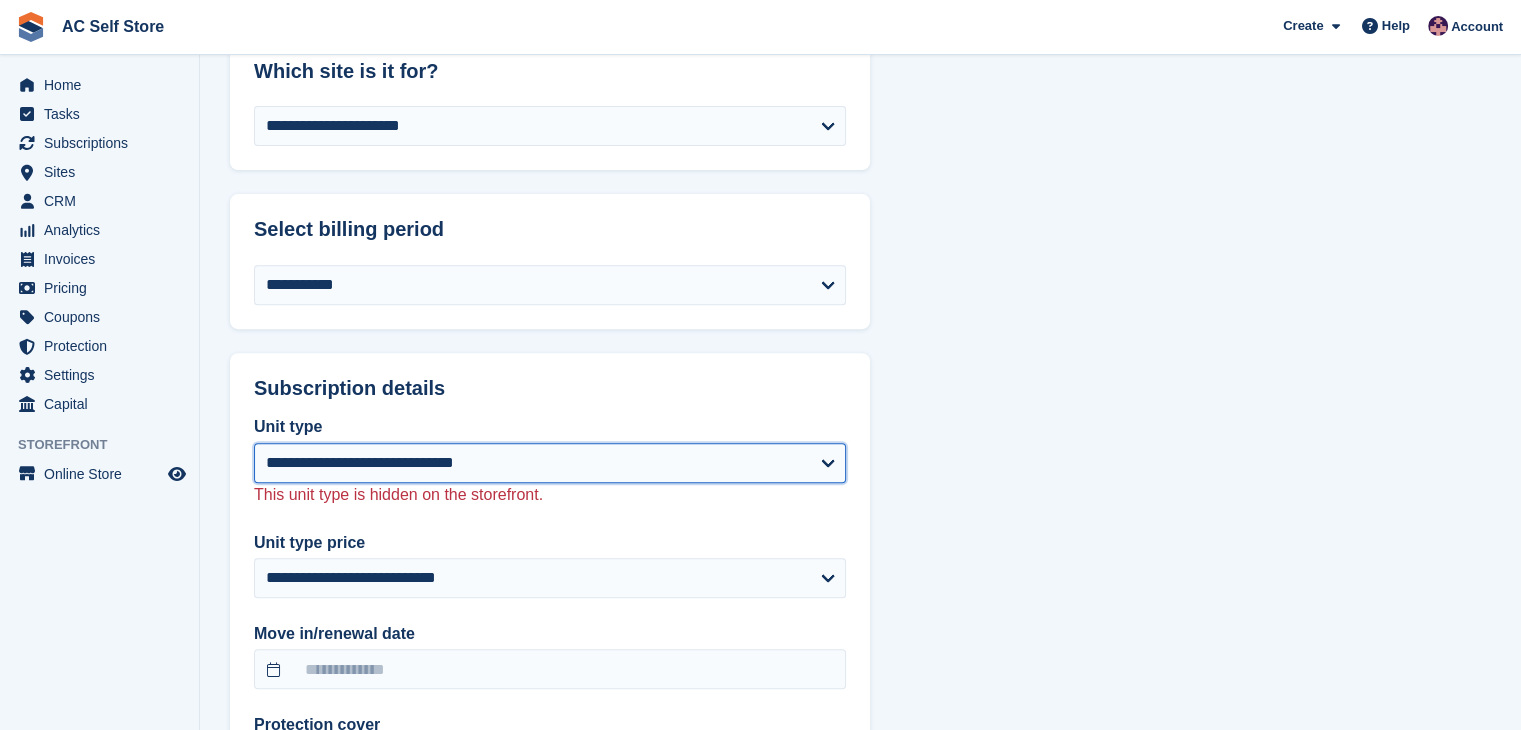 click on "**********" at bounding box center [550, 463] 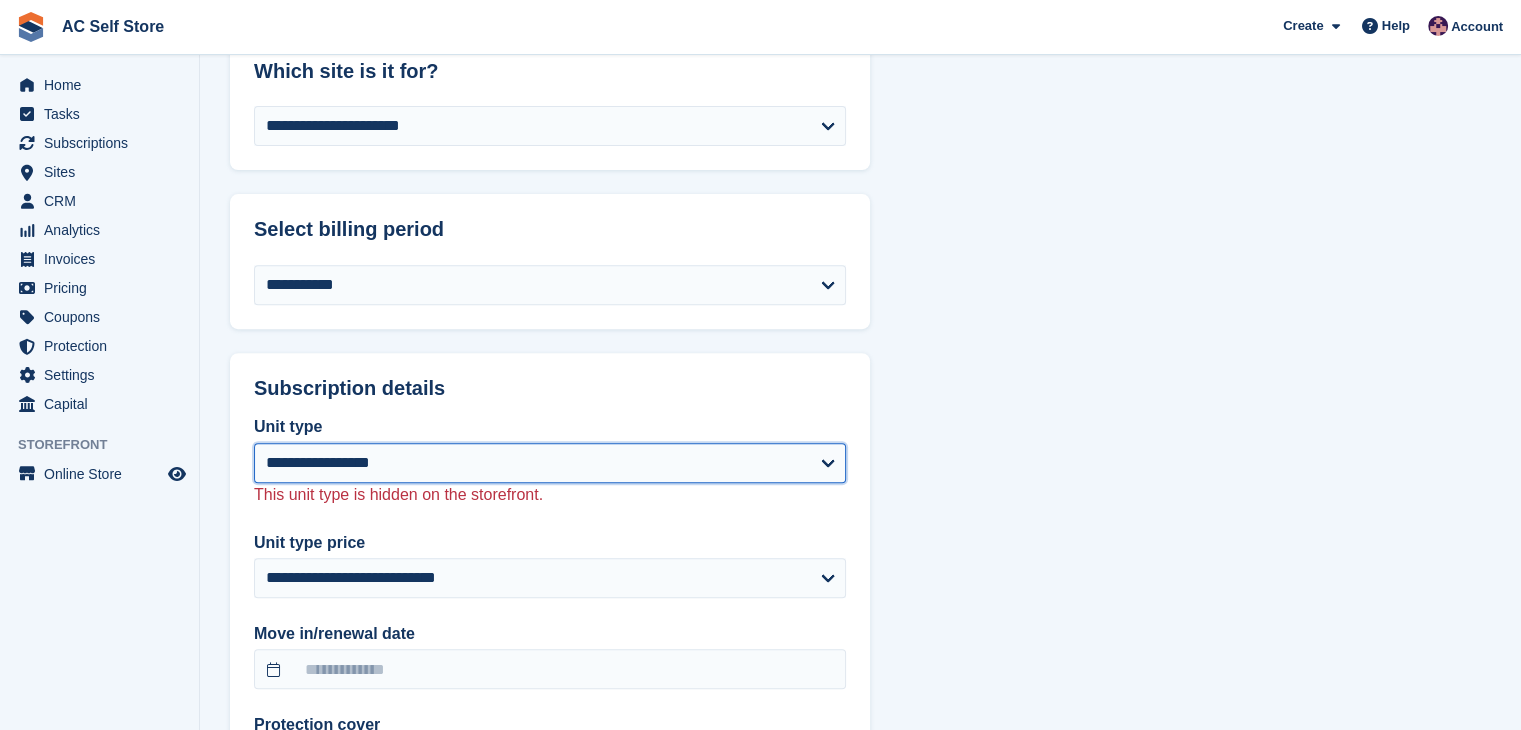 click on "**********" at bounding box center [550, 463] 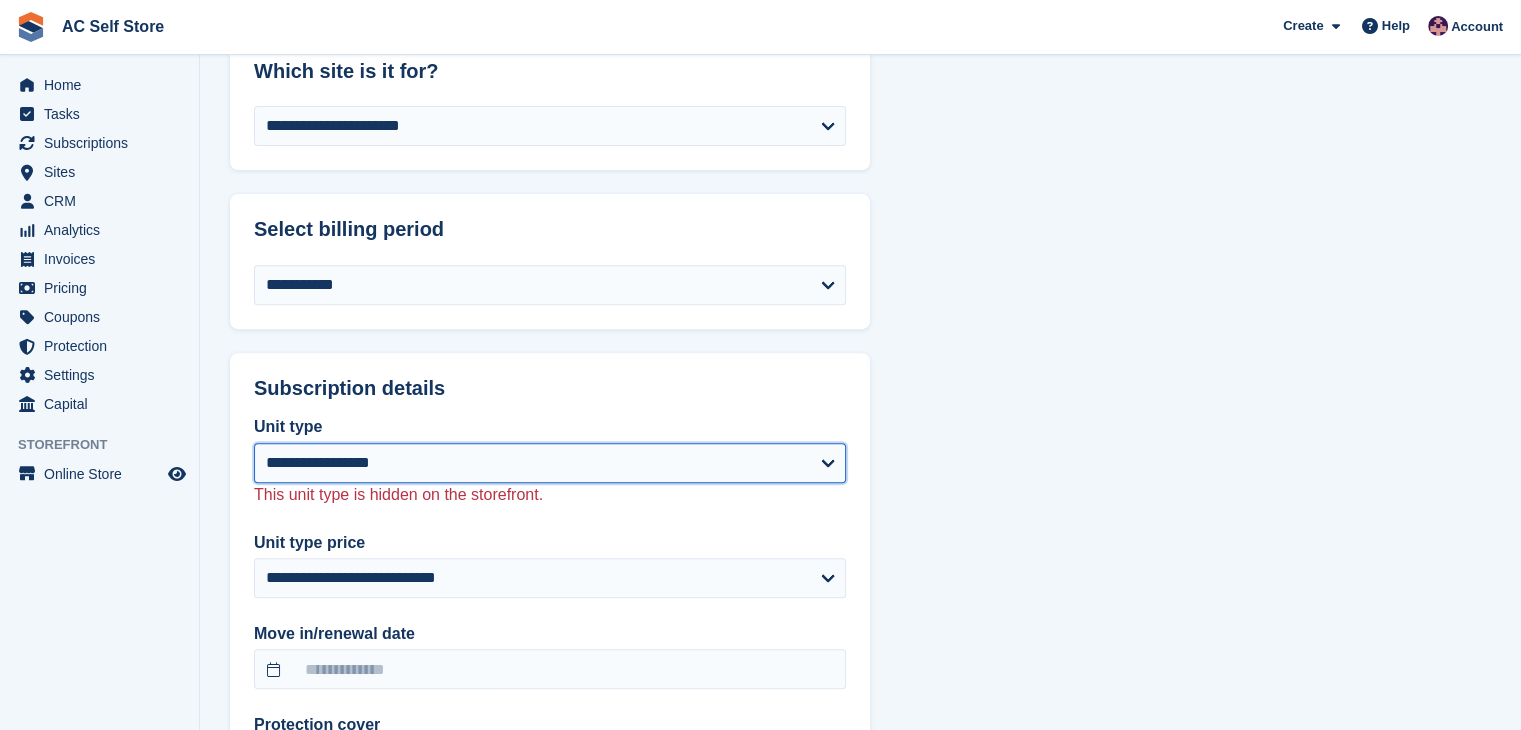 select 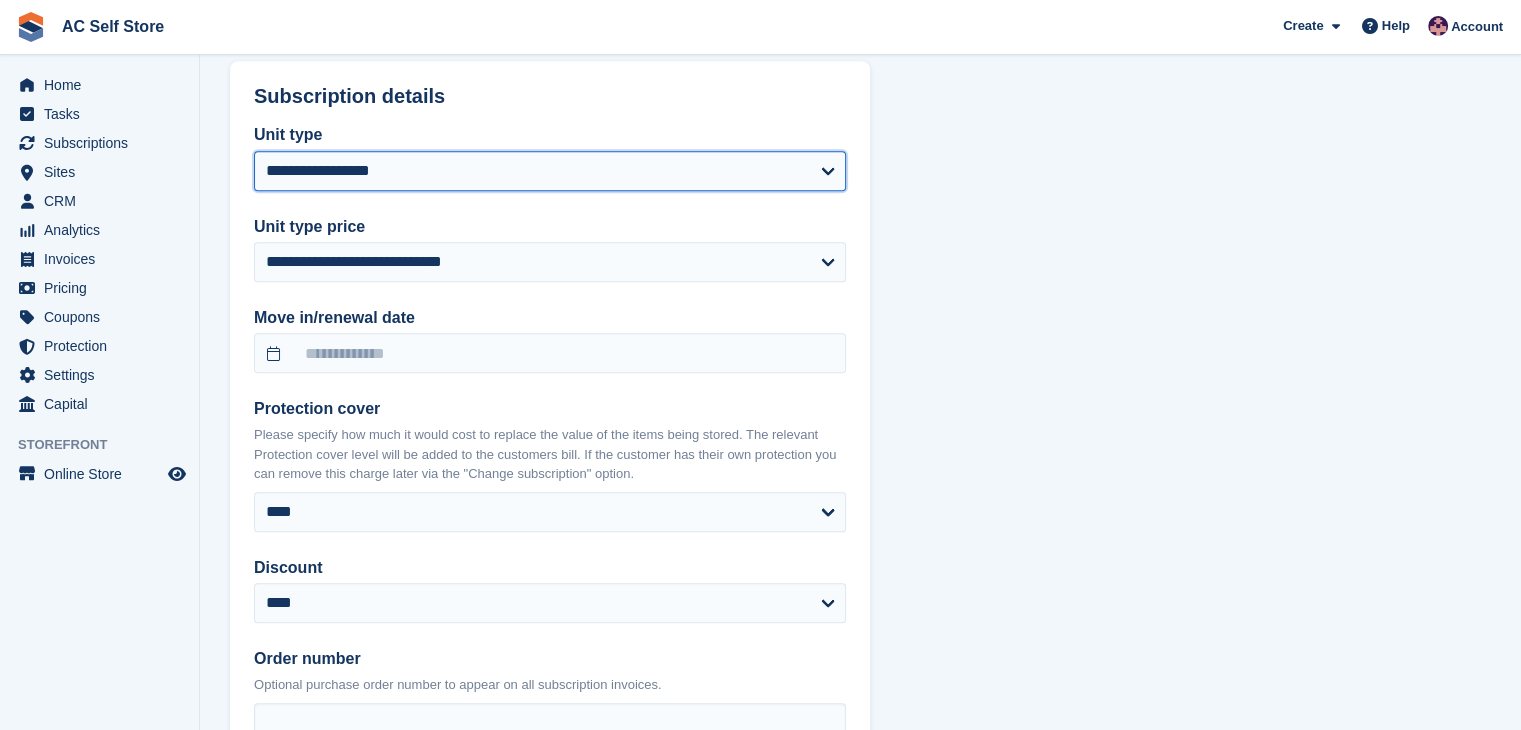 scroll, scrollTop: 1000, scrollLeft: 0, axis: vertical 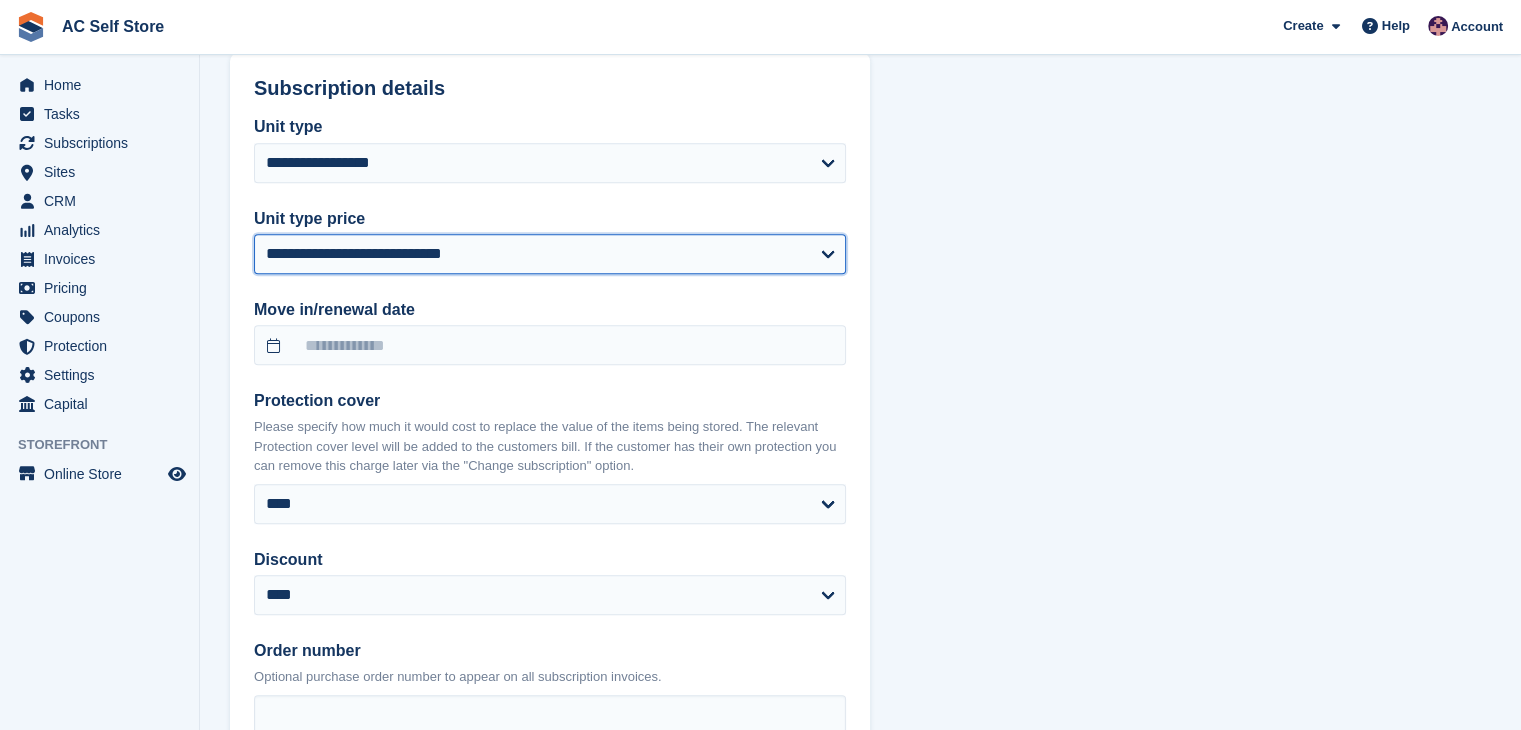 click on "**********" at bounding box center (550, 254) 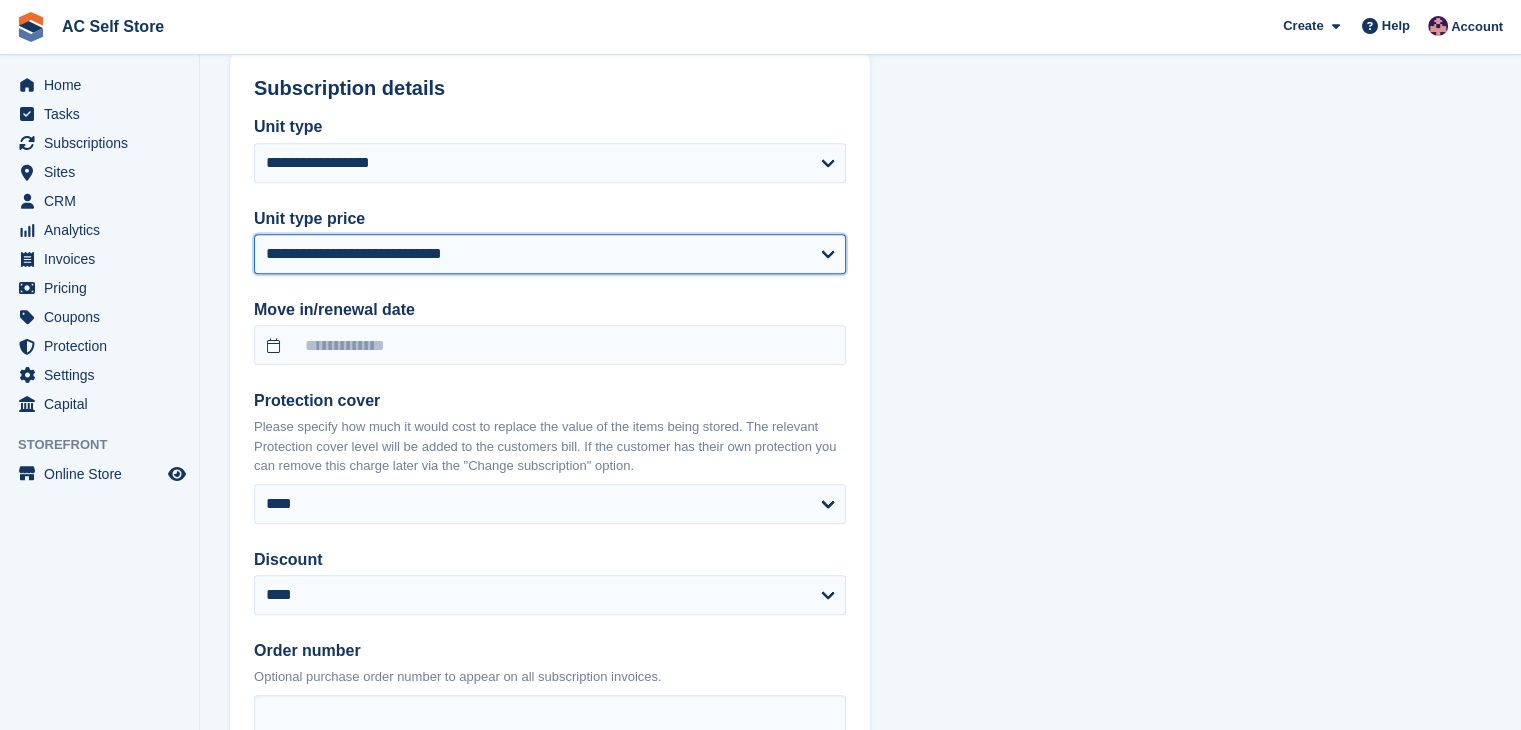 select on "*****" 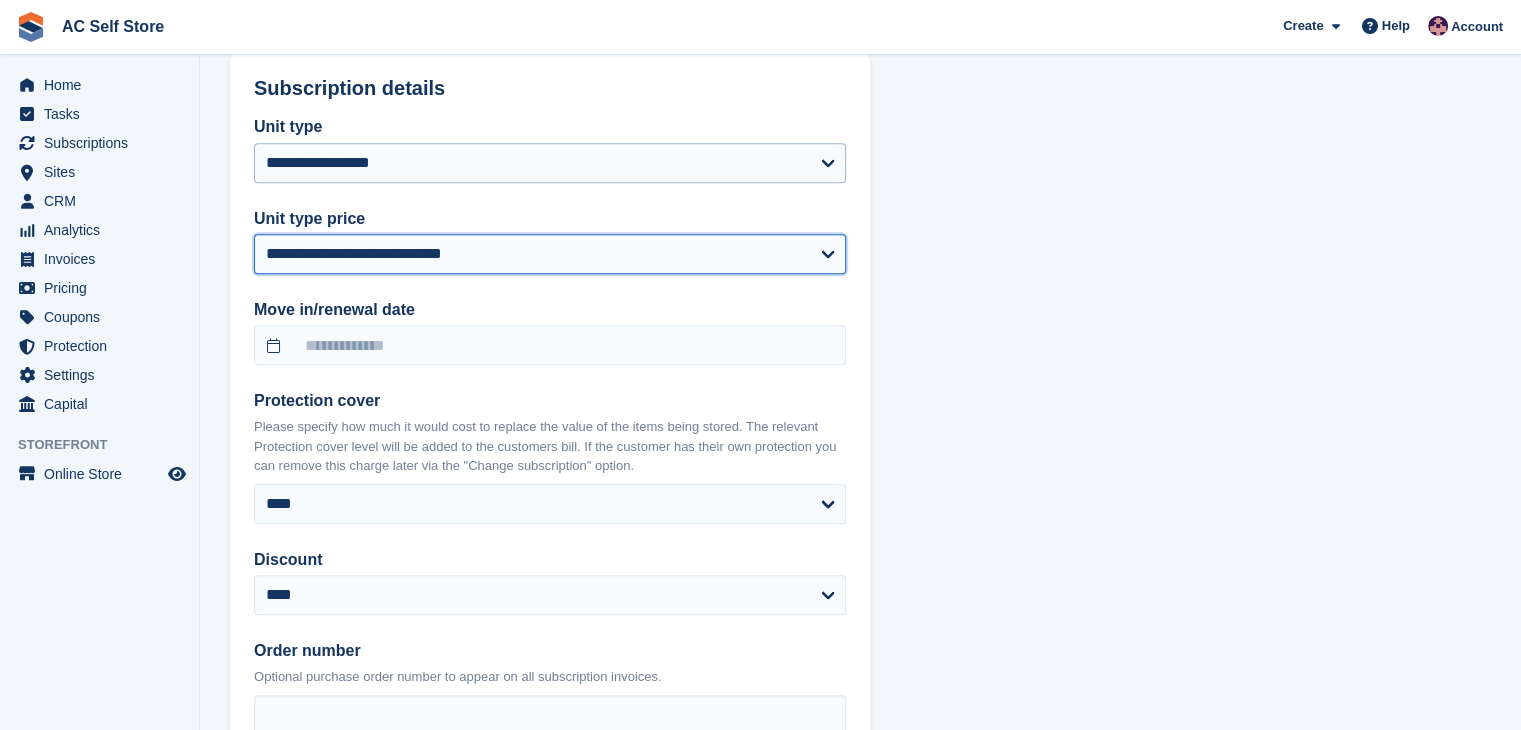 select 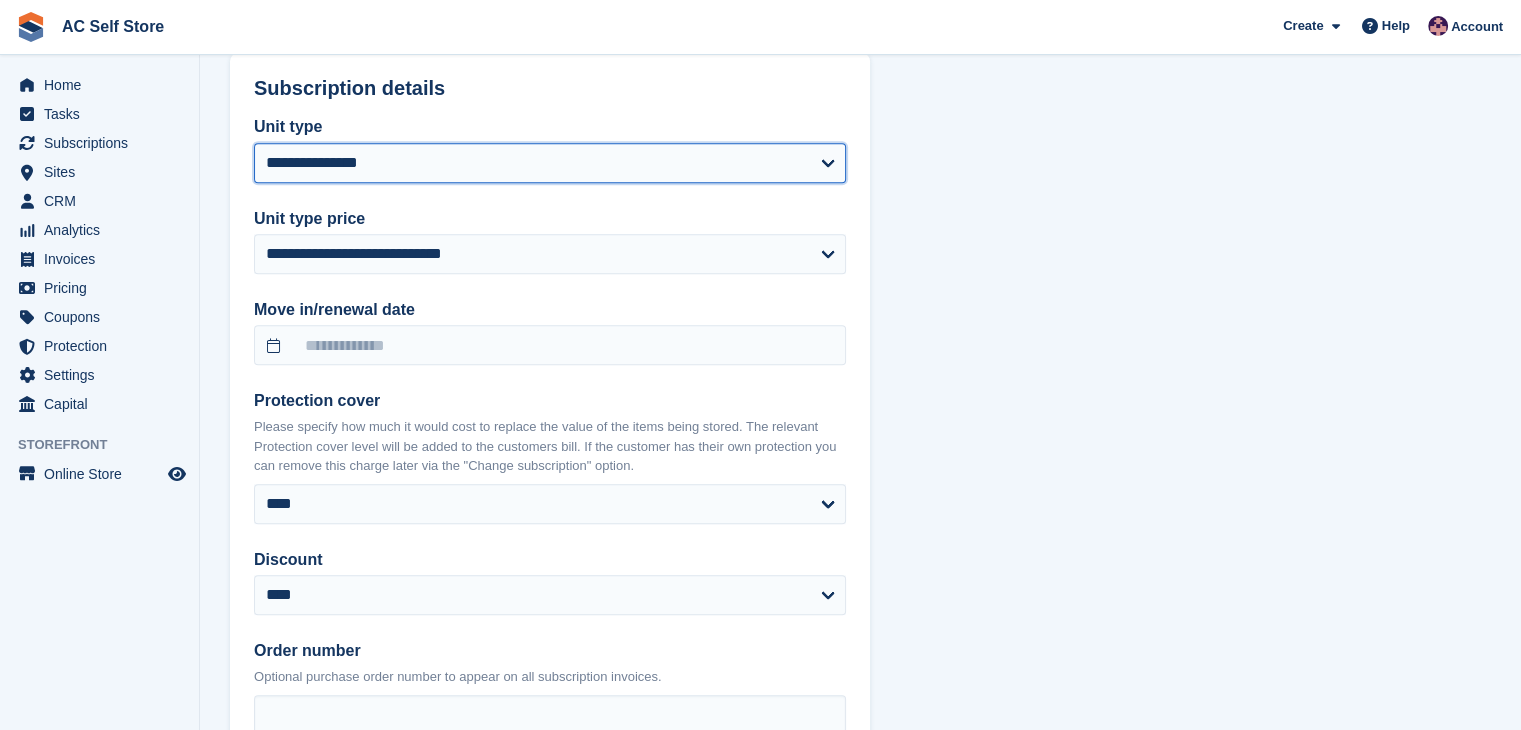 drag, startPoint x: 459, startPoint y: 157, endPoint x: 456, endPoint y: 168, distance: 11.401754 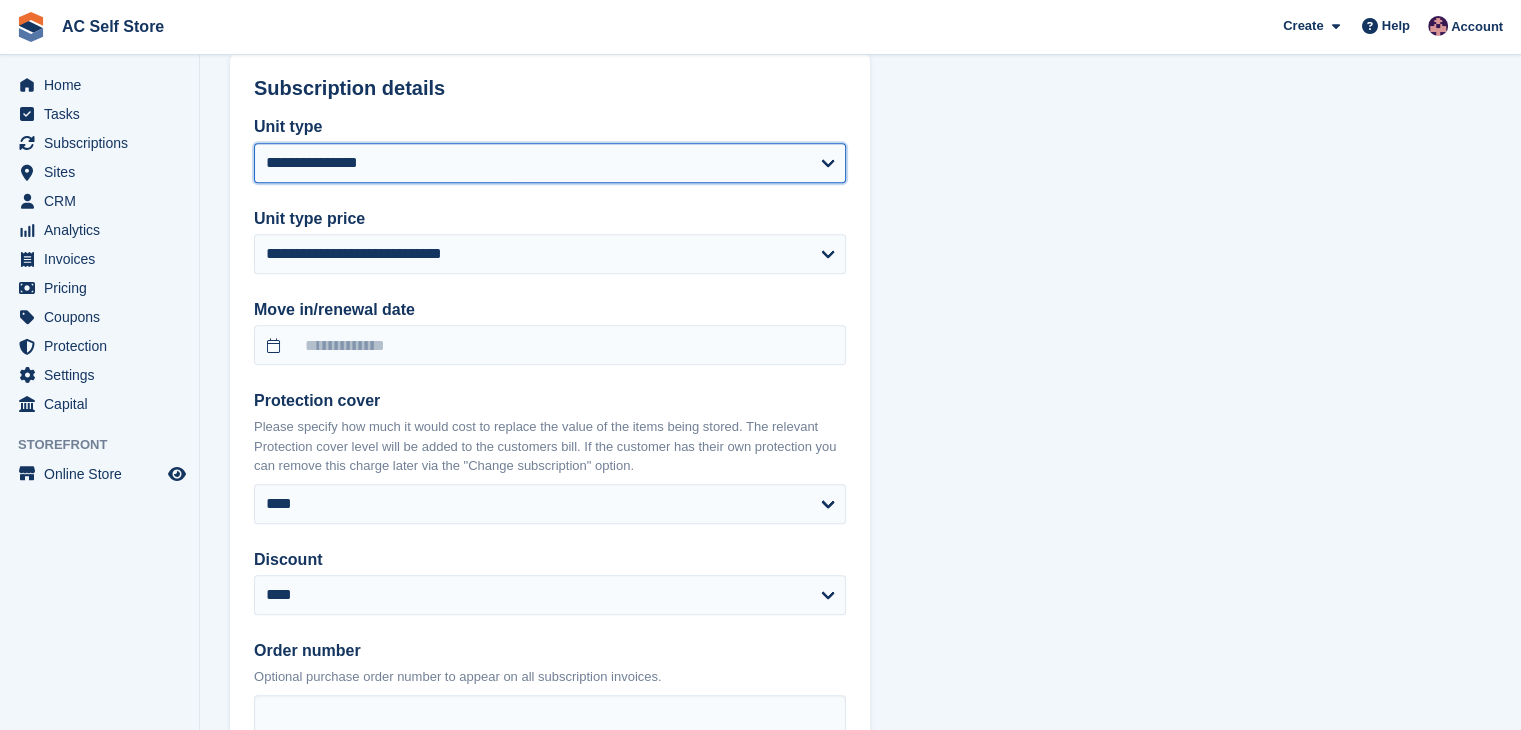 select on "*****" 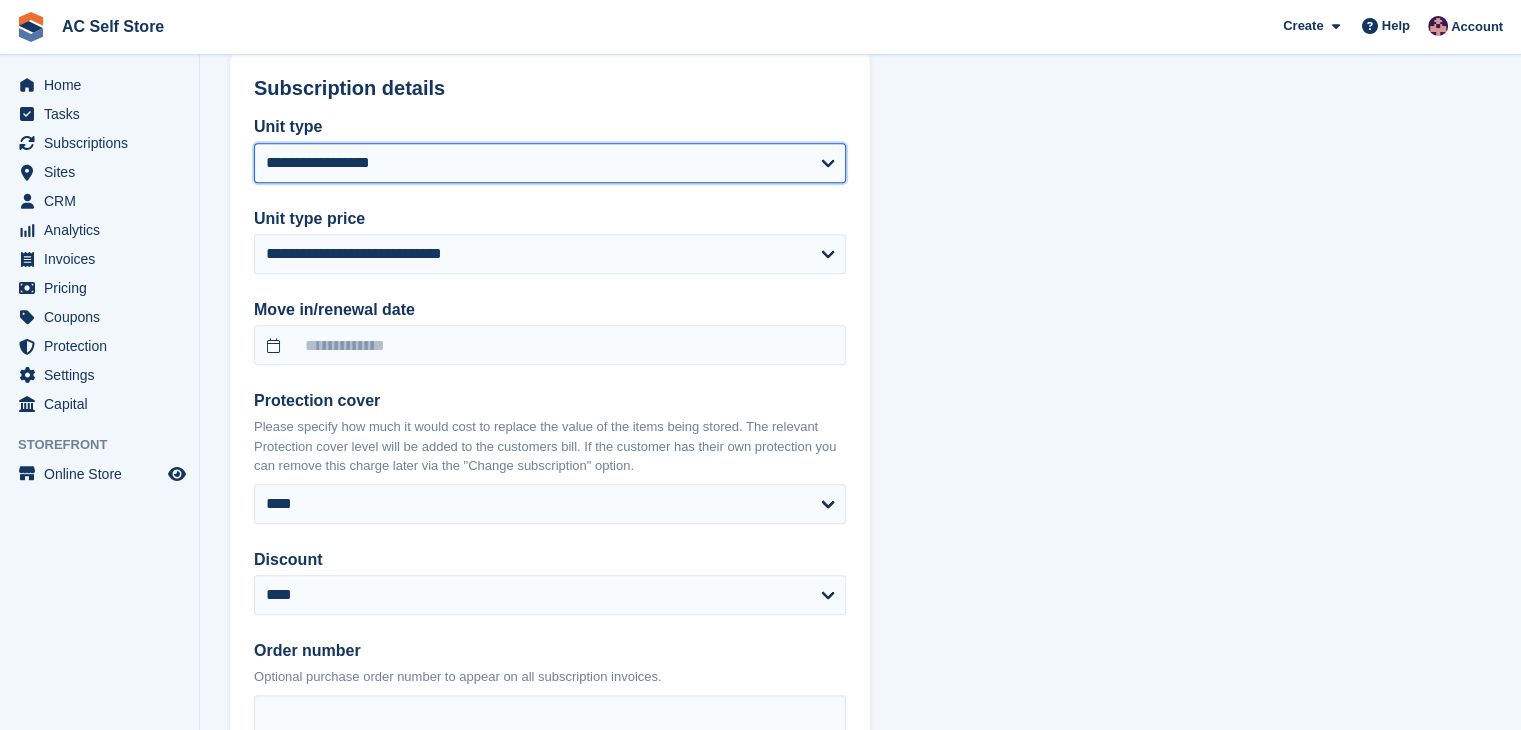 click on "**********" at bounding box center (550, 163) 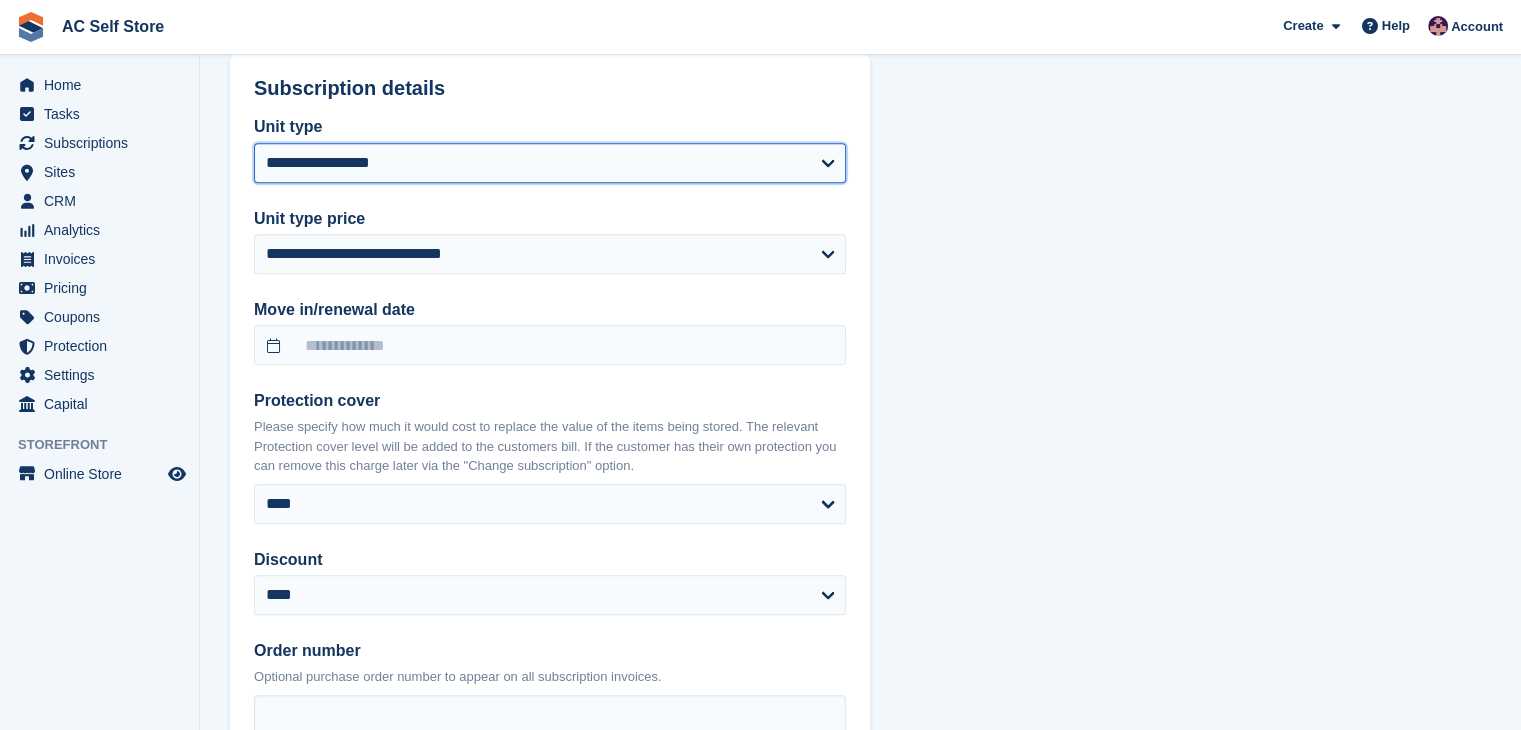 select 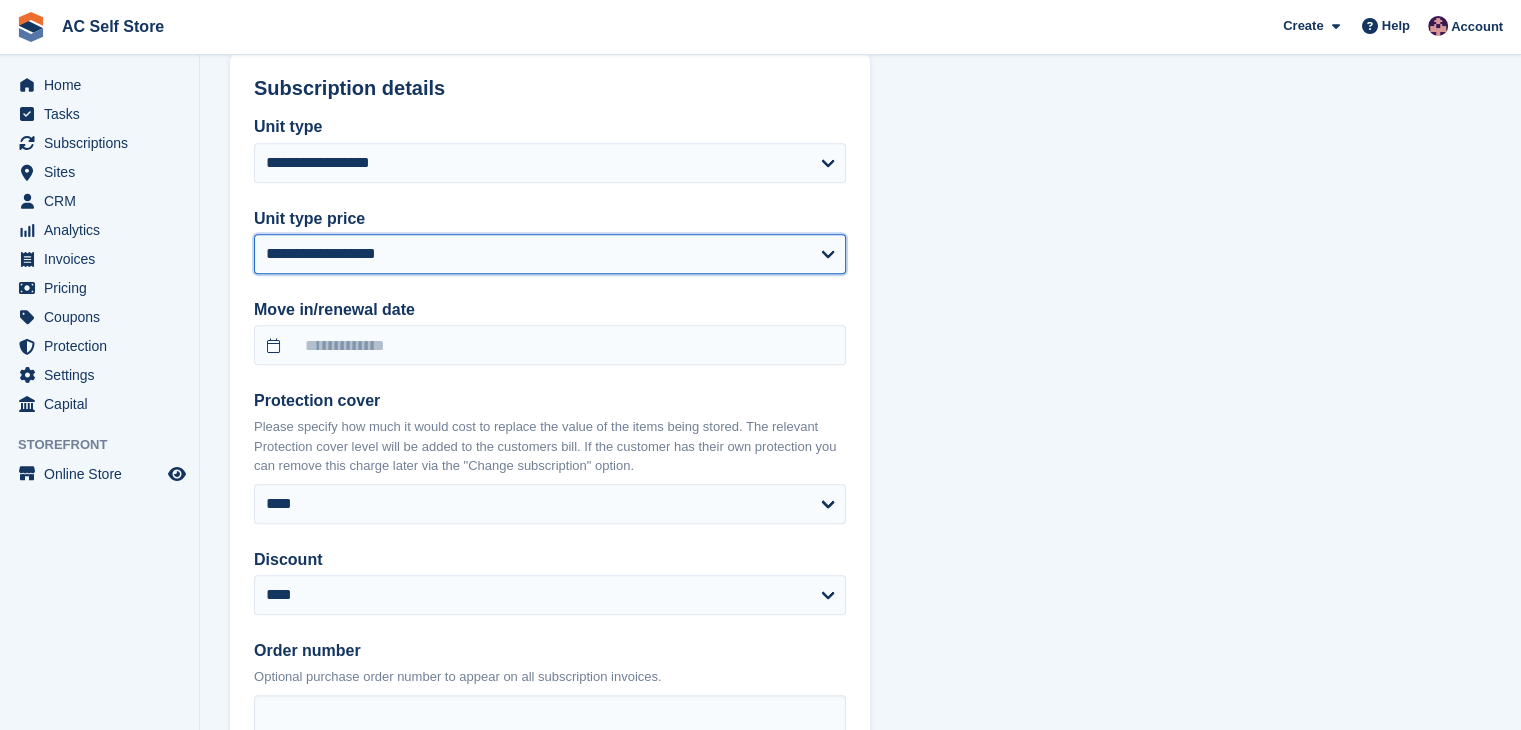 click on "**********" at bounding box center [550, 254] 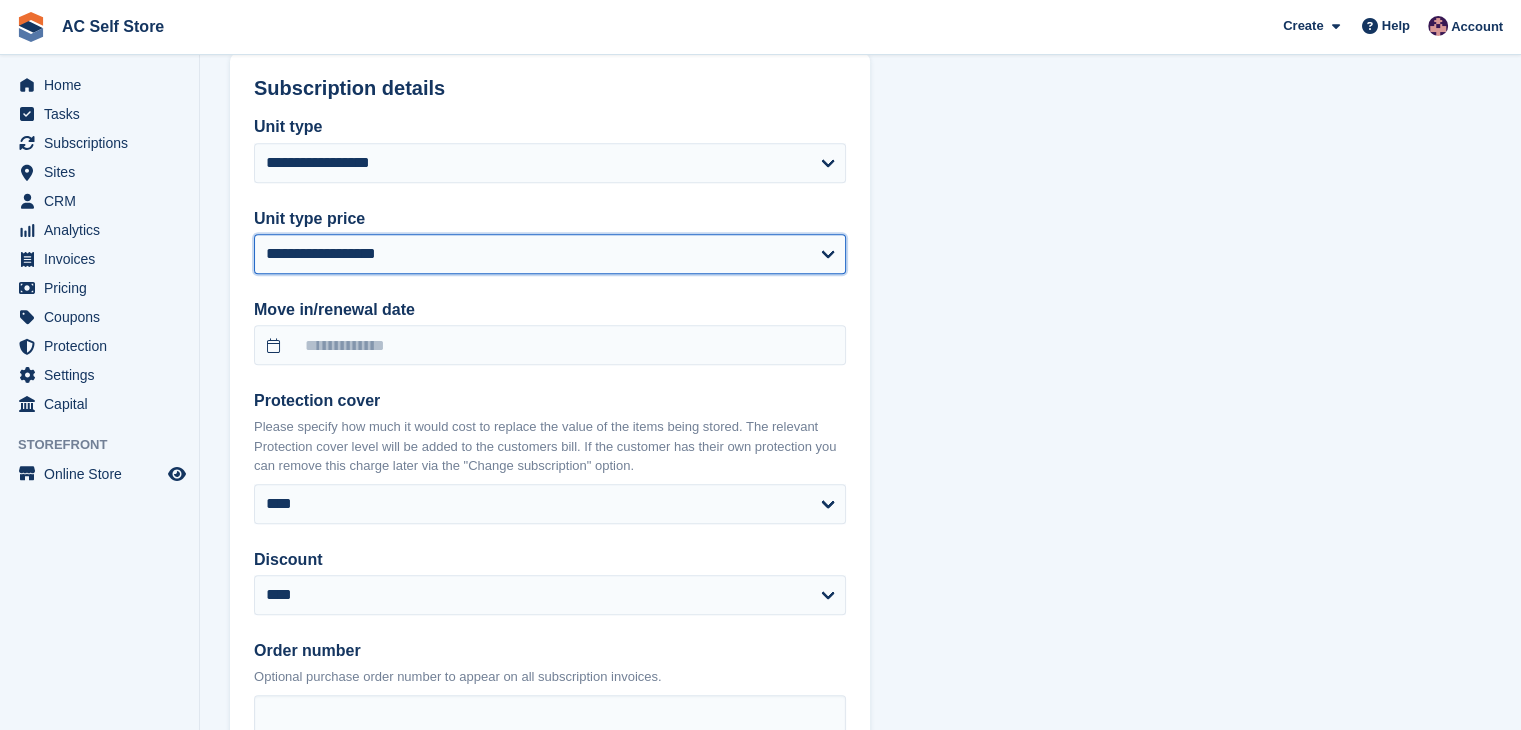select on "*****" 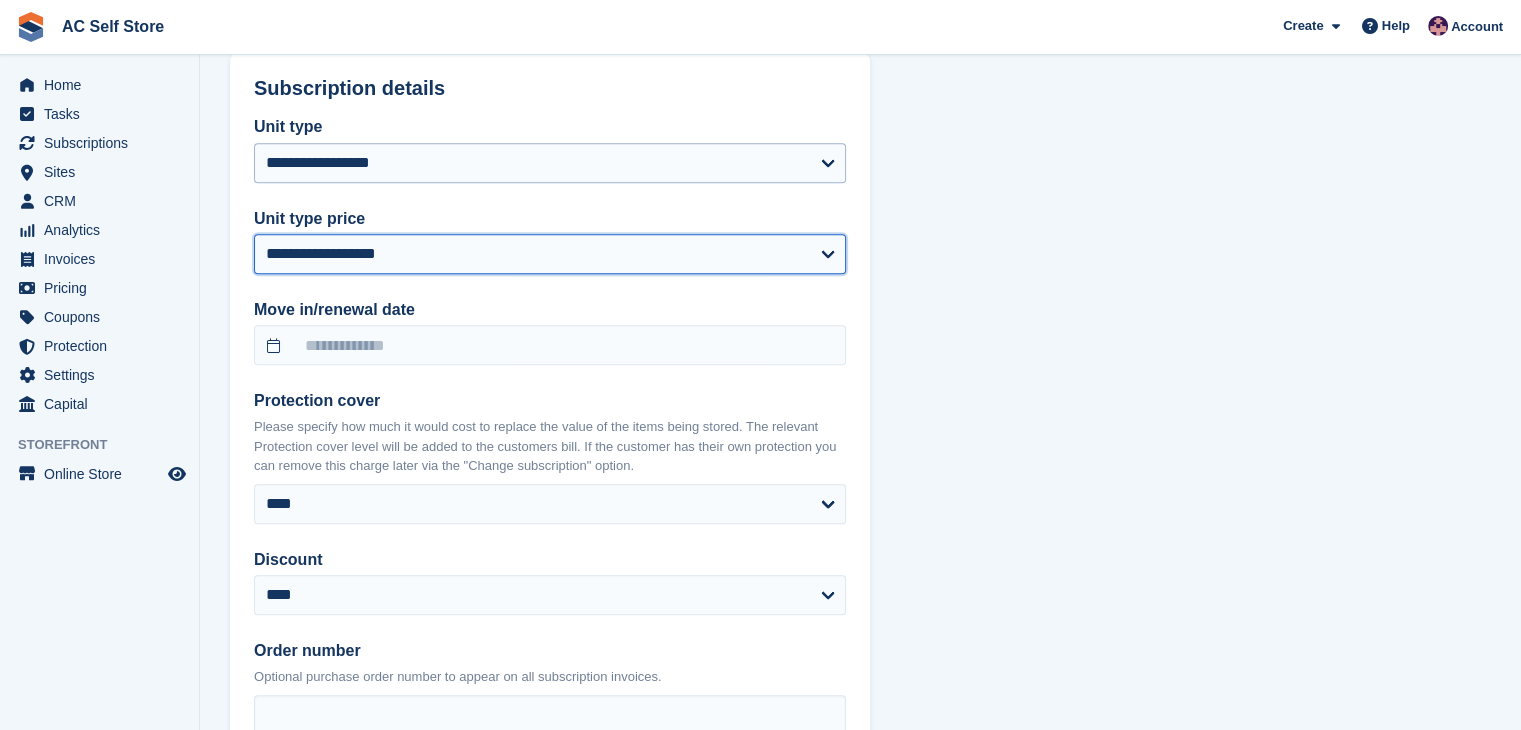 select 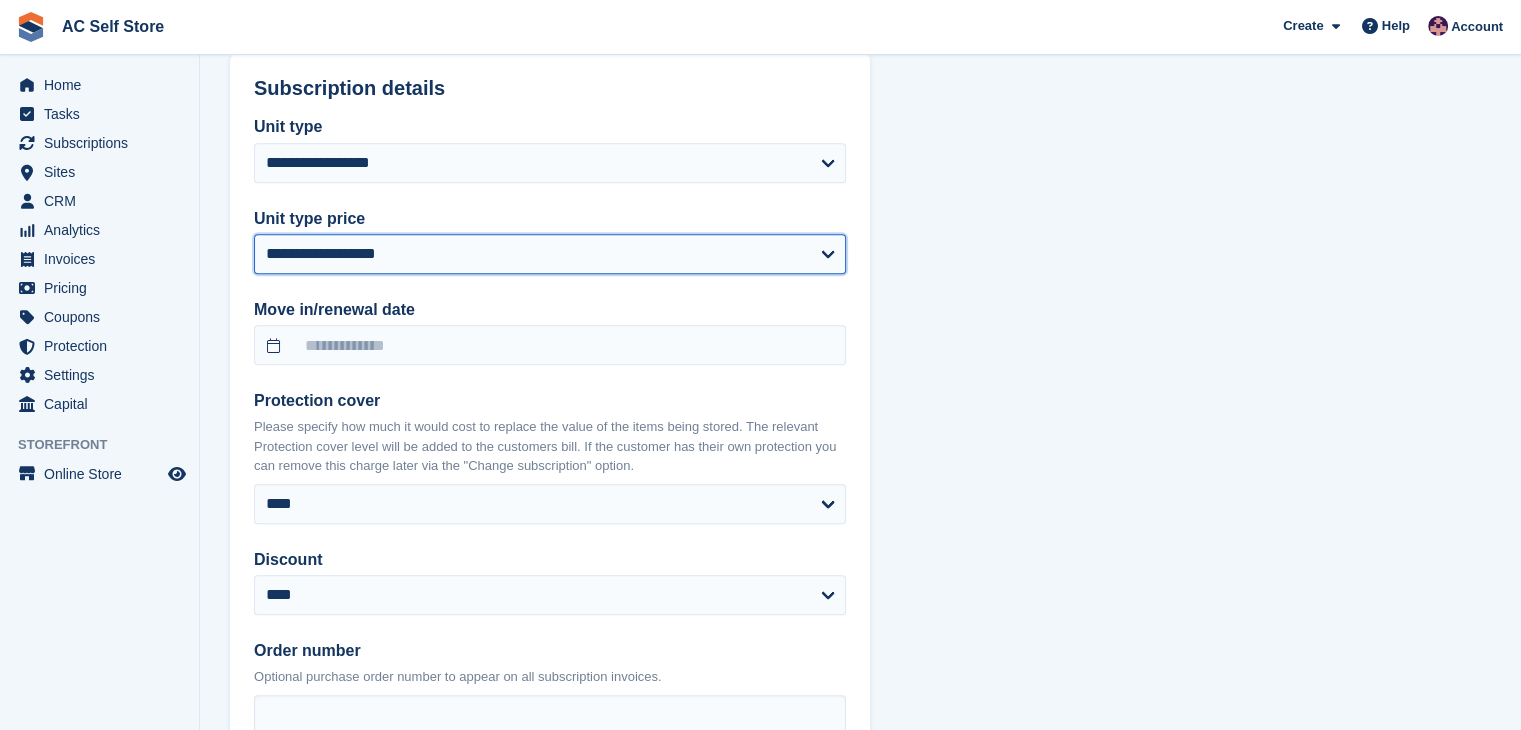 click on "**********" at bounding box center (550, 254) 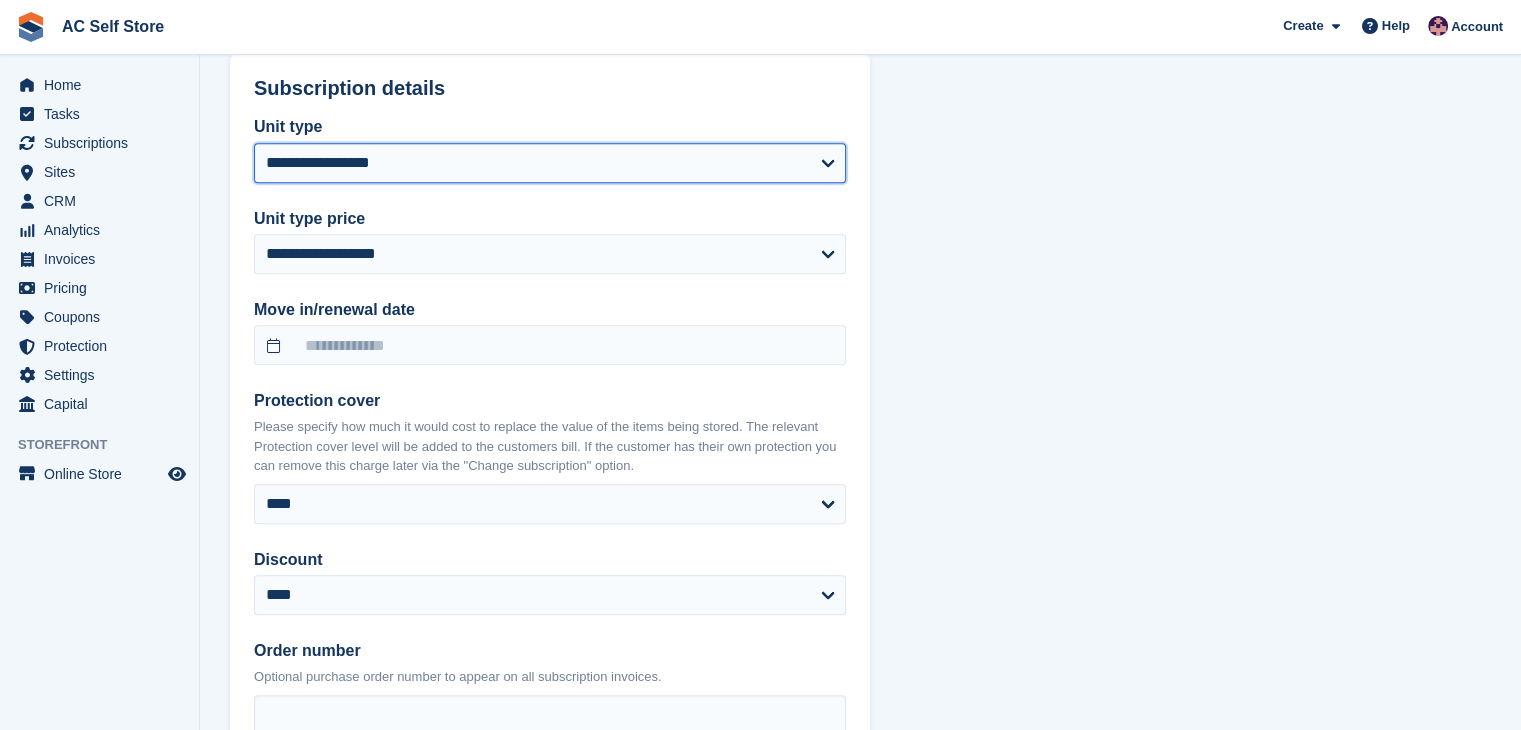 click on "**********" at bounding box center (550, 163) 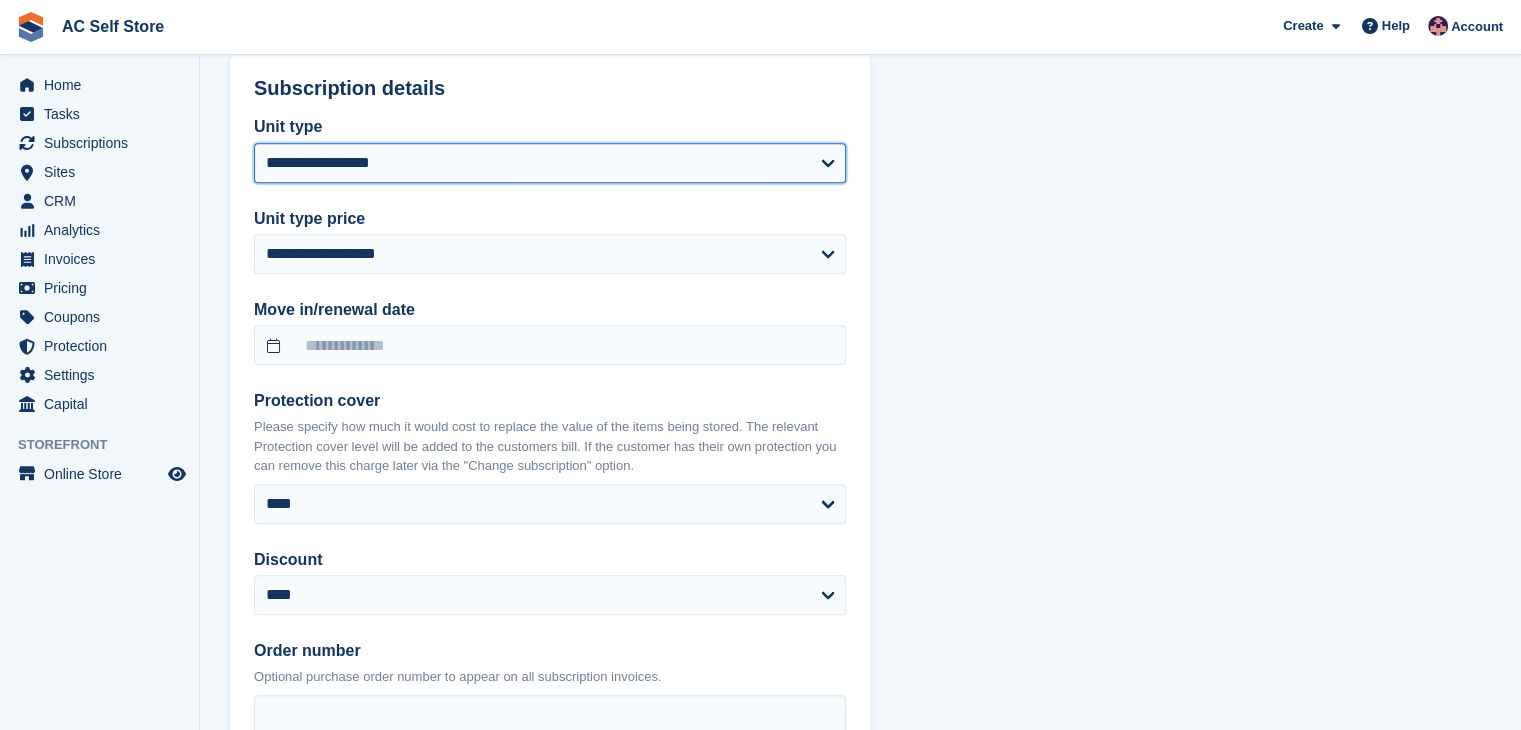 select on "*****" 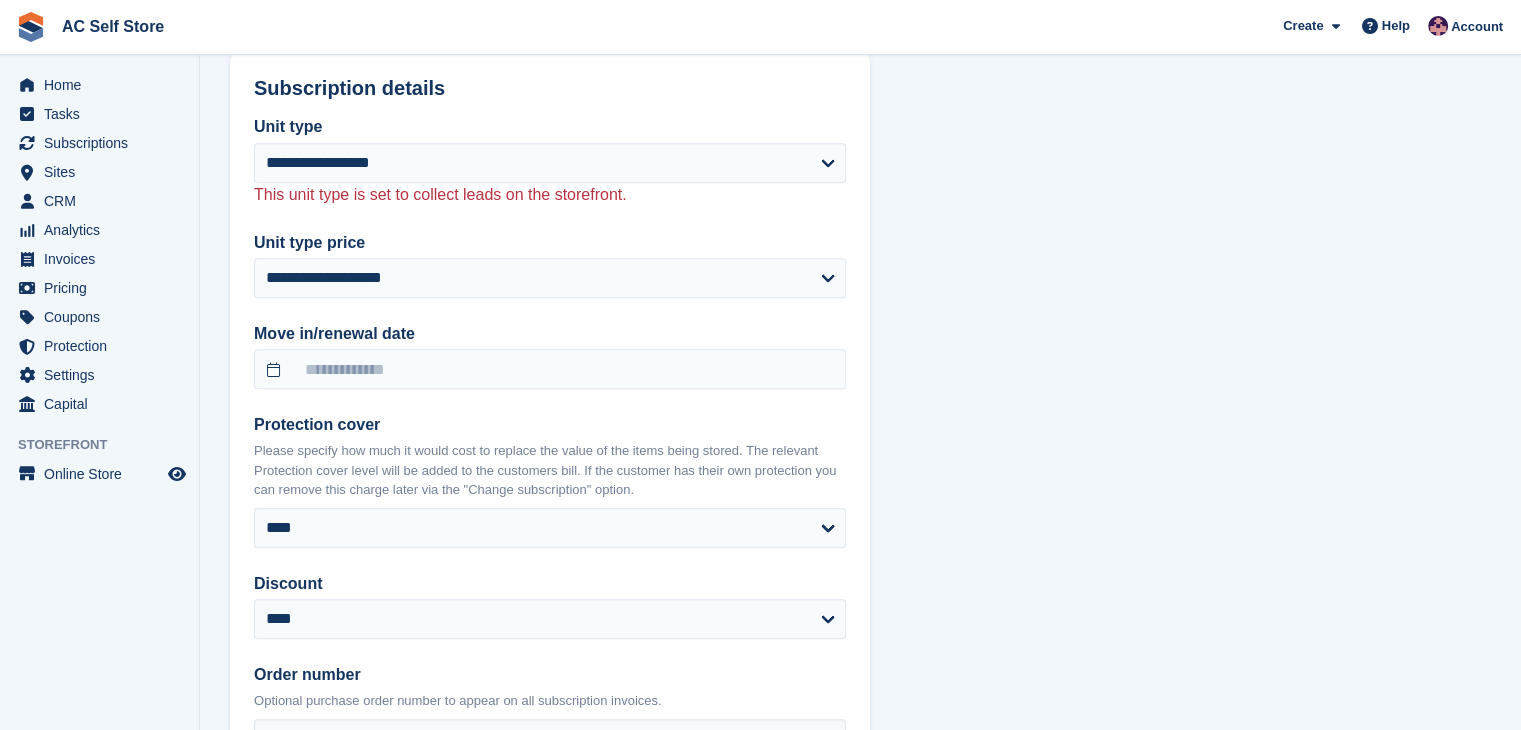 click on "Unit type price" at bounding box center (550, 243) 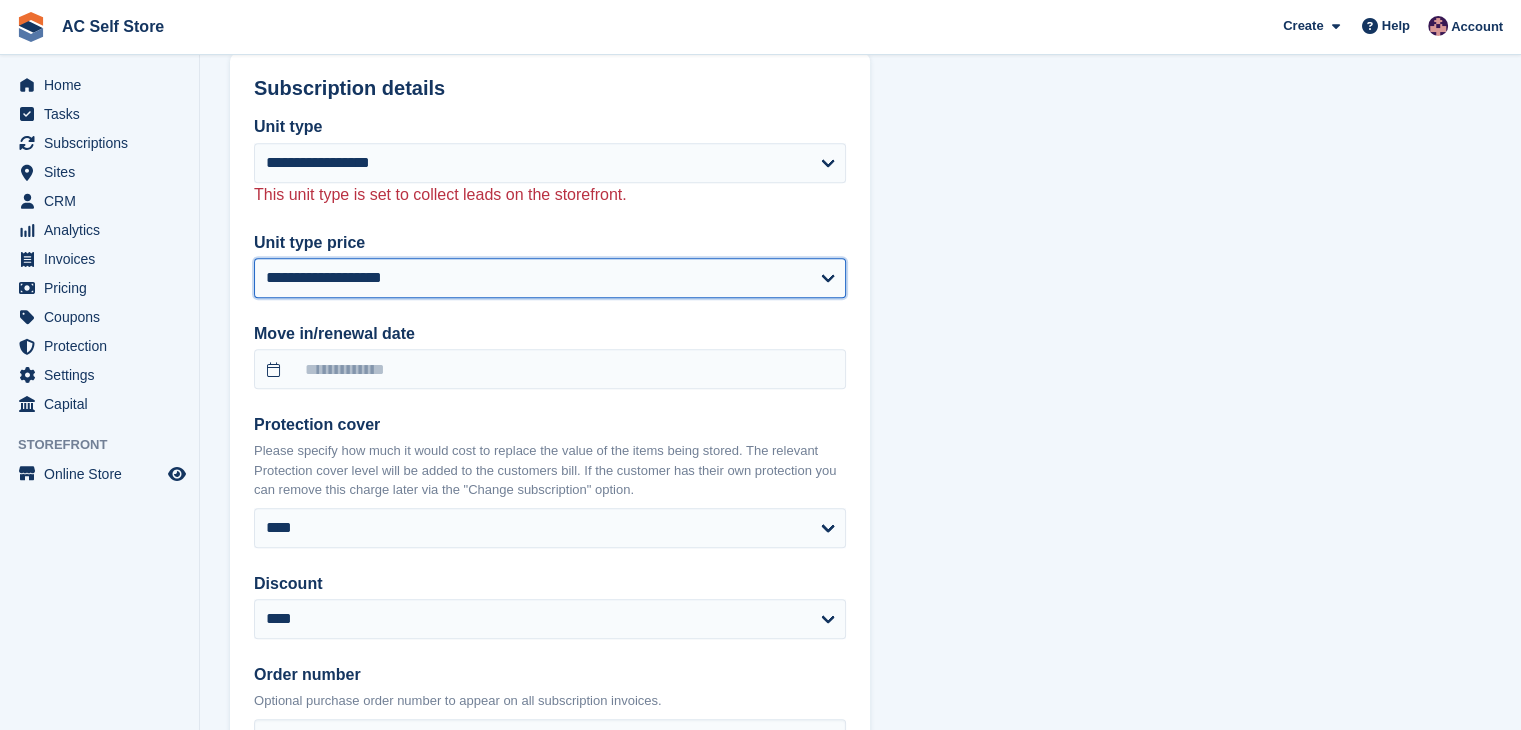 click on "**********" at bounding box center (550, 278) 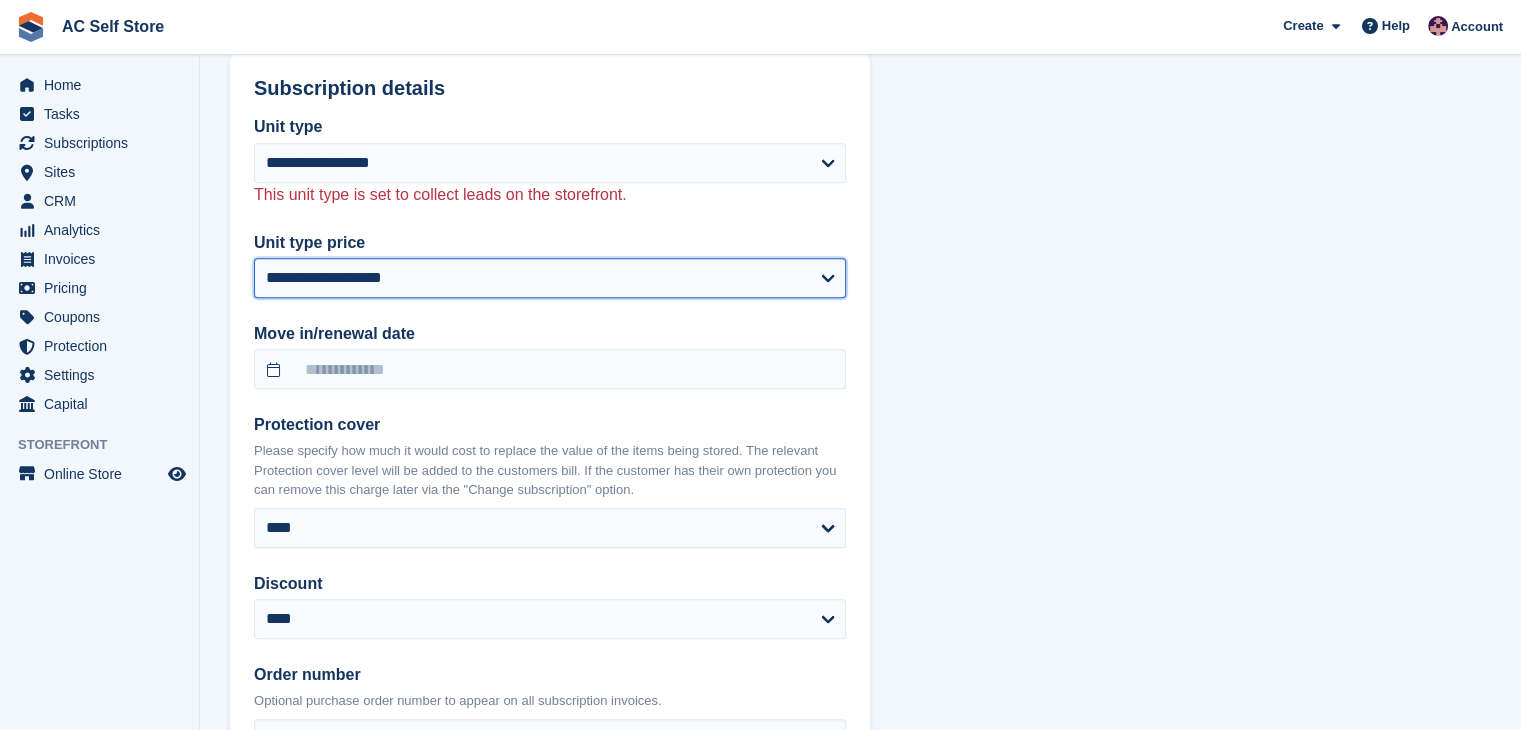 click on "**********" at bounding box center [550, 278] 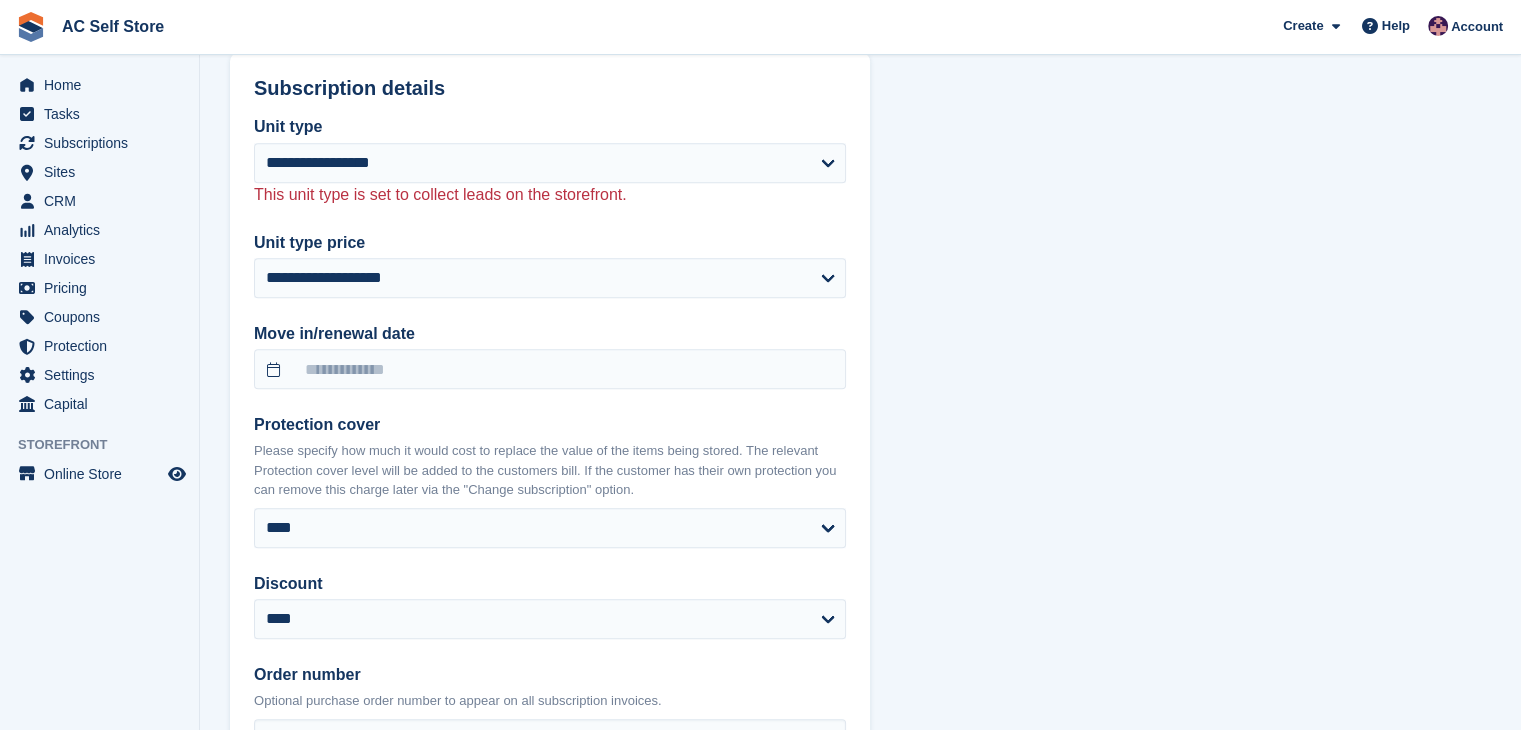 click on "This unit type is set to collect leads on the storefront." at bounding box center (550, 195) 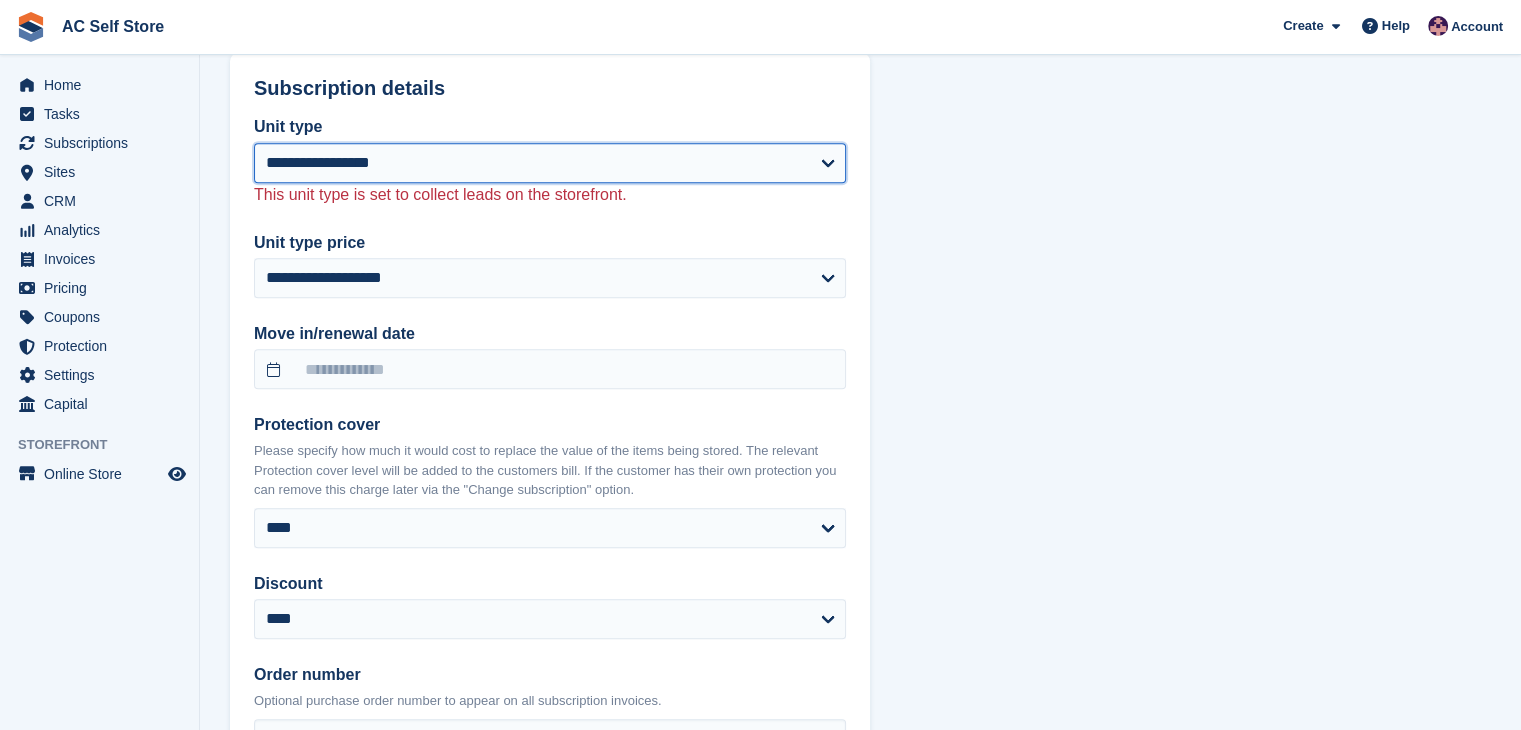 click on "**********" at bounding box center (550, 163) 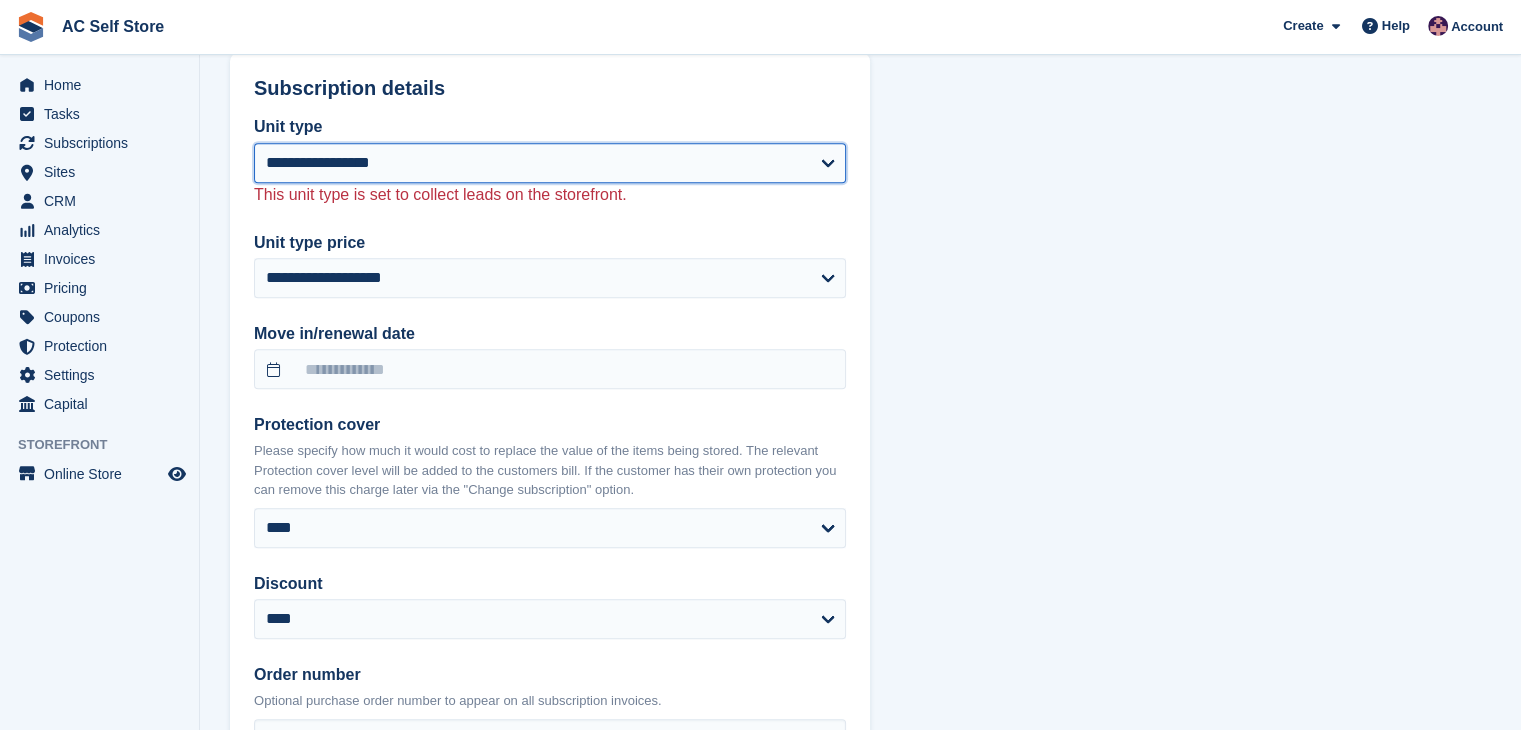 select on "*****" 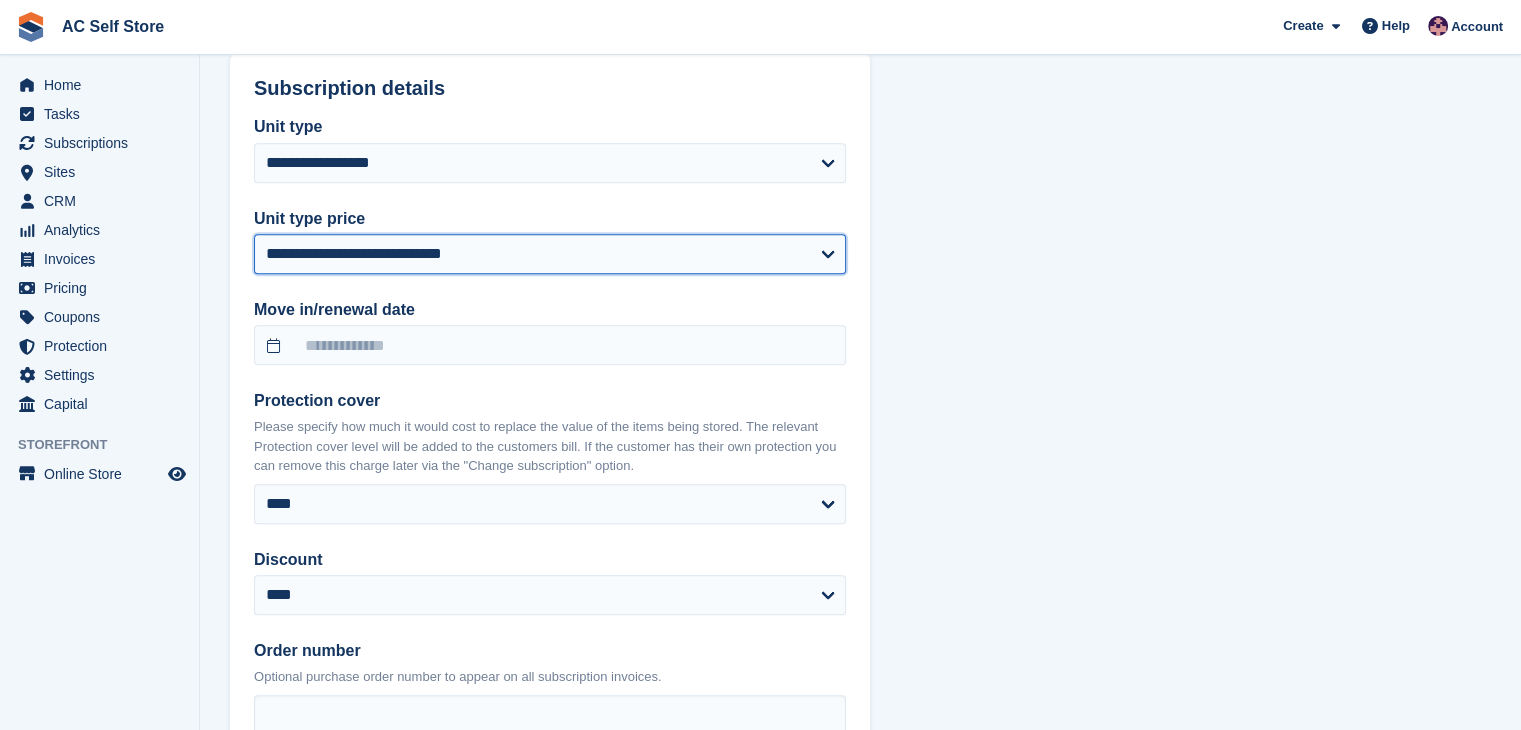 click on "**********" at bounding box center (550, 254) 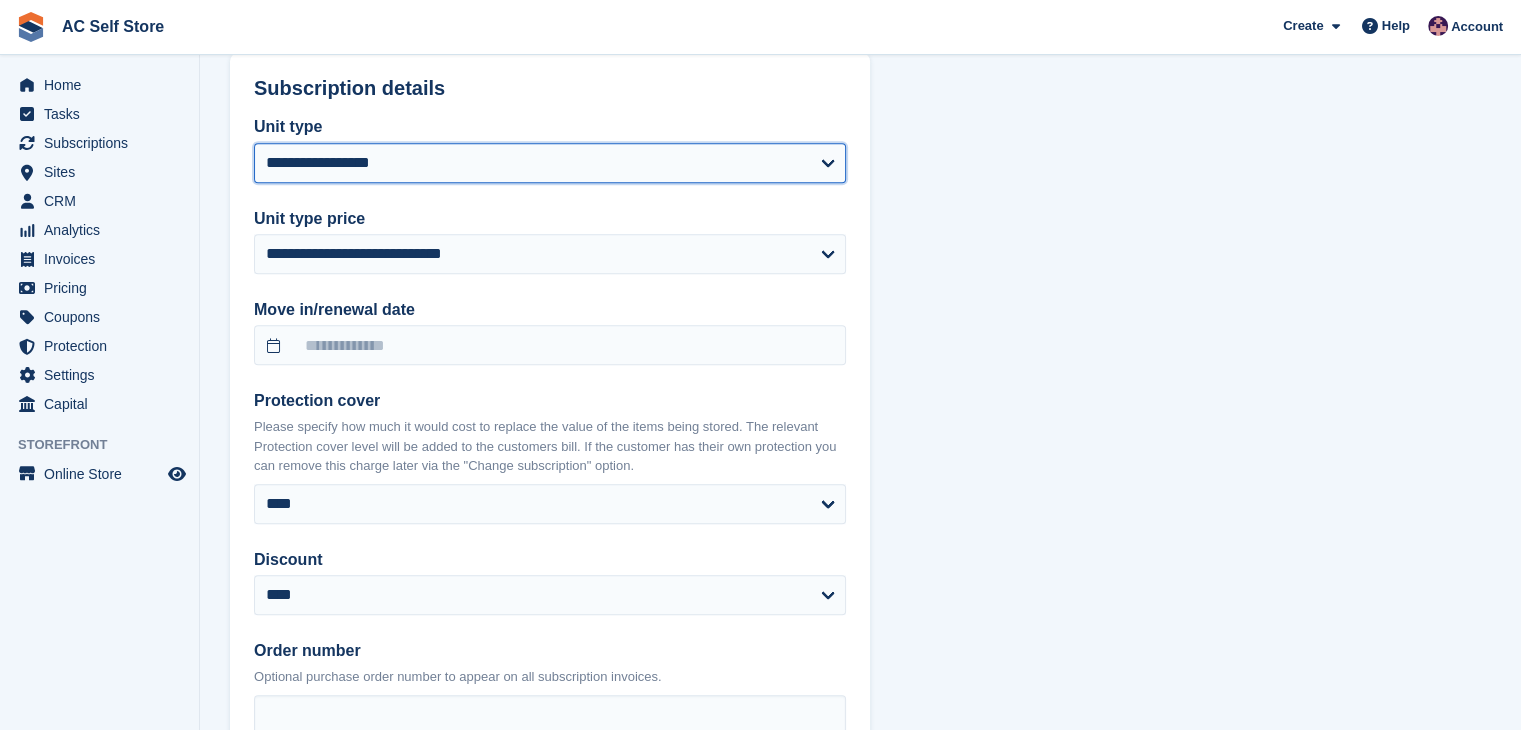 click on "**********" at bounding box center [550, 163] 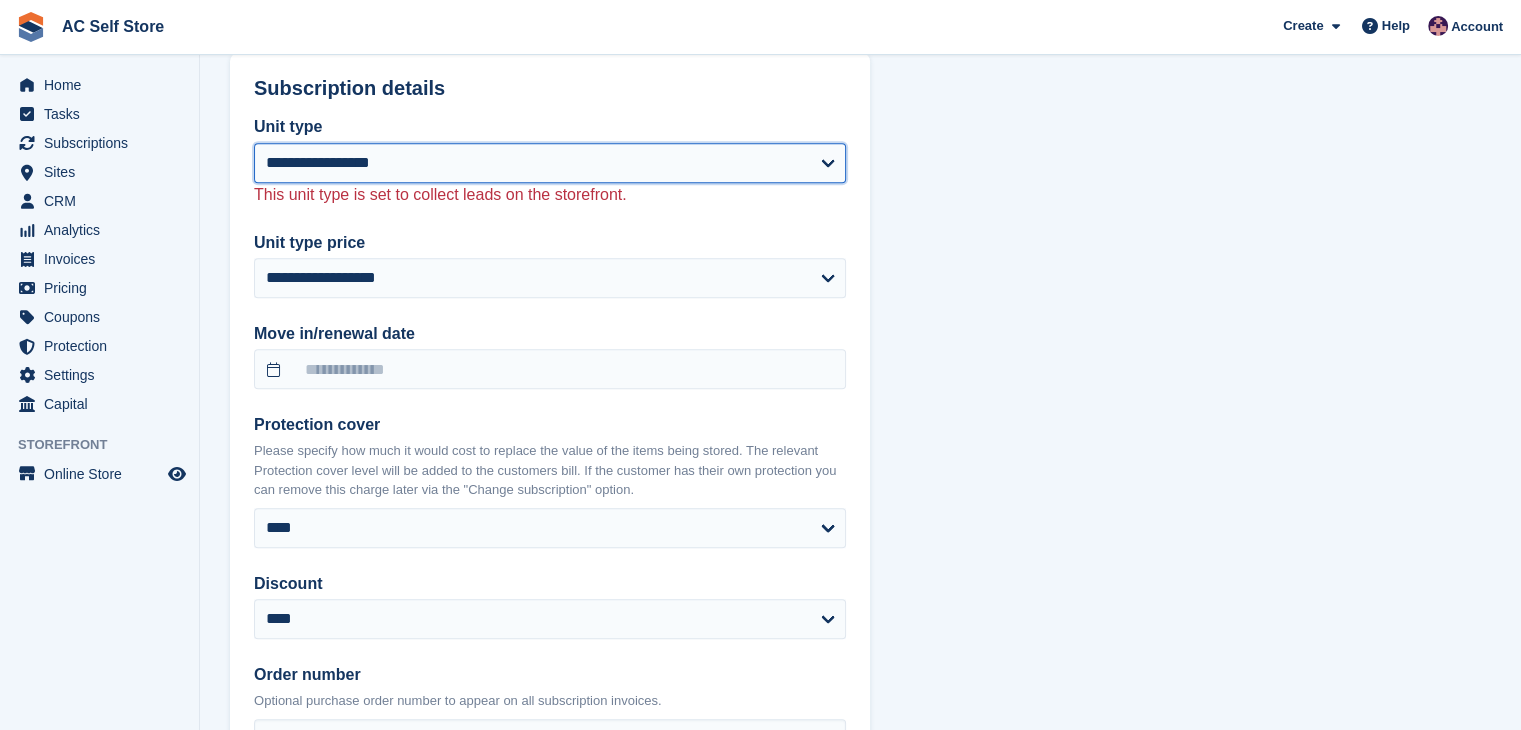 click on "**********" at bounding box center (550, 163) 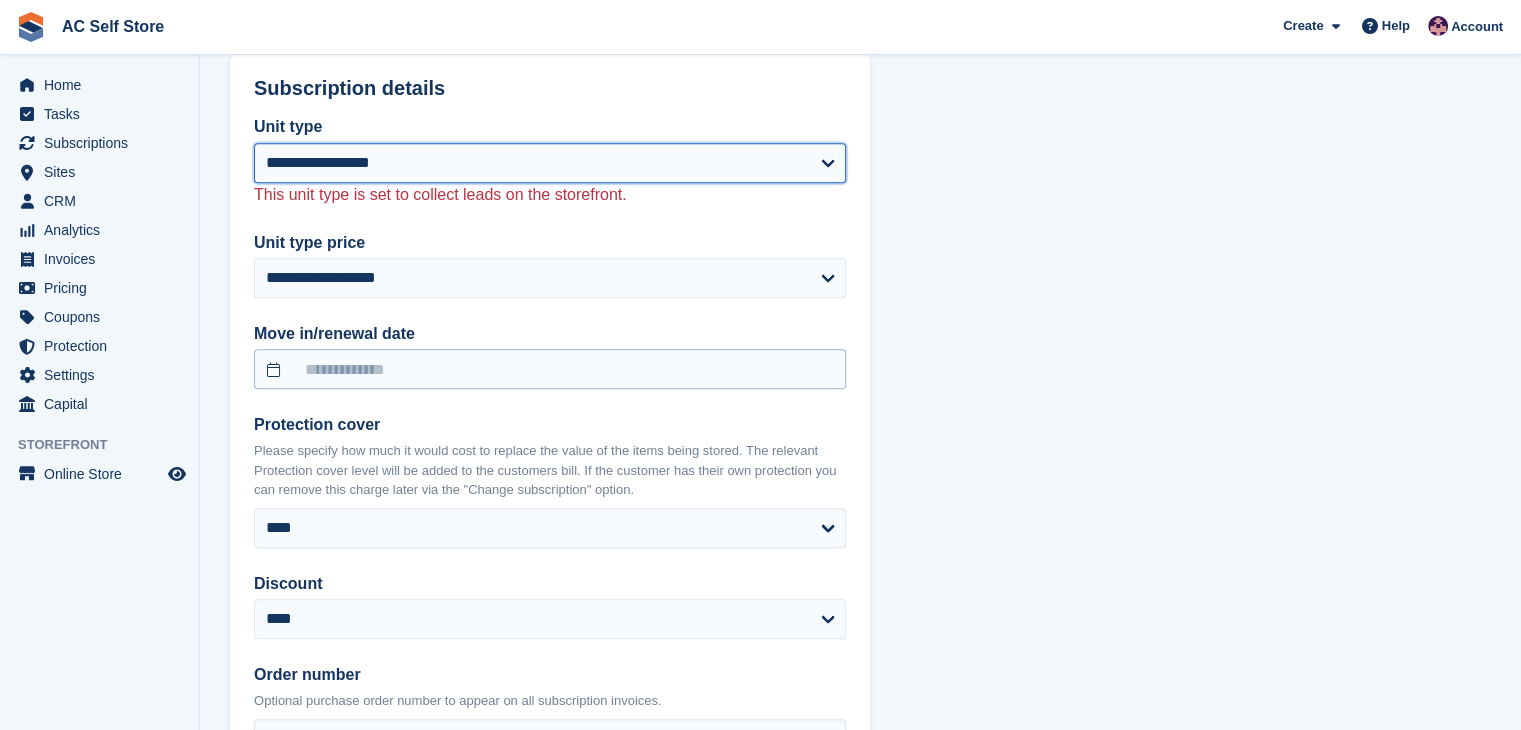 select 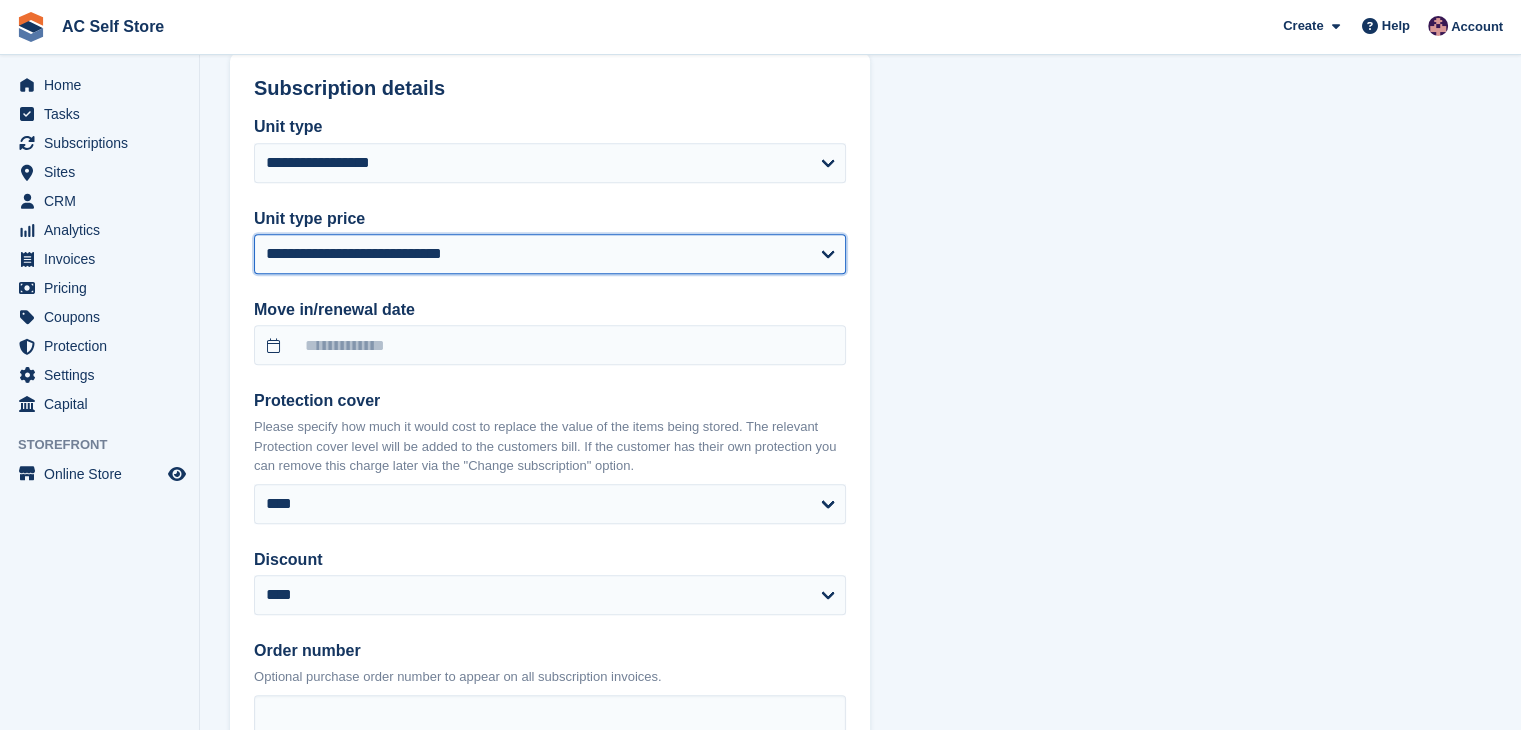 click on "**********" at bounding box center (550, 254) 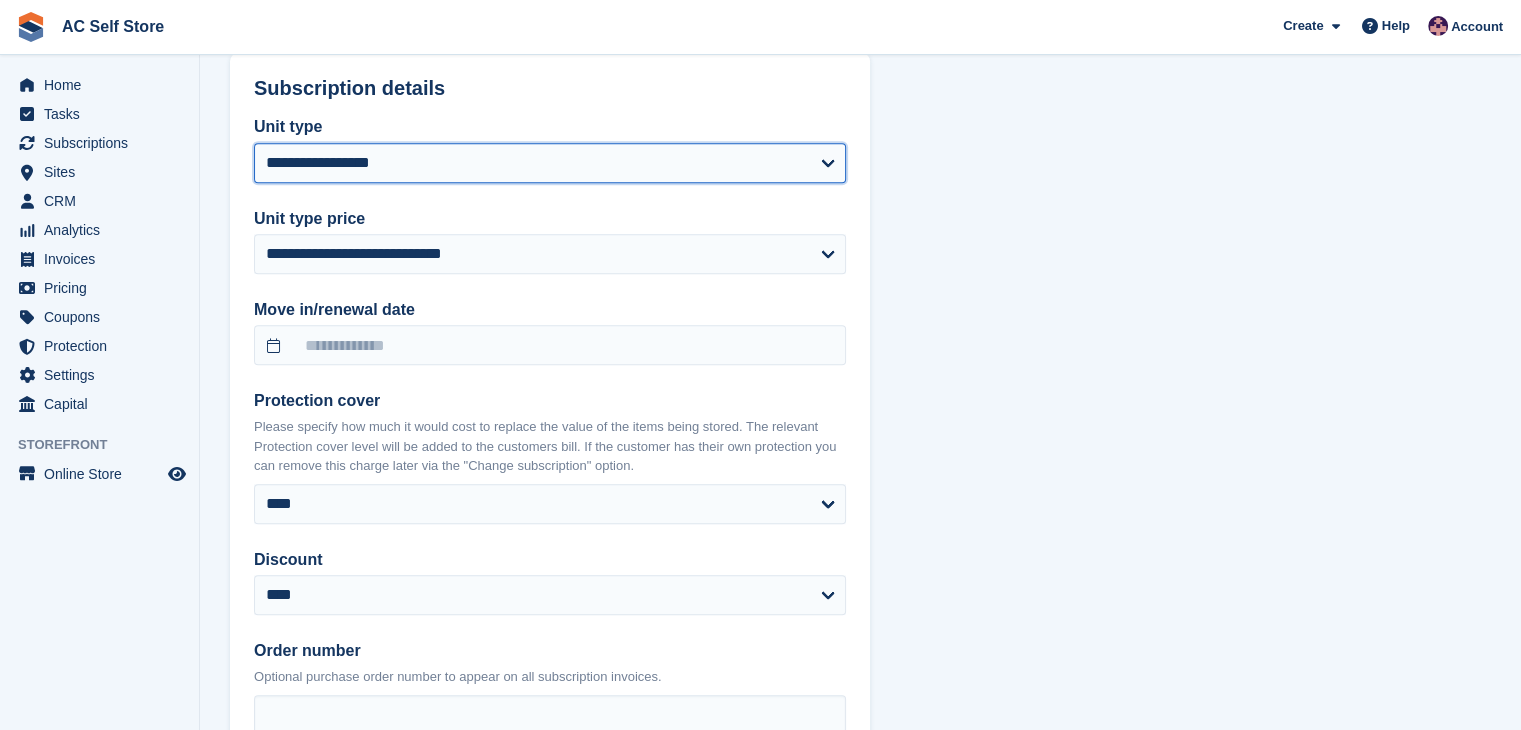 click on "**********" at bounding box center [550, 163] 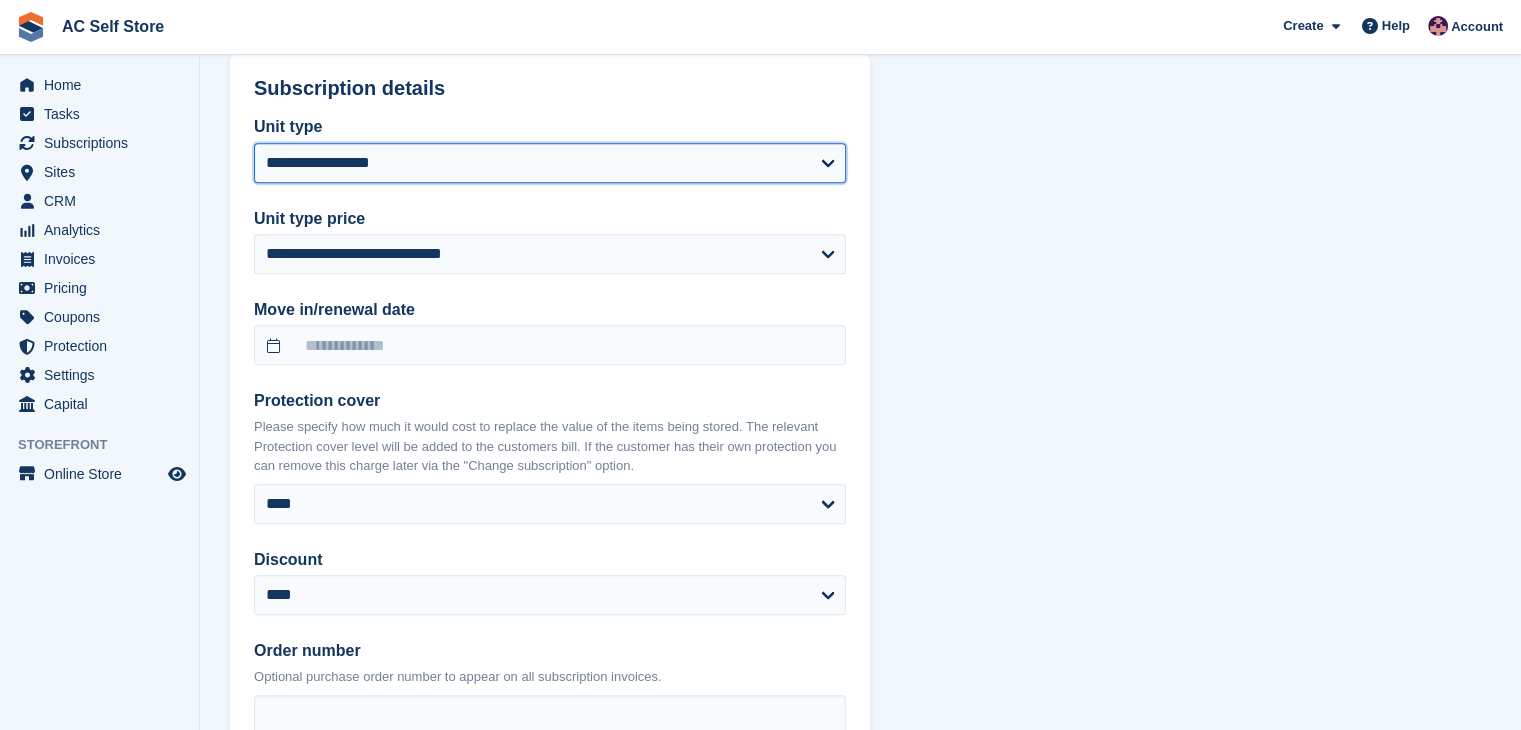 select on "*****" 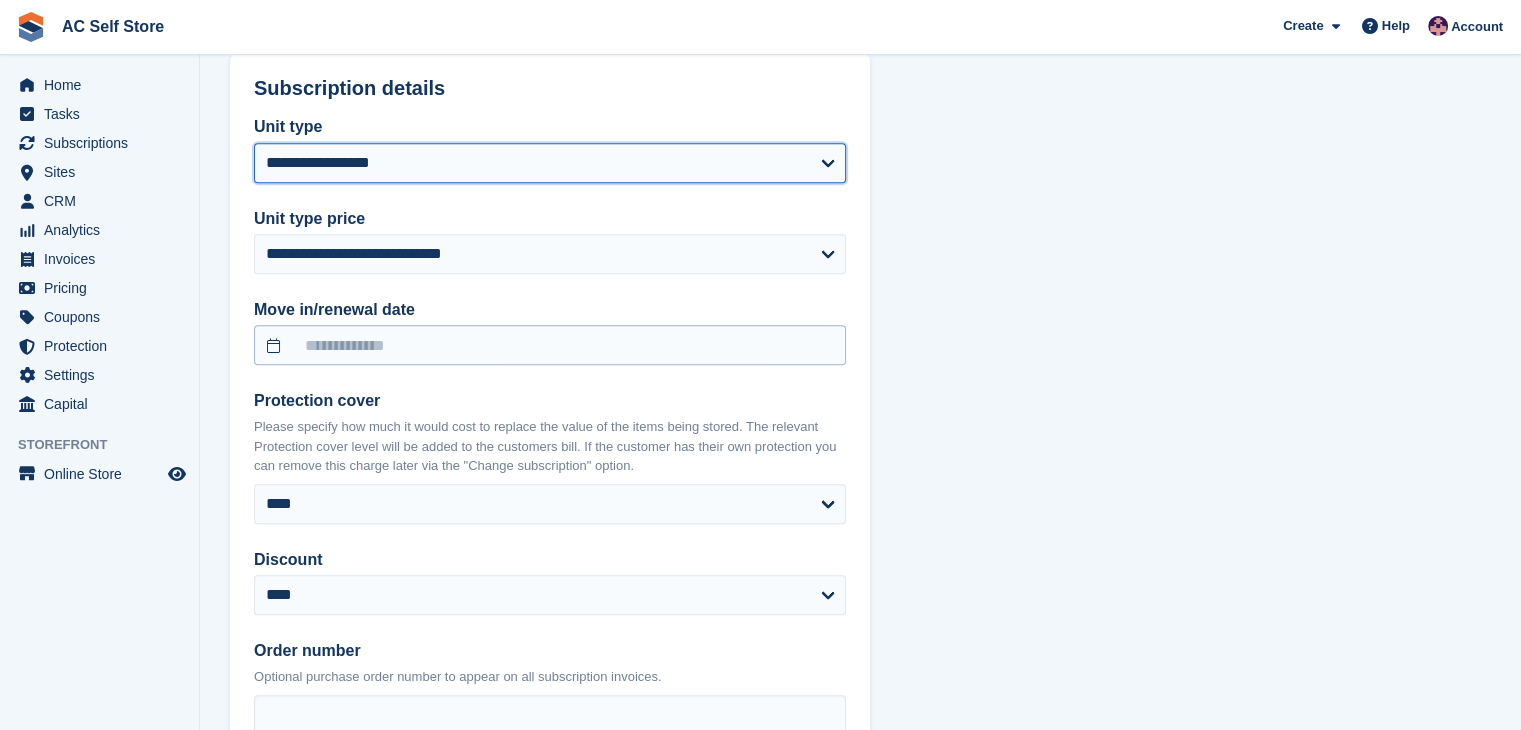 select on "*****" 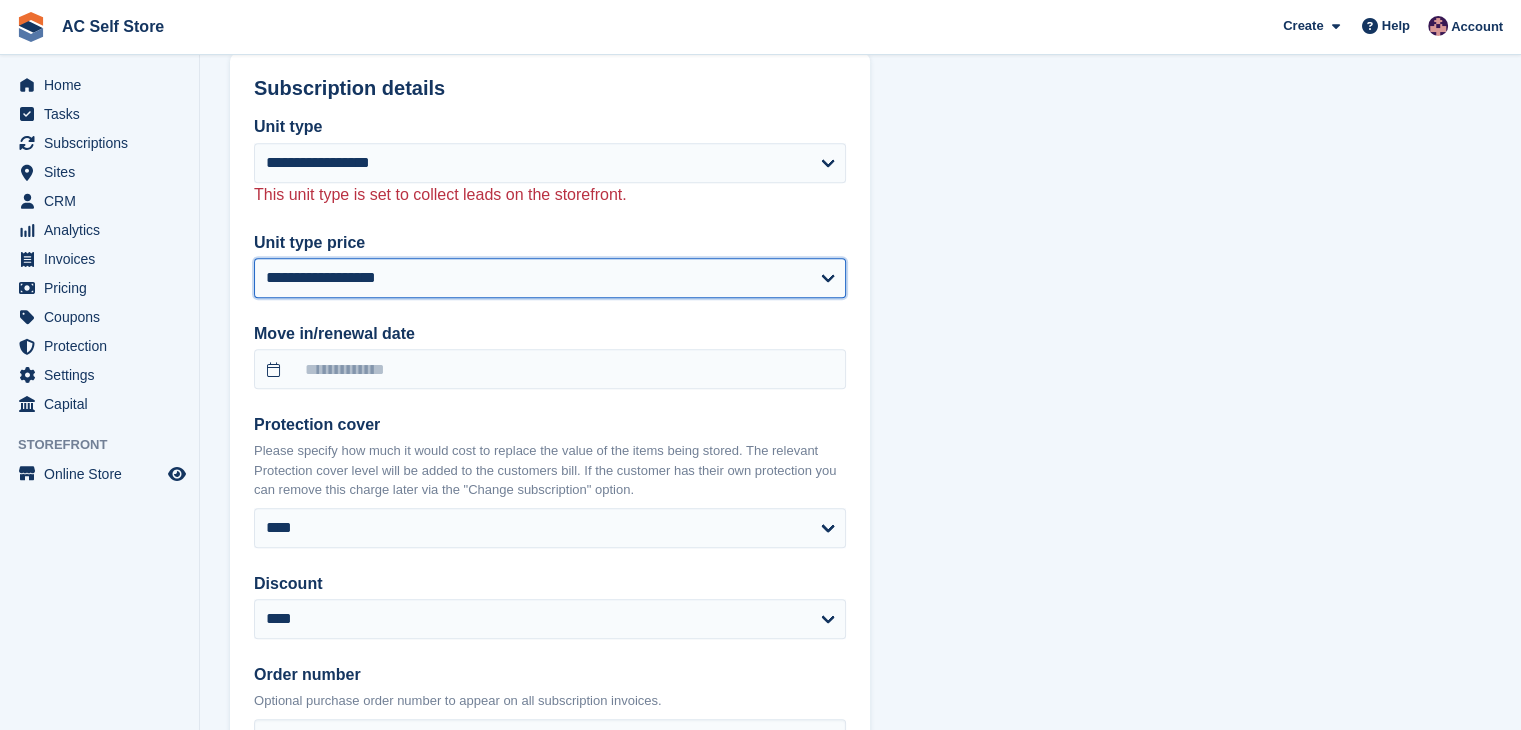 click on "**********" at bounding box center (550, 278) 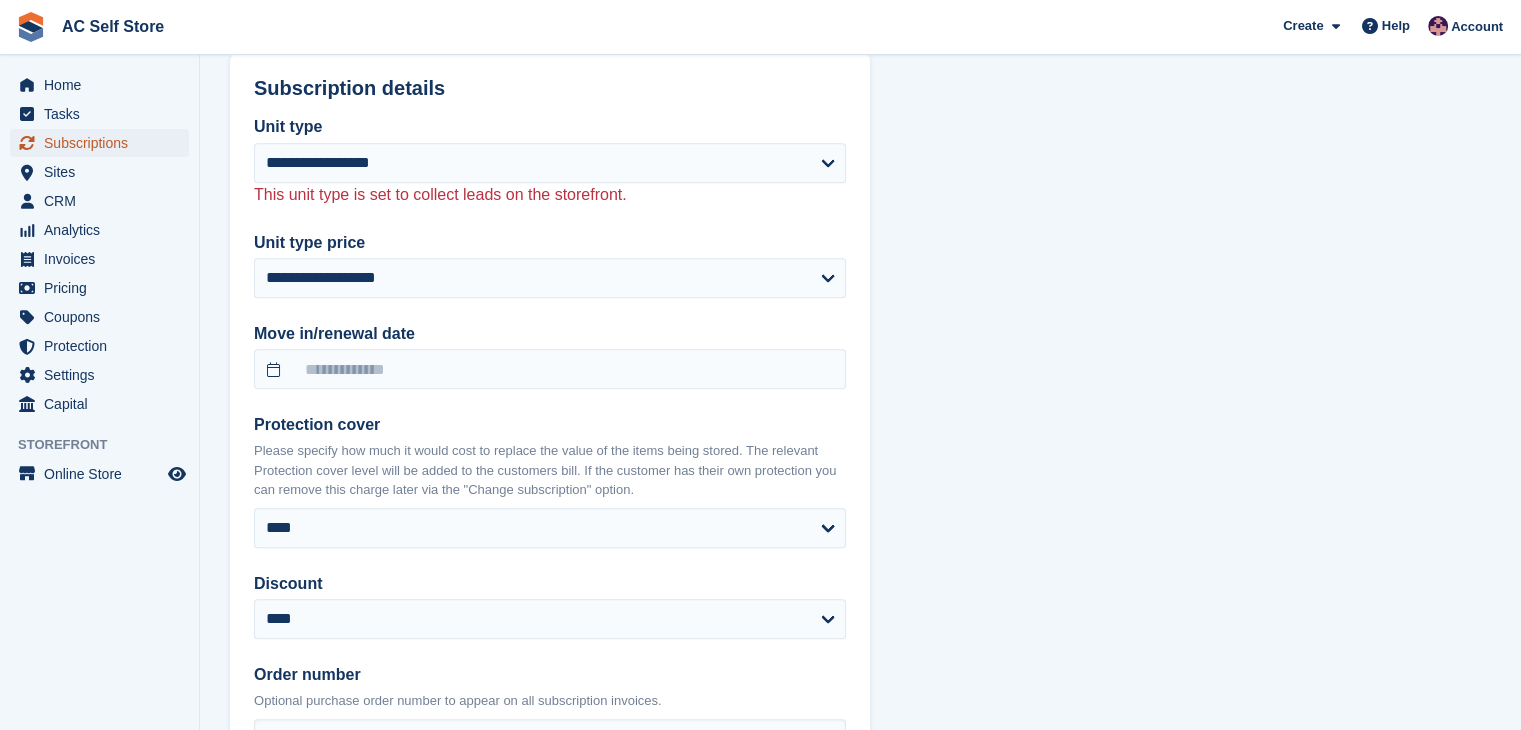 click on "Subscriptions" at bounding box center (104, 143) 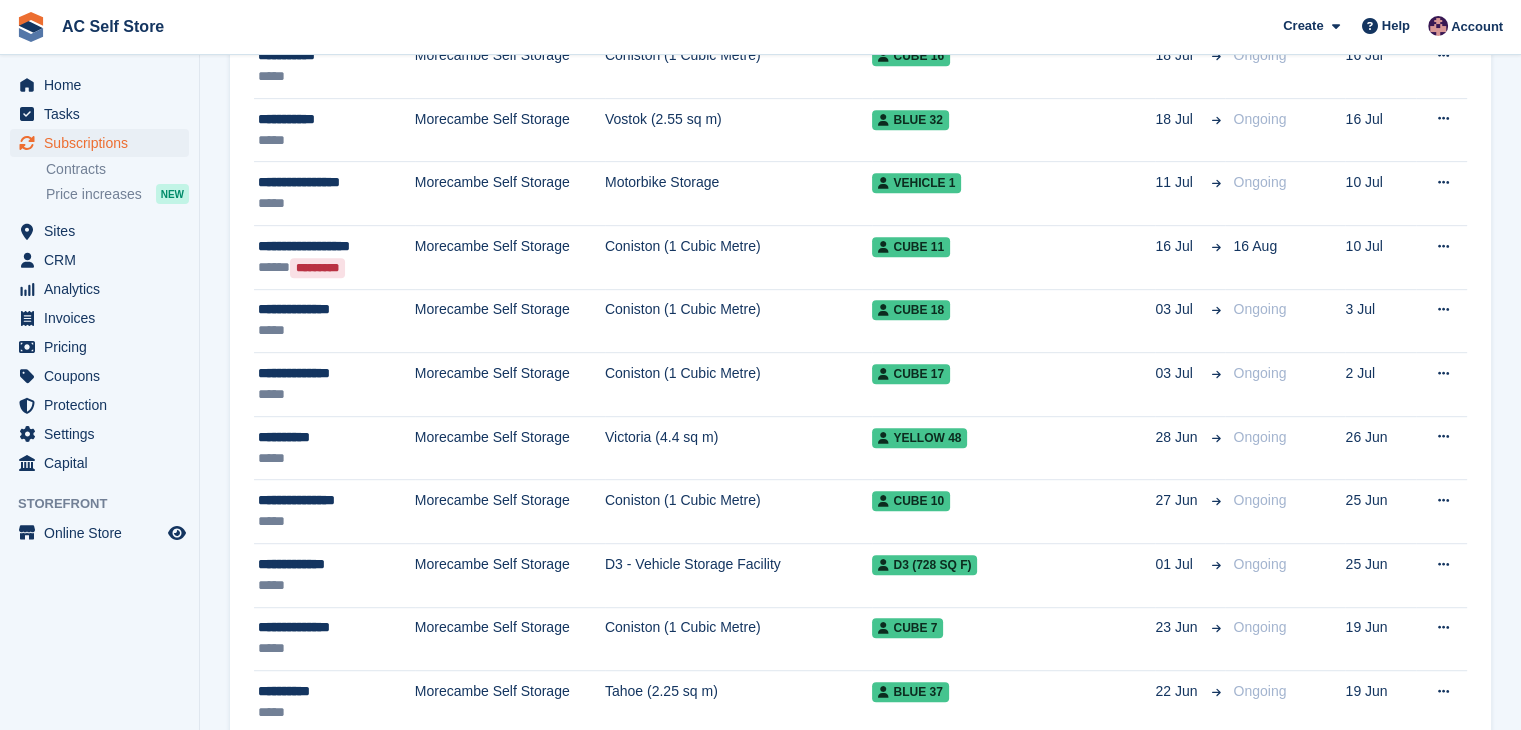 scroll, scrollTop: 0, scrollLeft: 0, axis: both 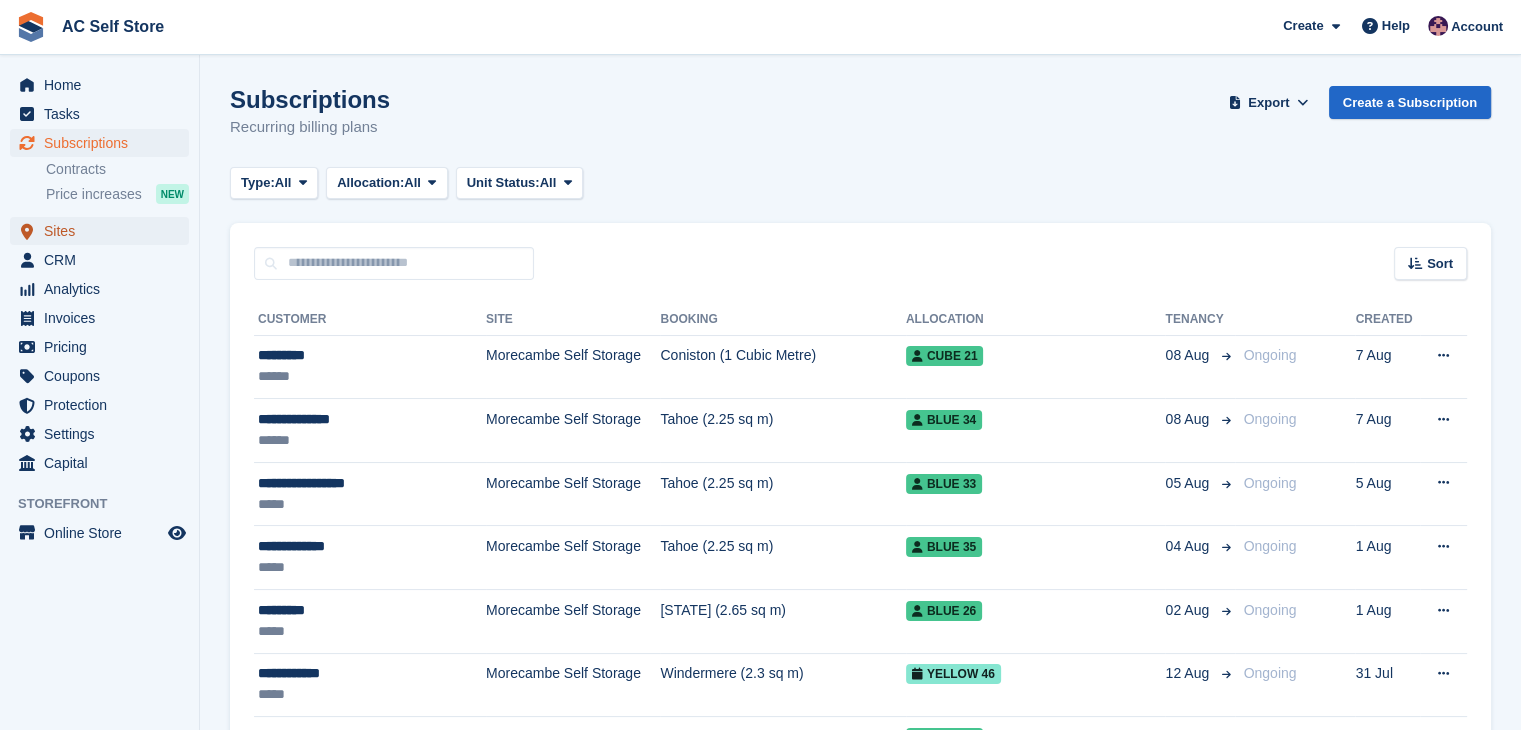 click on "Sites" at bounding box center (104, 231) 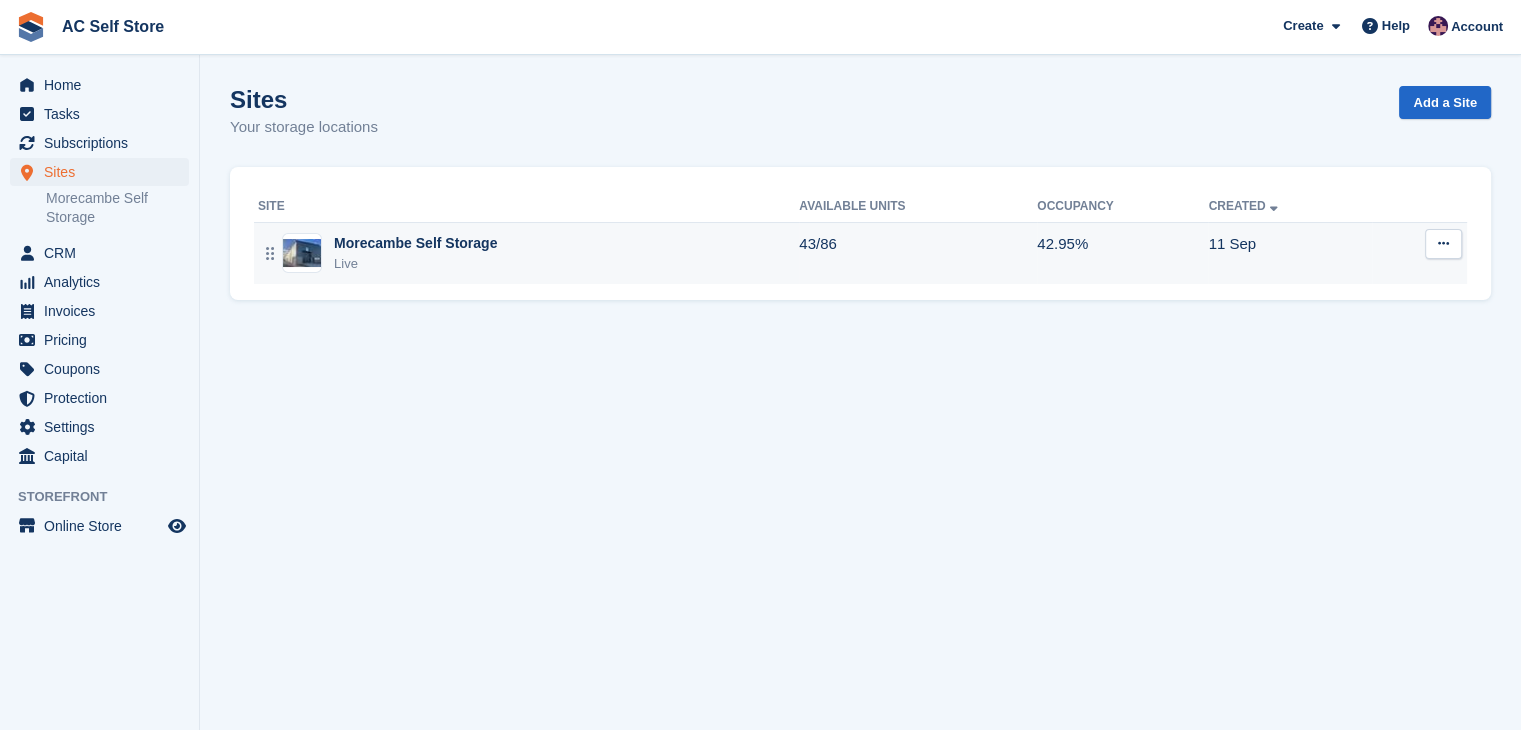click on "Live" at bounding box center [415, 264] 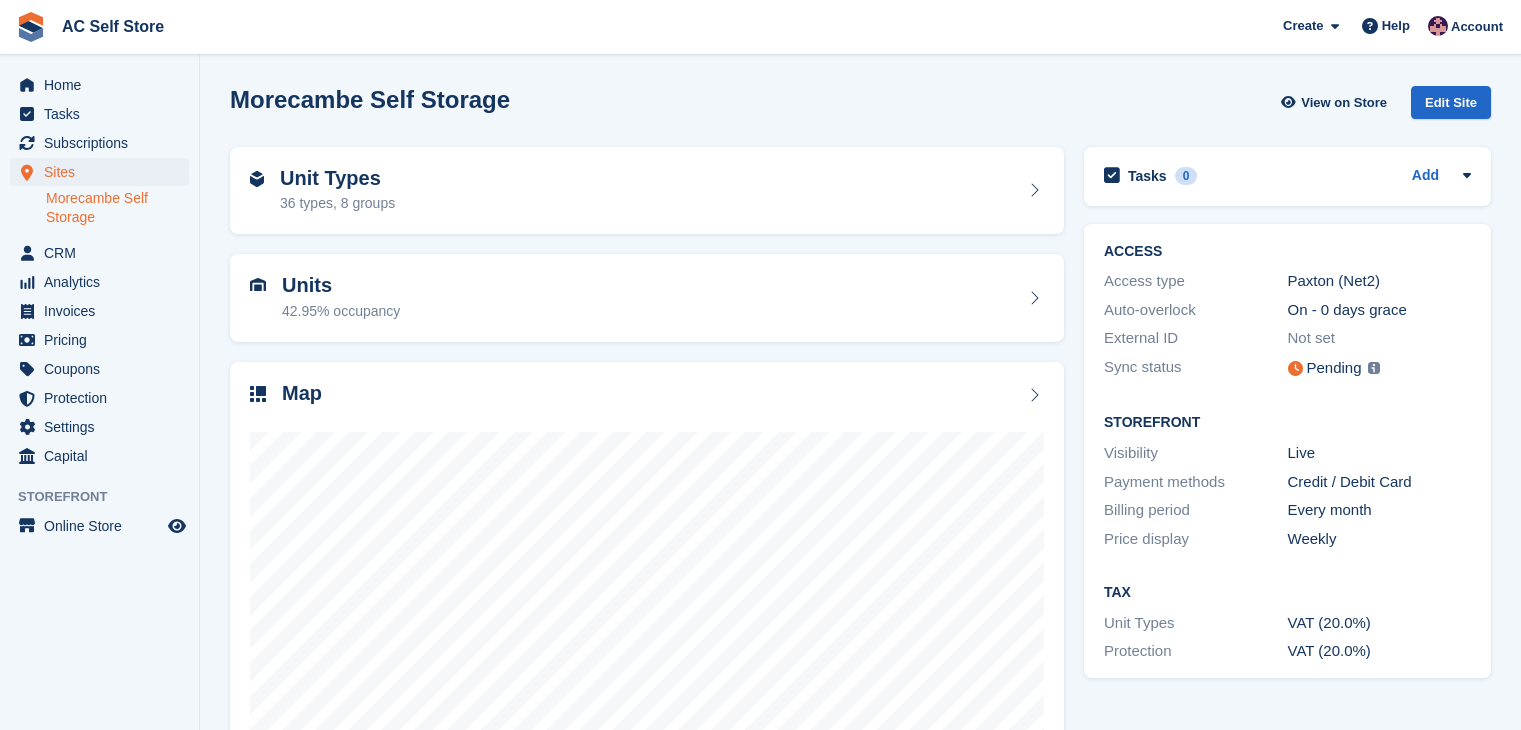 scroll, scrollTop: 0, scrollLeft: 0, axis: both 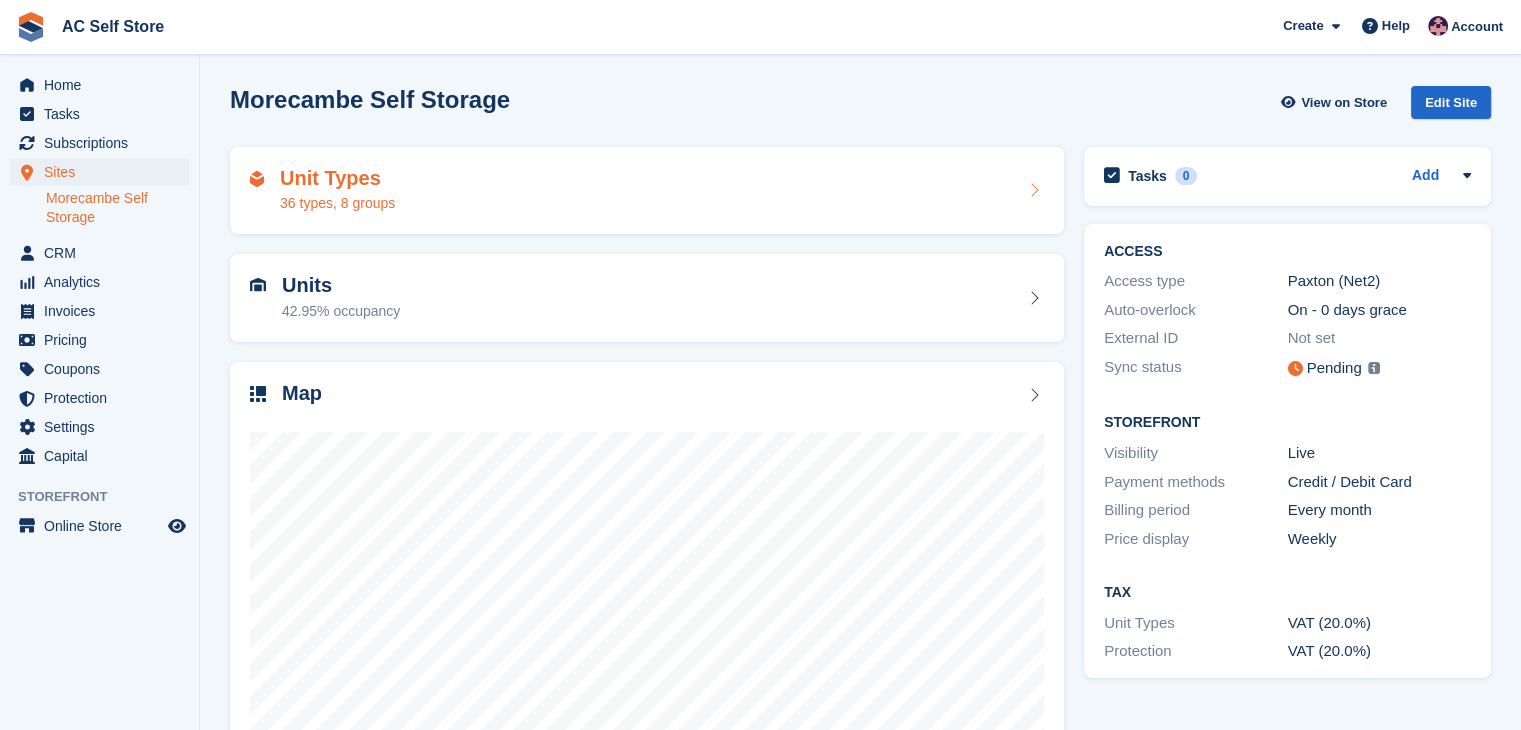 click on "Unit Types
36 types, 8 groups" at bounding box center (647, 191) 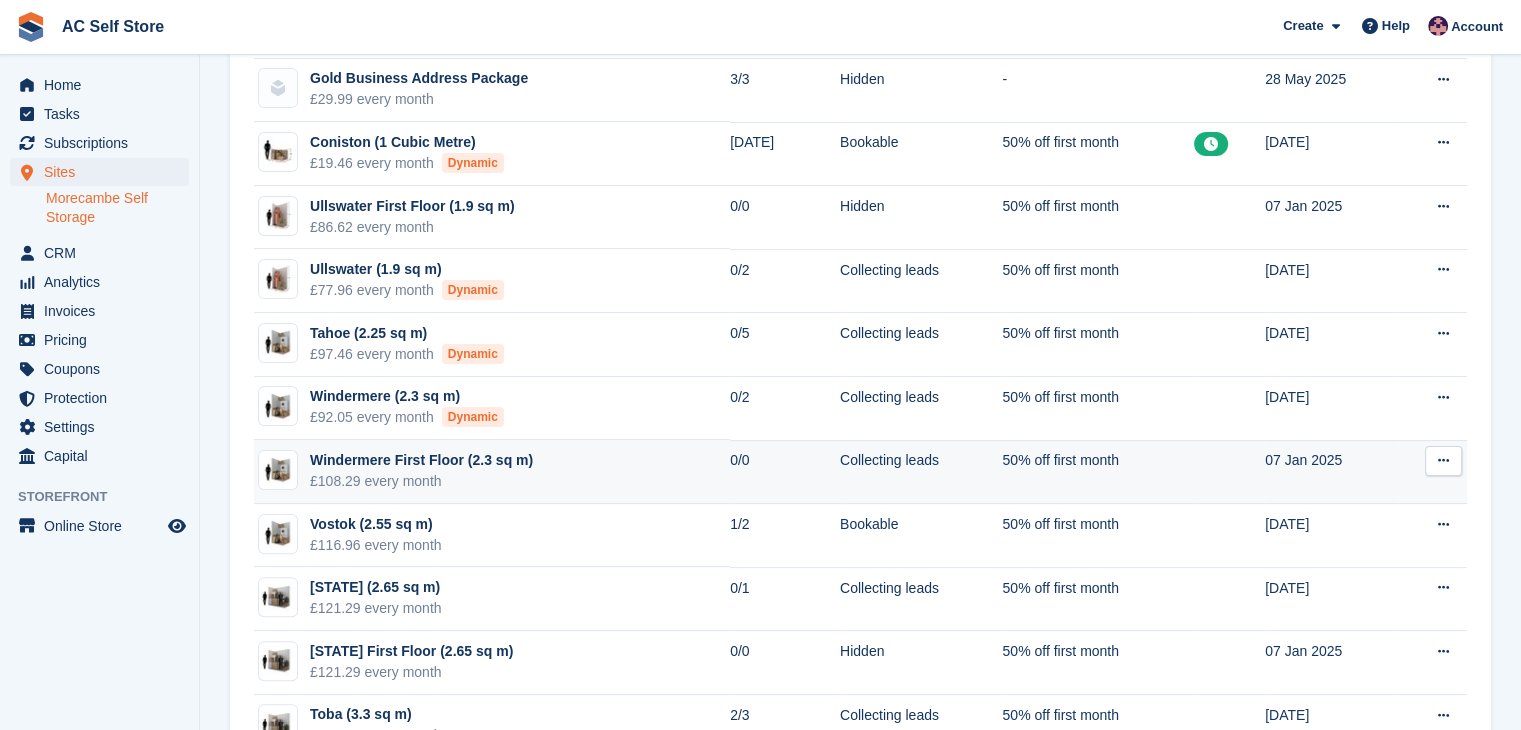 scroll, scrollTop: 400, scrollLeft: 0, axis: vertical 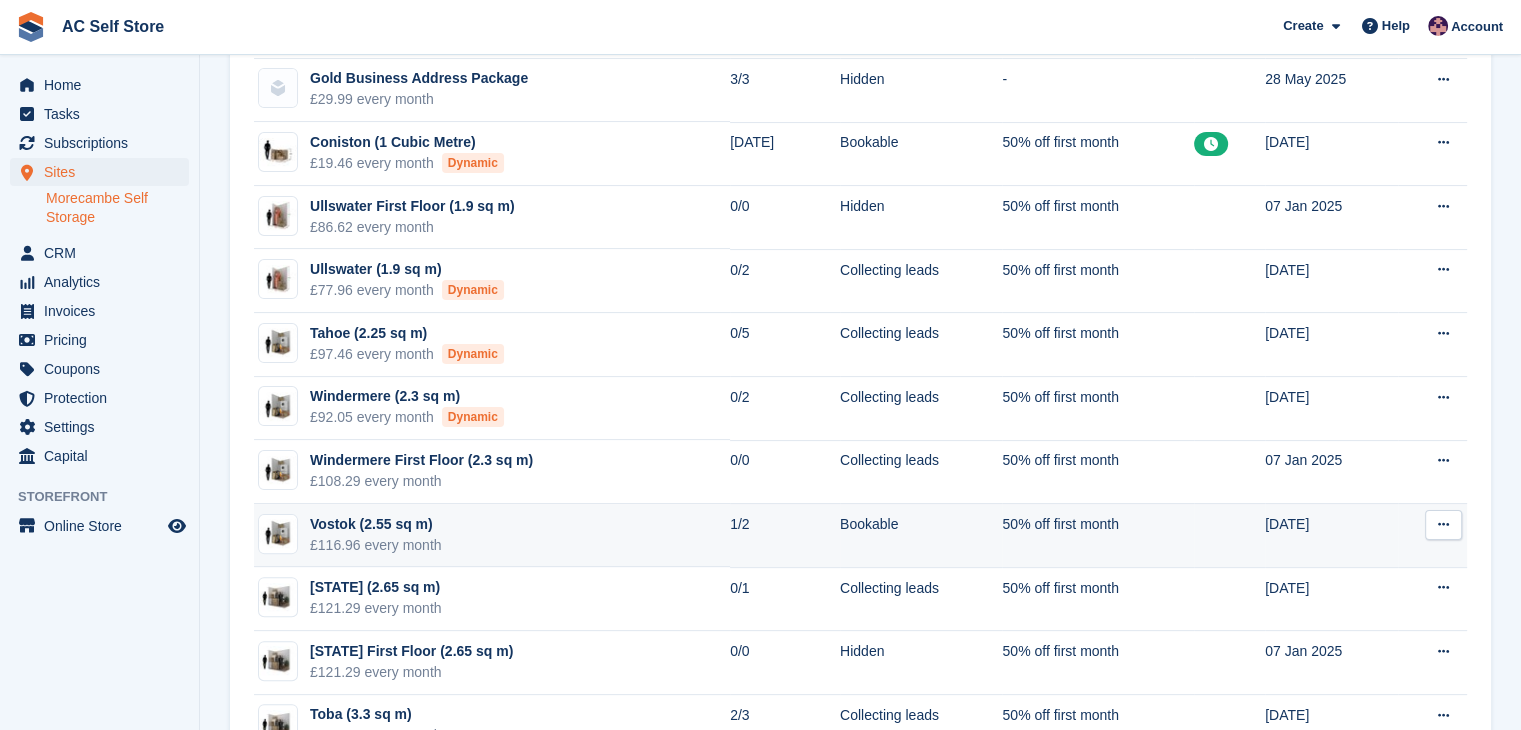 click at bounding box center [1443, 524] 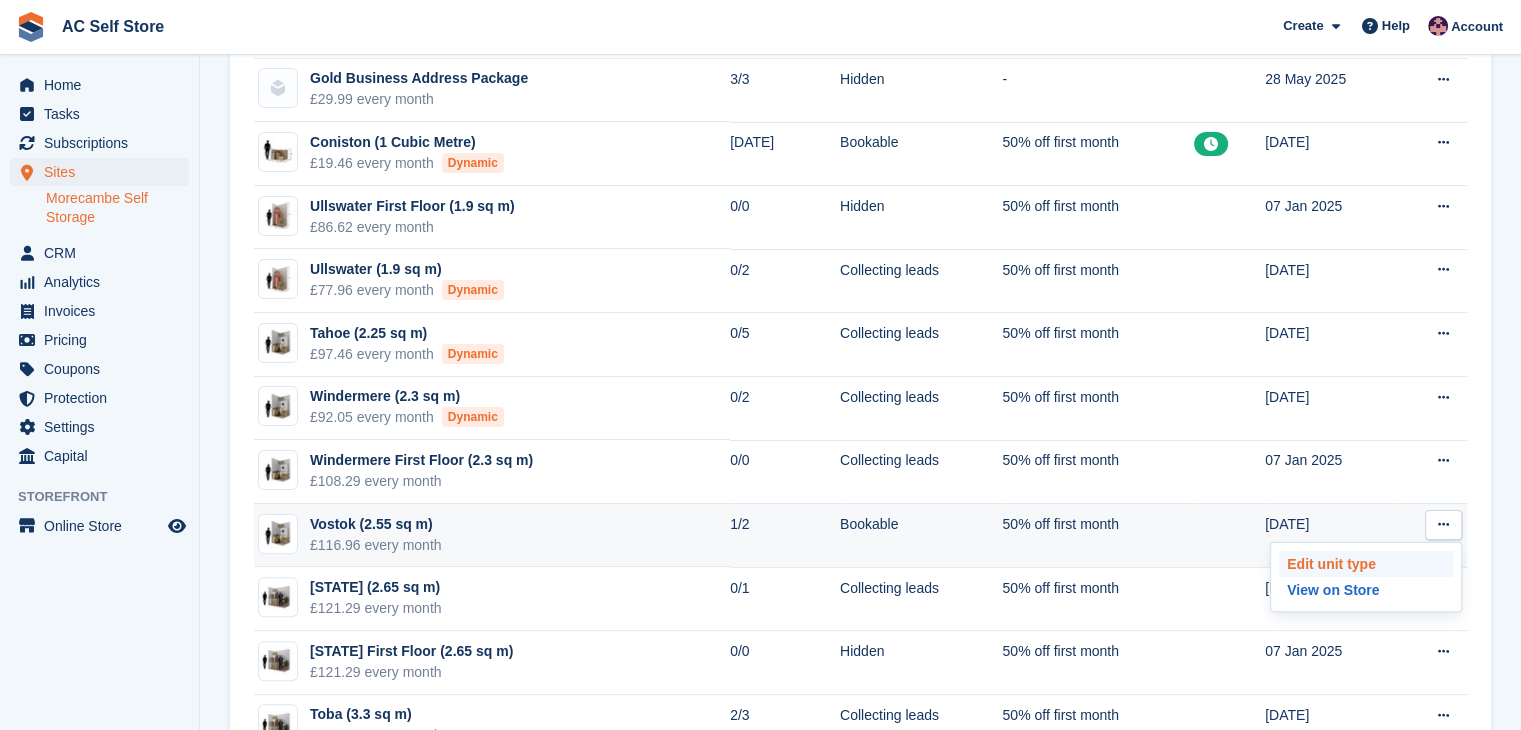 click on "Edit unit type" at bounding box center [1366, 564] 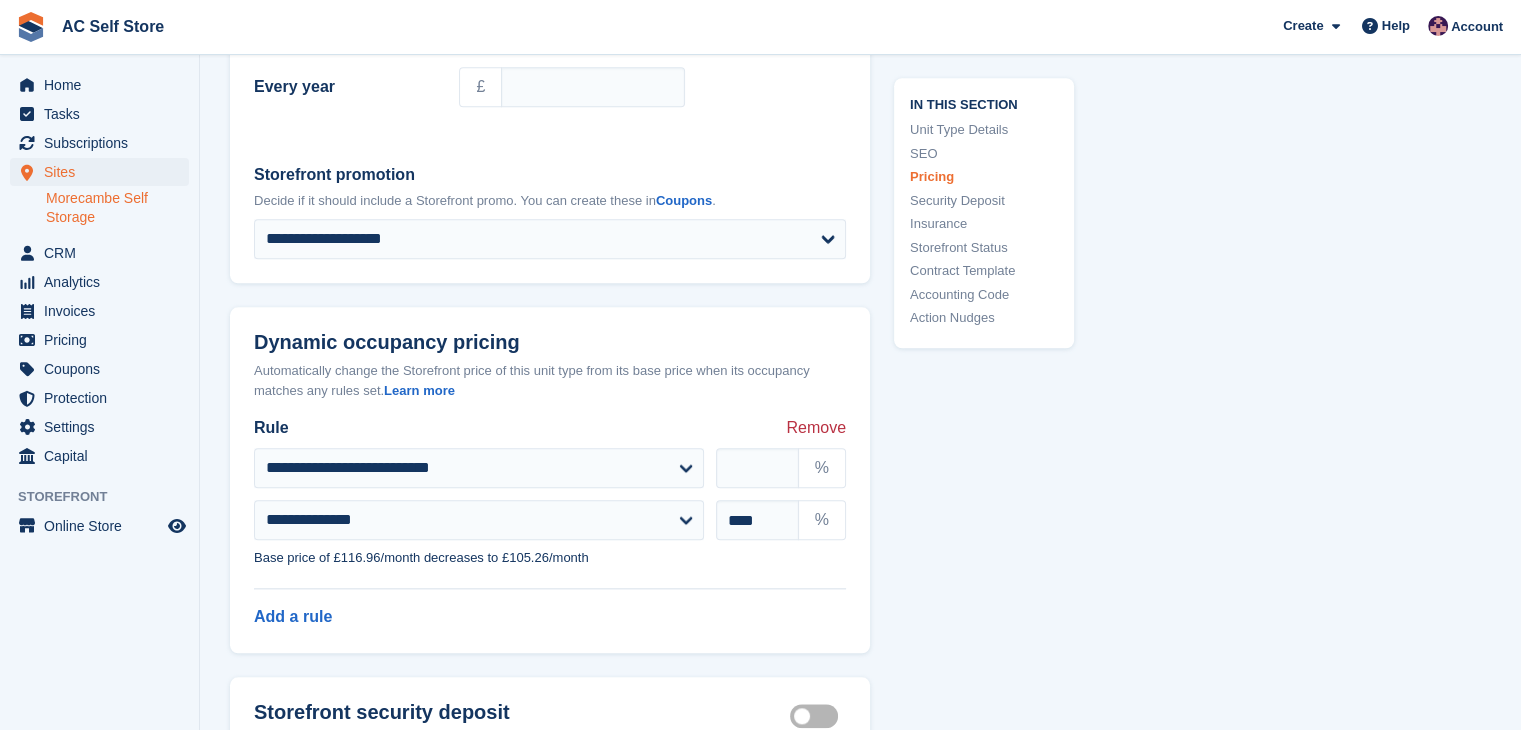 scroll, scrollTop: 2000, scrollLeft: 0, axis: vertical 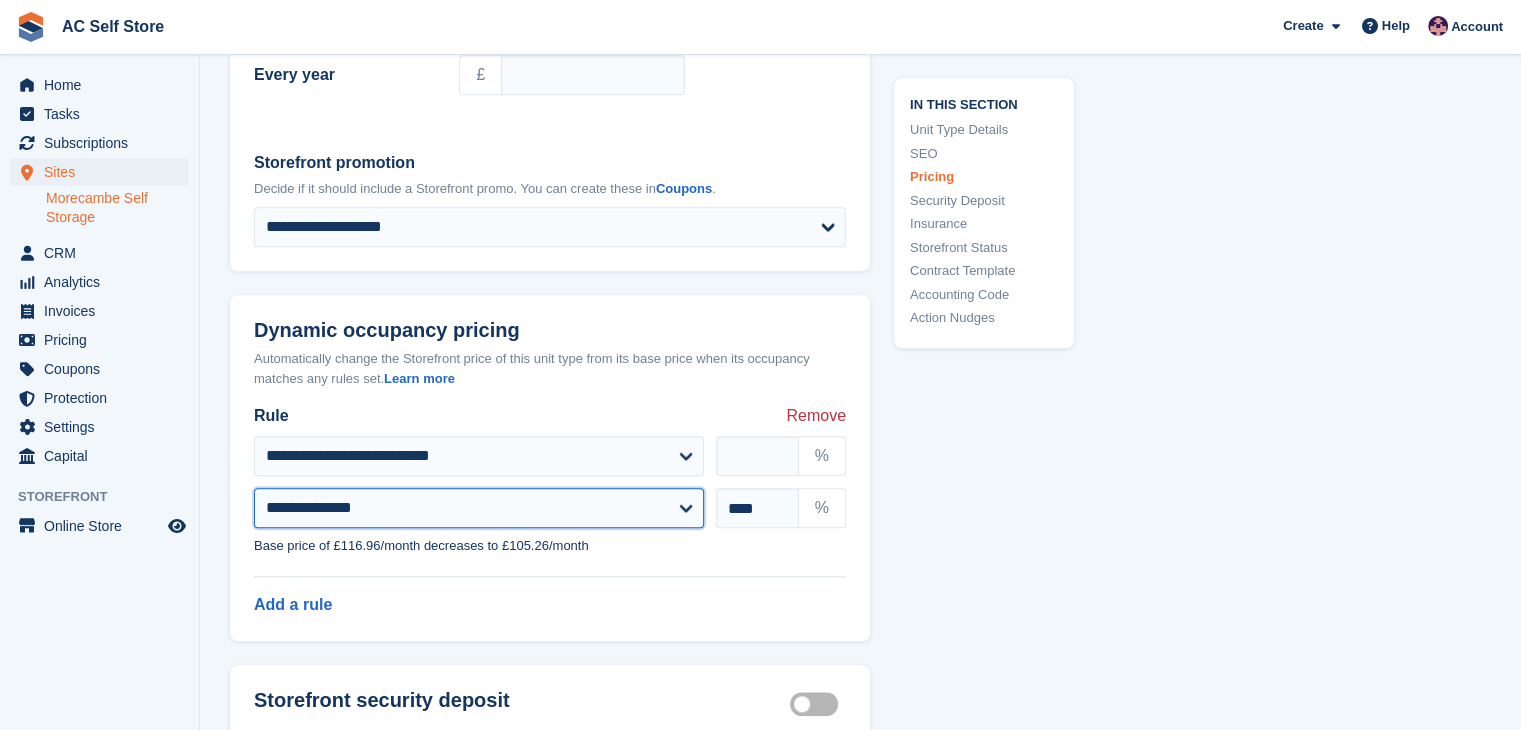 click on "**********" at bounding box center (479, 508) 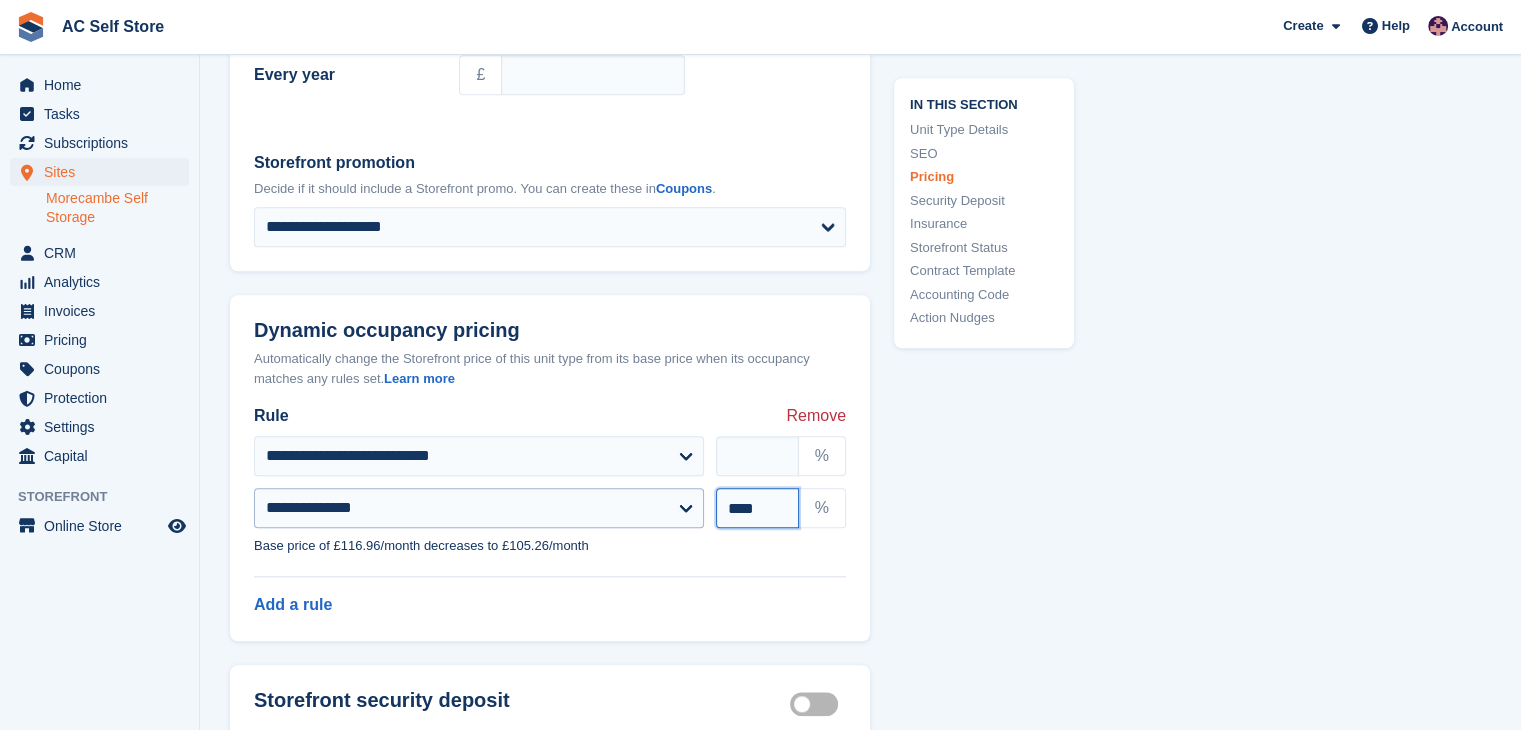 drag, startPoint x: 771, startPoint y: 497, endPoint x: 696, endPoint y: 512, distance: 76.48529 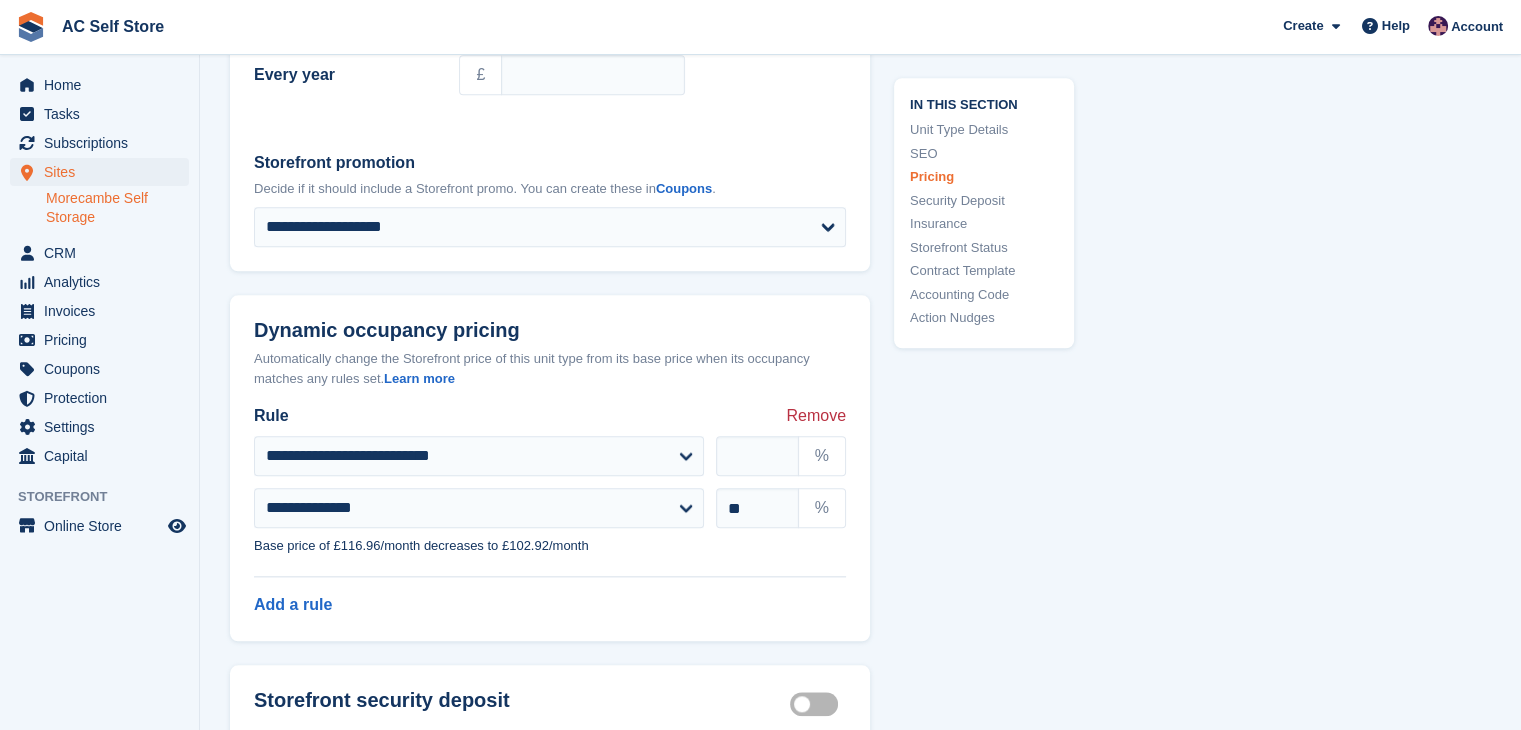 click on "In this section
Unit Type Details
SEO
Pricing
Security Deposit
Insurance
Storefront Status
Contract Template
Accounting Code
Action Nudges" at bounding box center (972, 376) 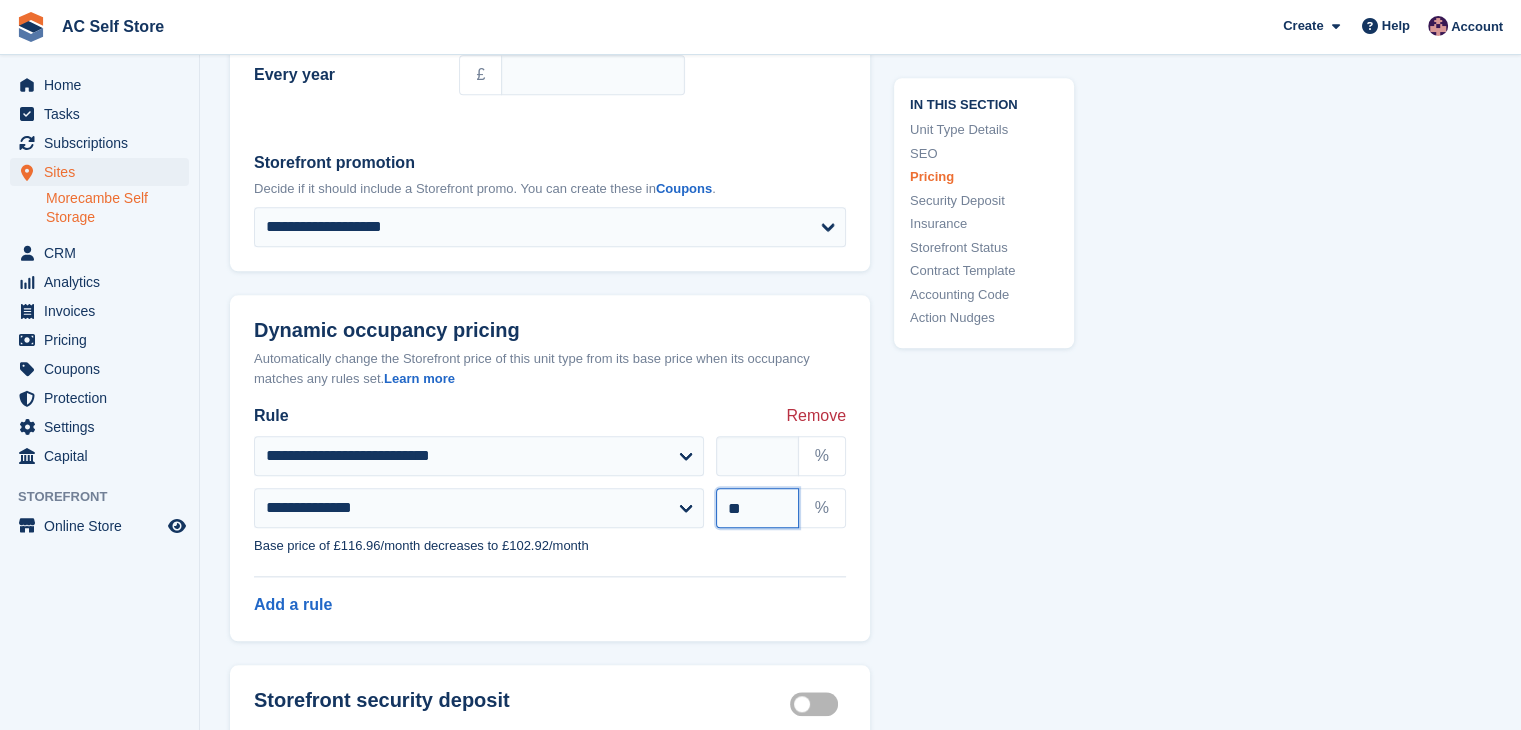 drag, startPoint x: 749, startPoint y: 513, endPoint x: 720, endPoint y: 509, distance: 29.274563 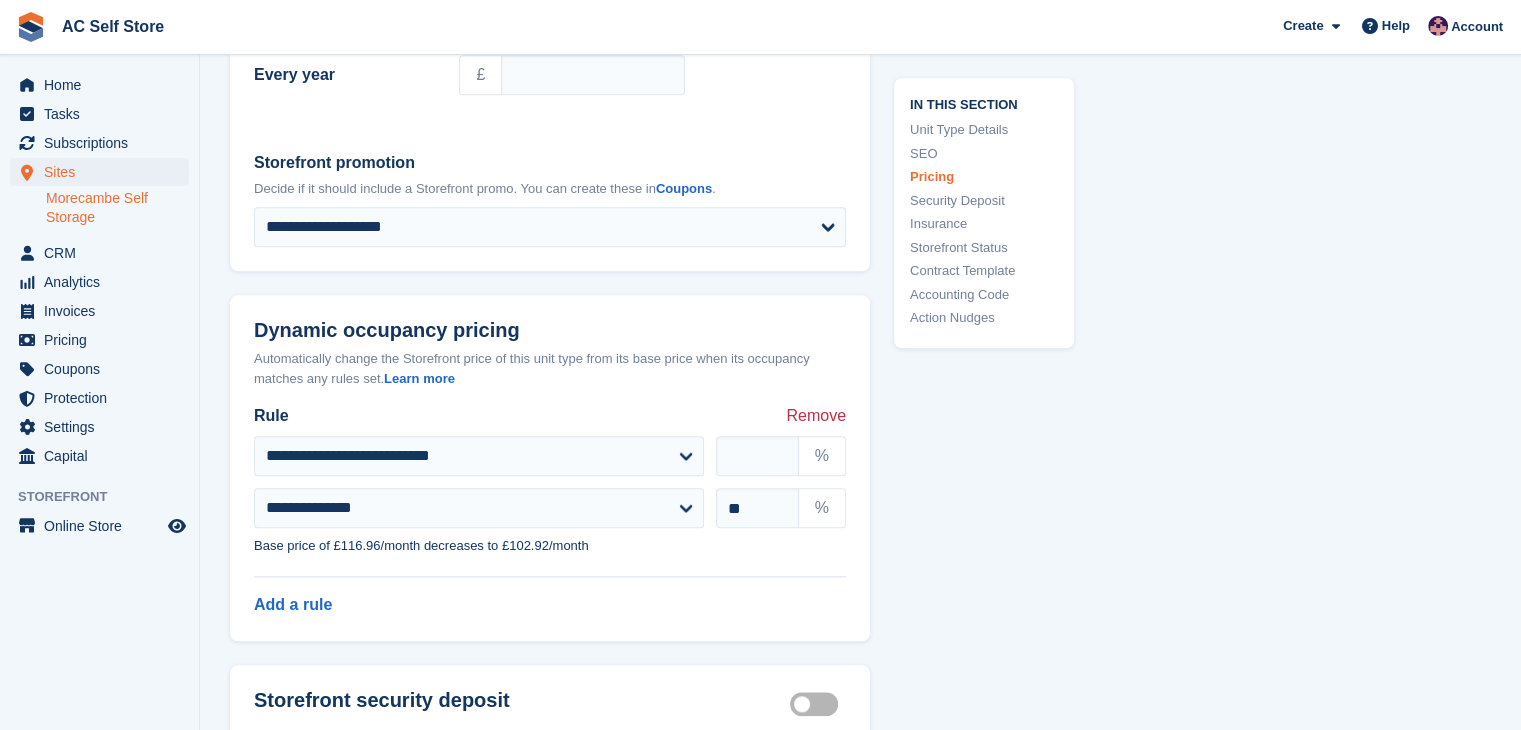 click on "In this section
Unit Type Details
SEO
Pricing
Security Deposit
Insurance
Storefront Status
Contract Template
Accounting Code
Action Nudges" at bounding box center [972, 376] 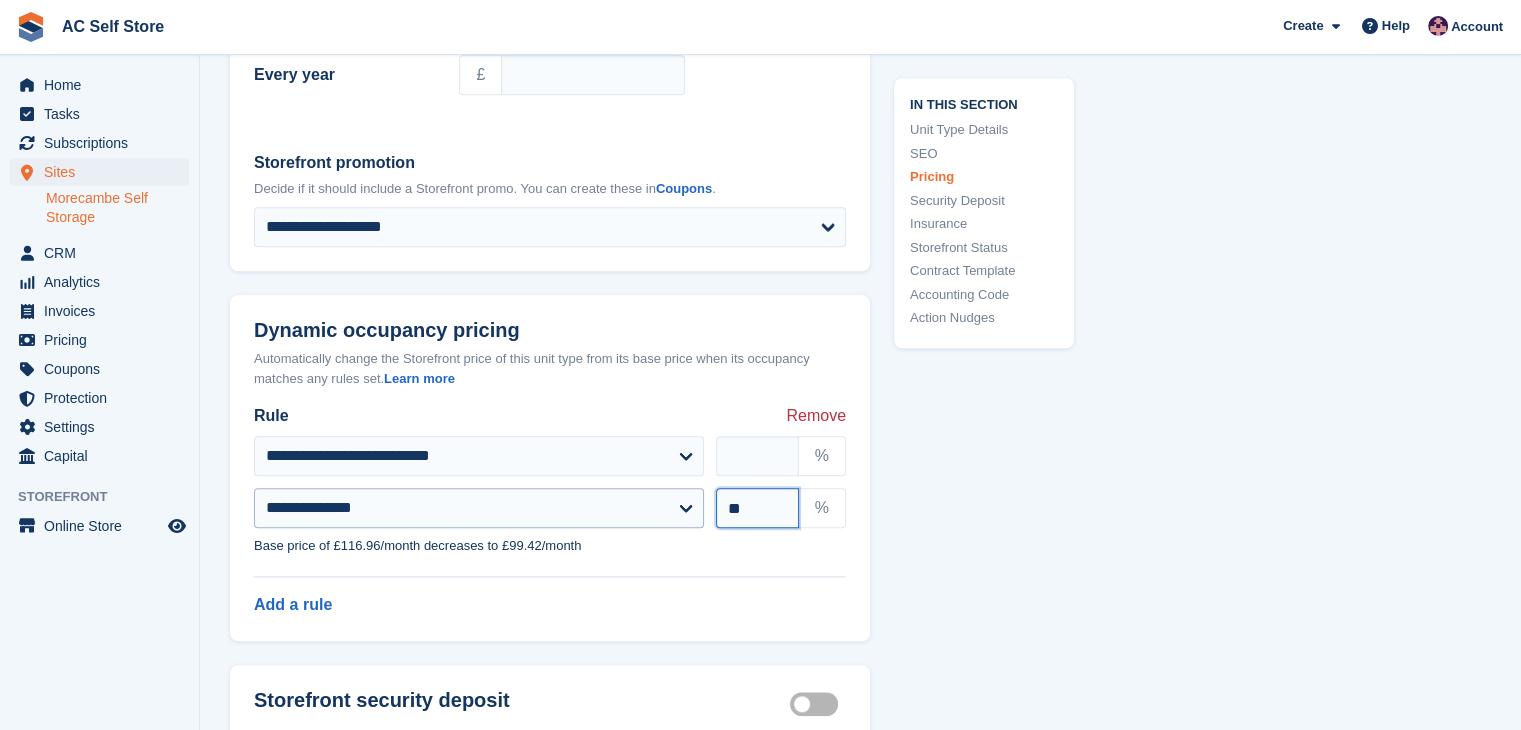 drag, startPoint x: 773, startPoint y: 514, endPoint x: 636, endPoint y: 515, distance: 137.00365 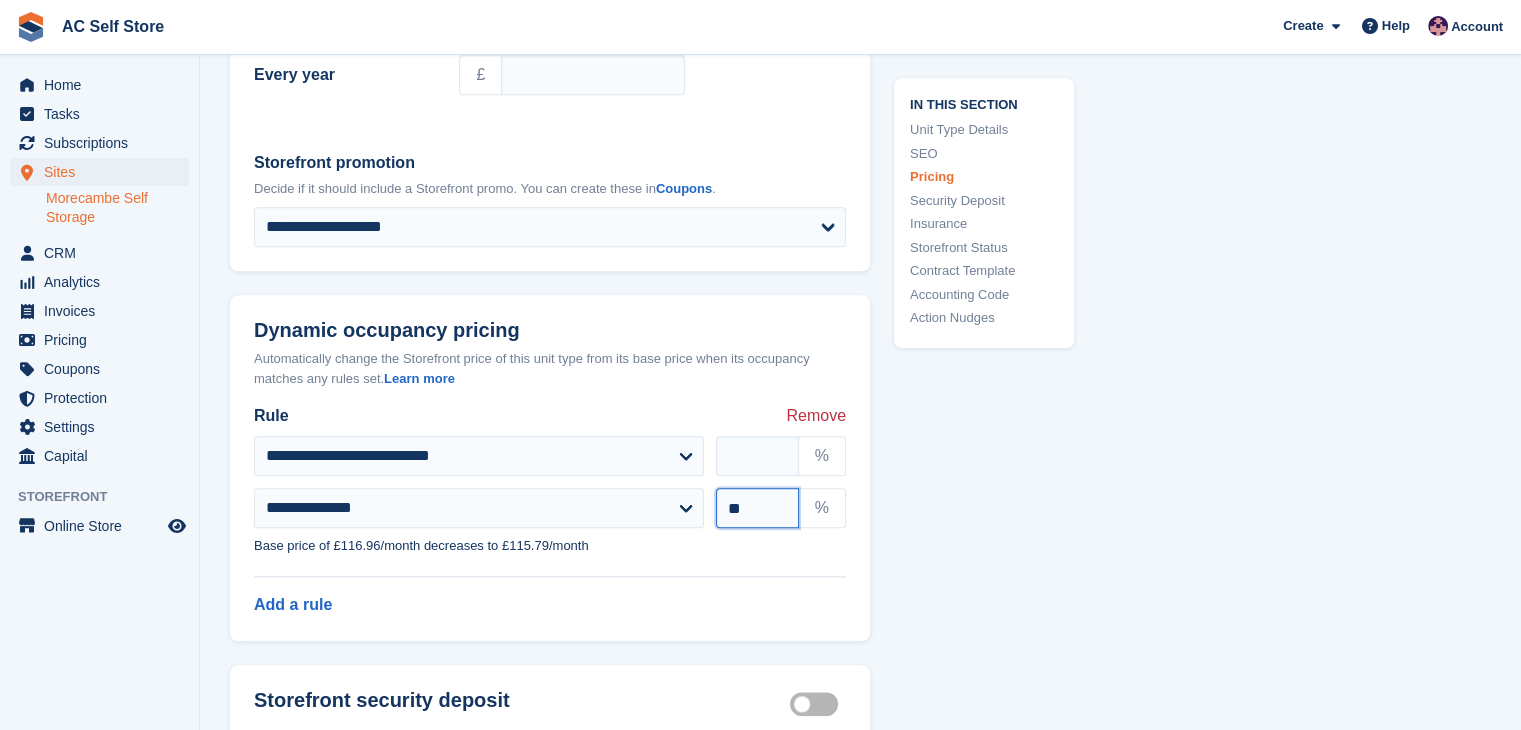 type on "**" 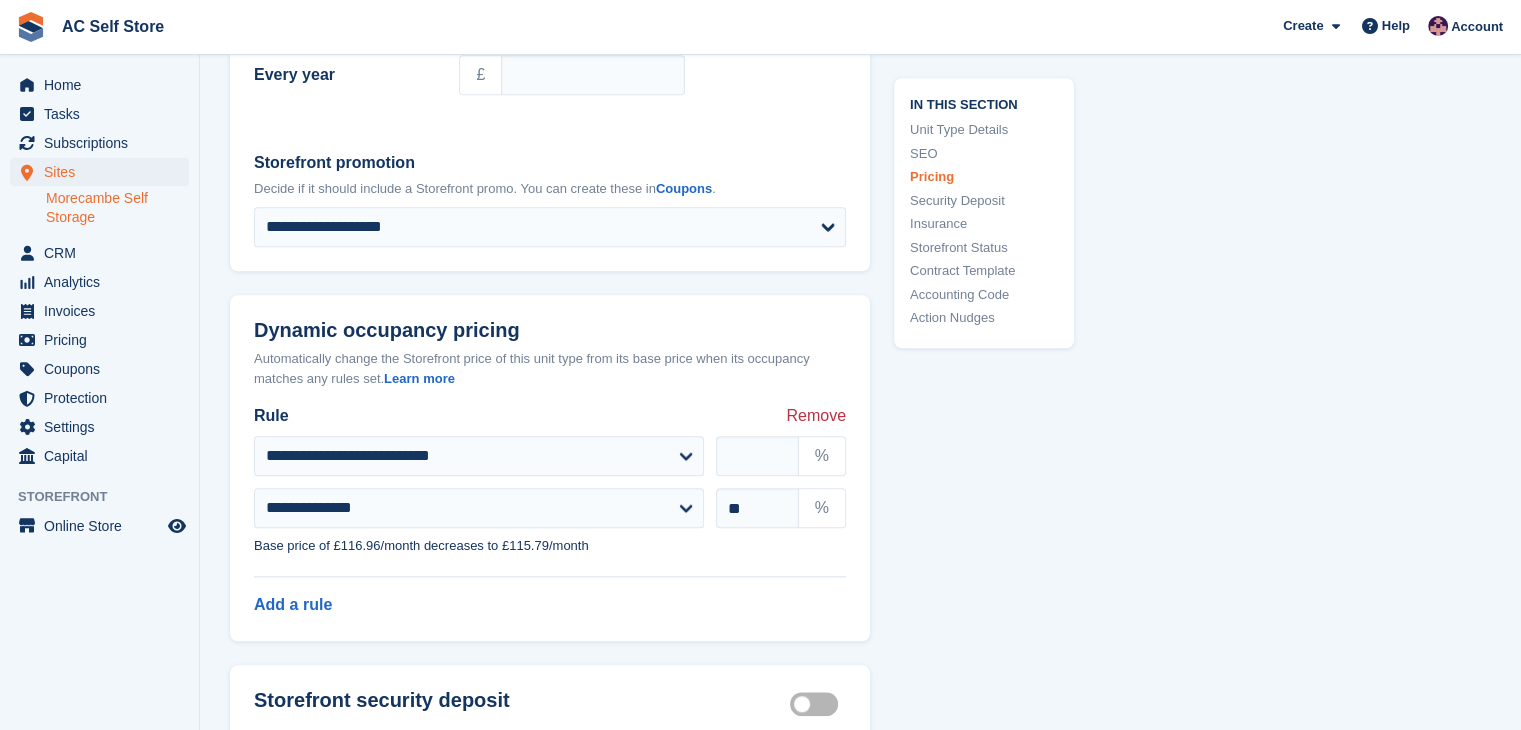 click on "In this section
Unit Type Details
SEO
Pricing
Security Deposit
Insurance
Storefront Status
Contract Template
Accounting Code
Action Nudges" at bounding box center [972, 376] 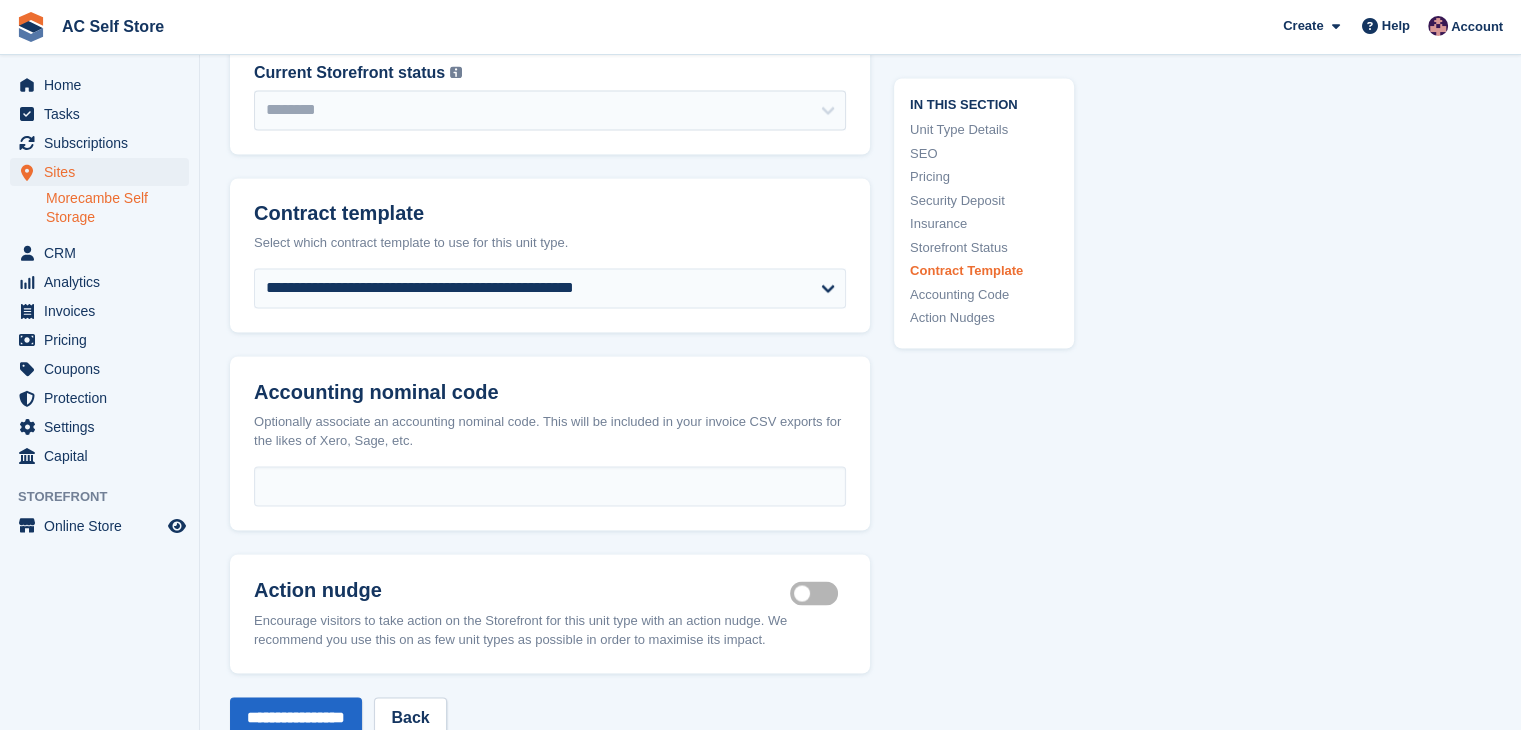 scroll, scrollTop: 3800, scrollLeft: 0, axis: vertical 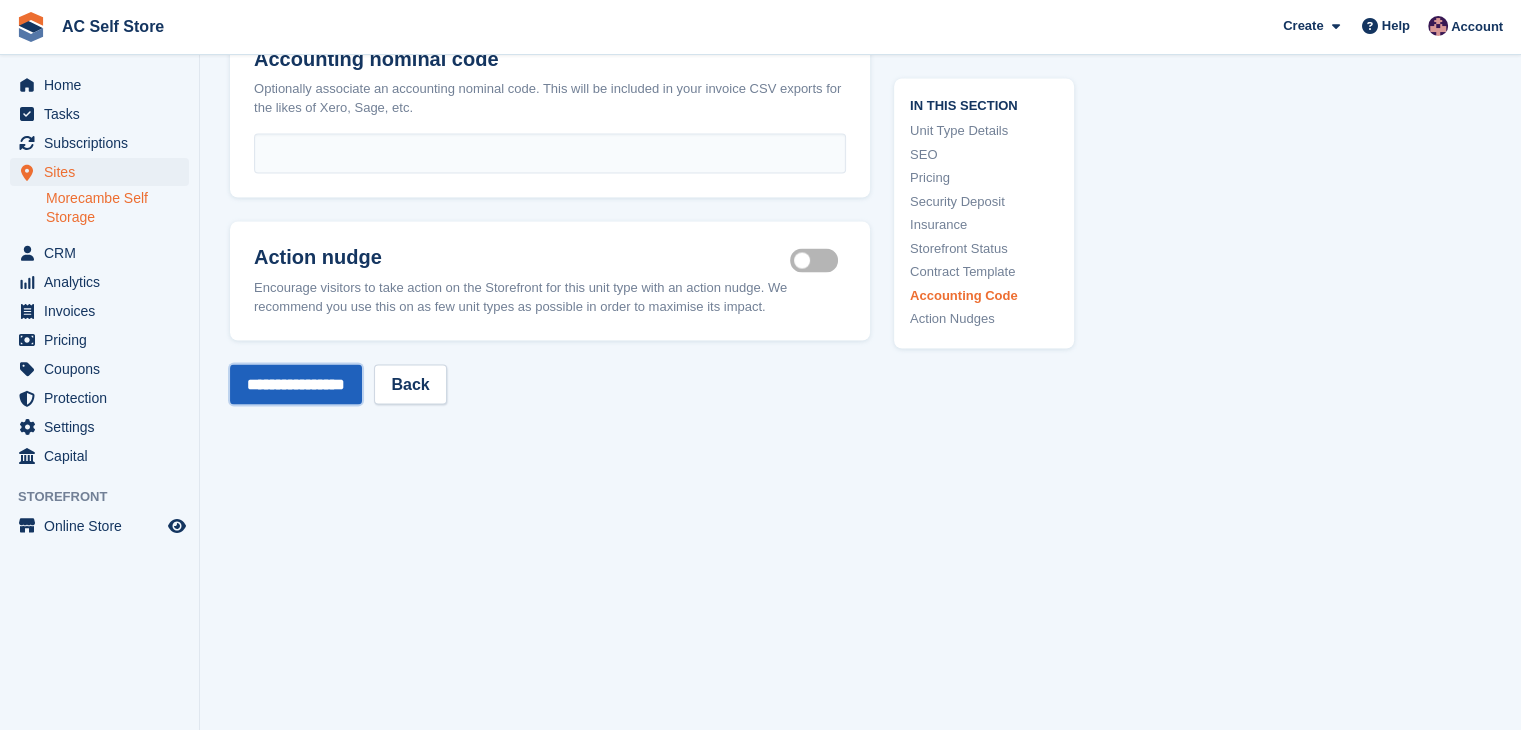 click on "**********" at bounding box center (296, 384) 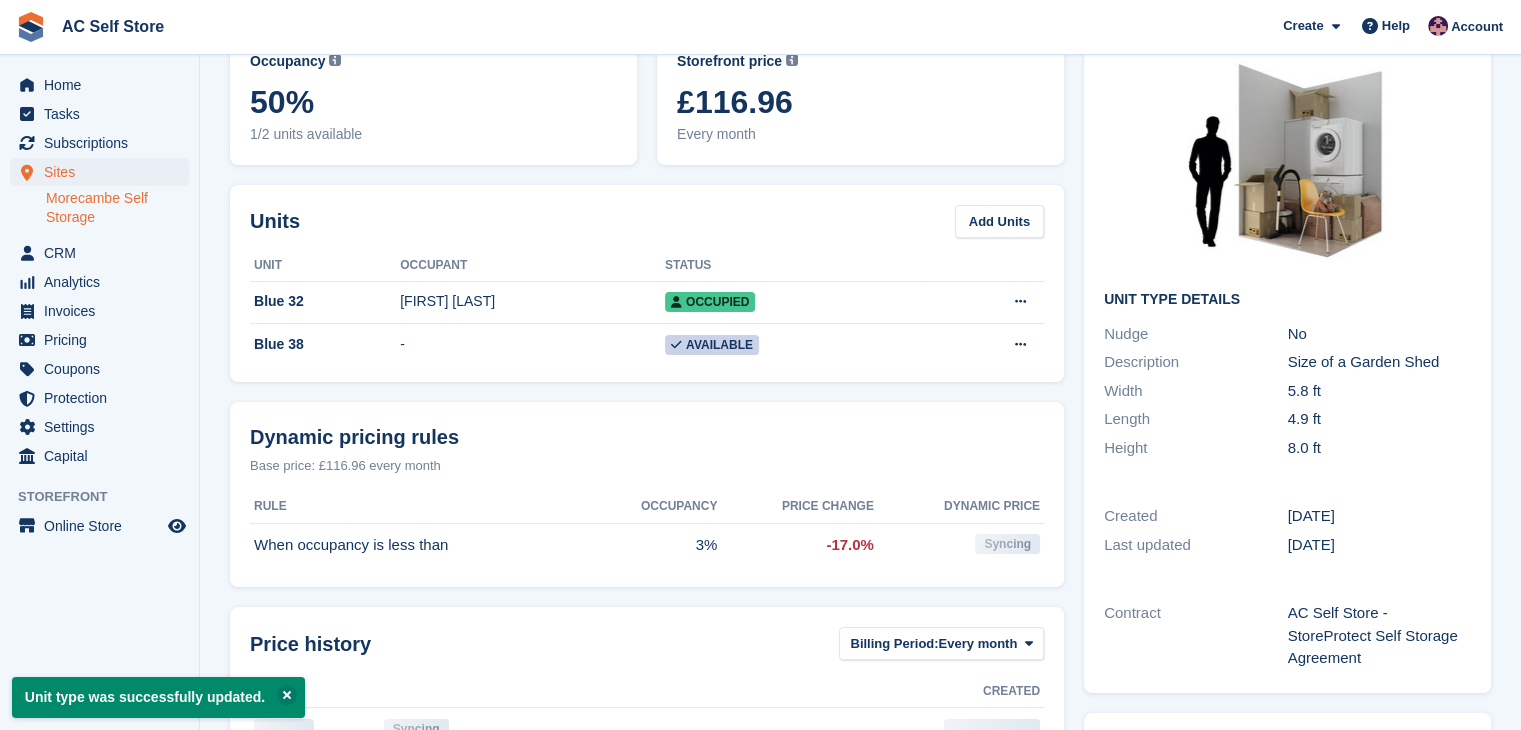scroll, scrollTop: 0, scrollLeft: 0, axis: both 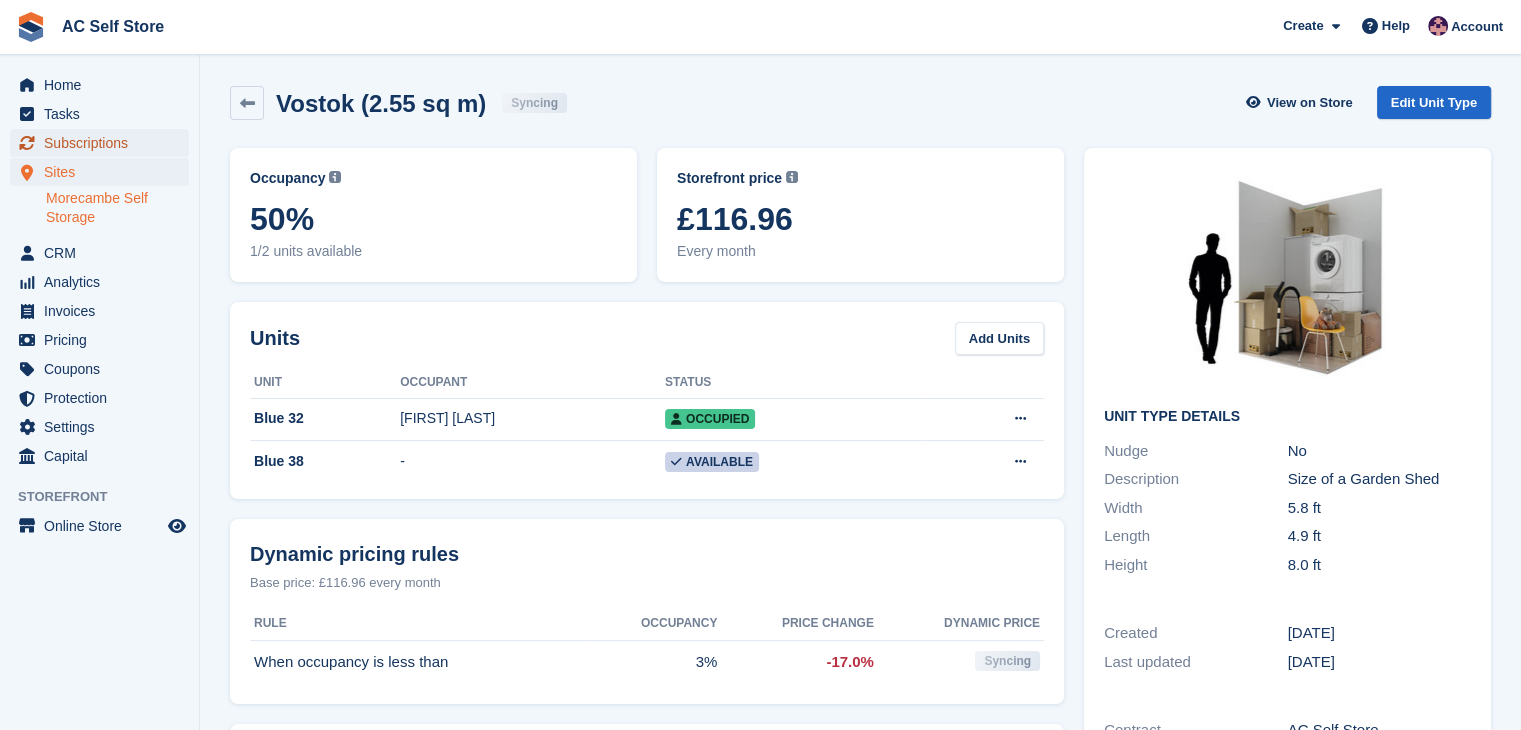 click on "Subscriptions" at bounding box center (104, 143) 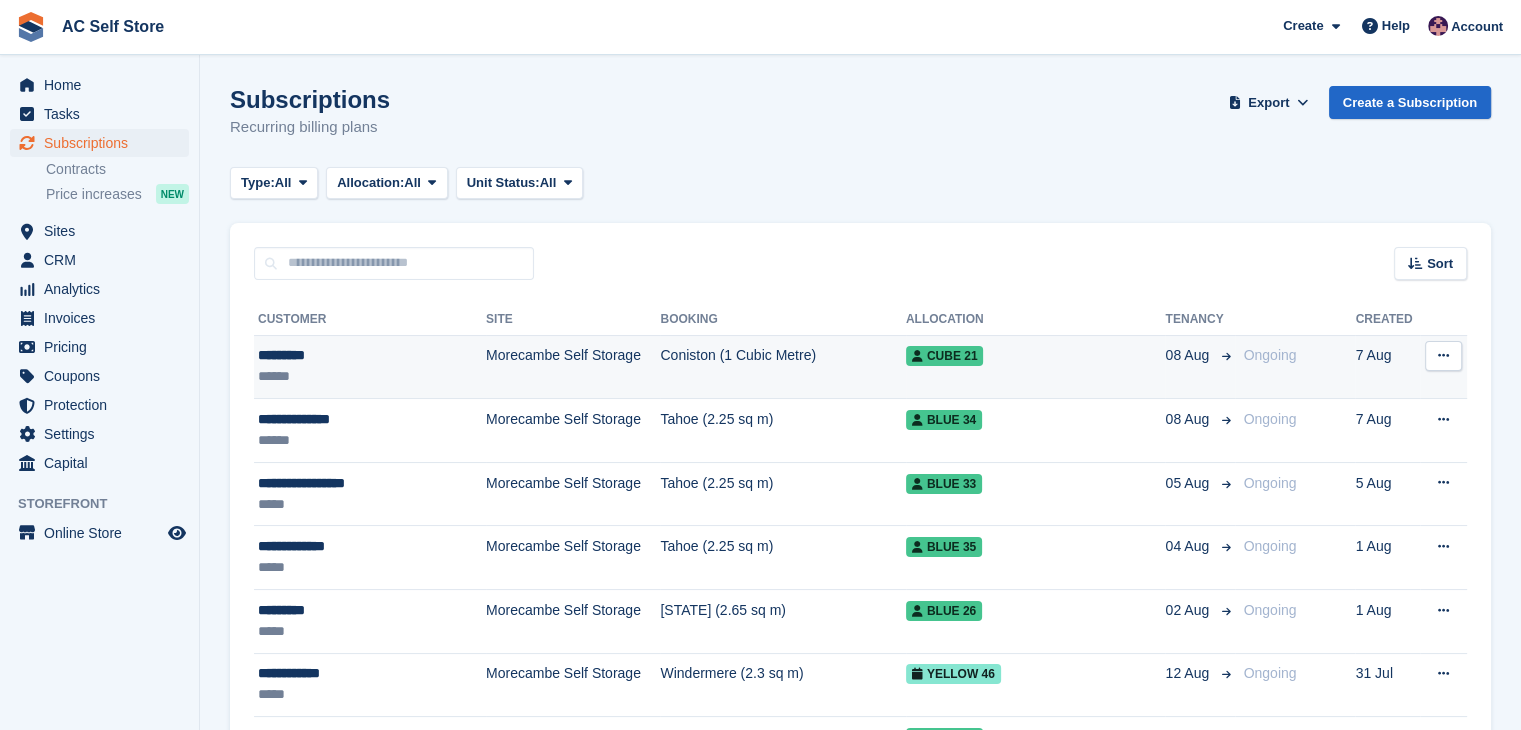 click on "*********" at bounding box center [359, 355] 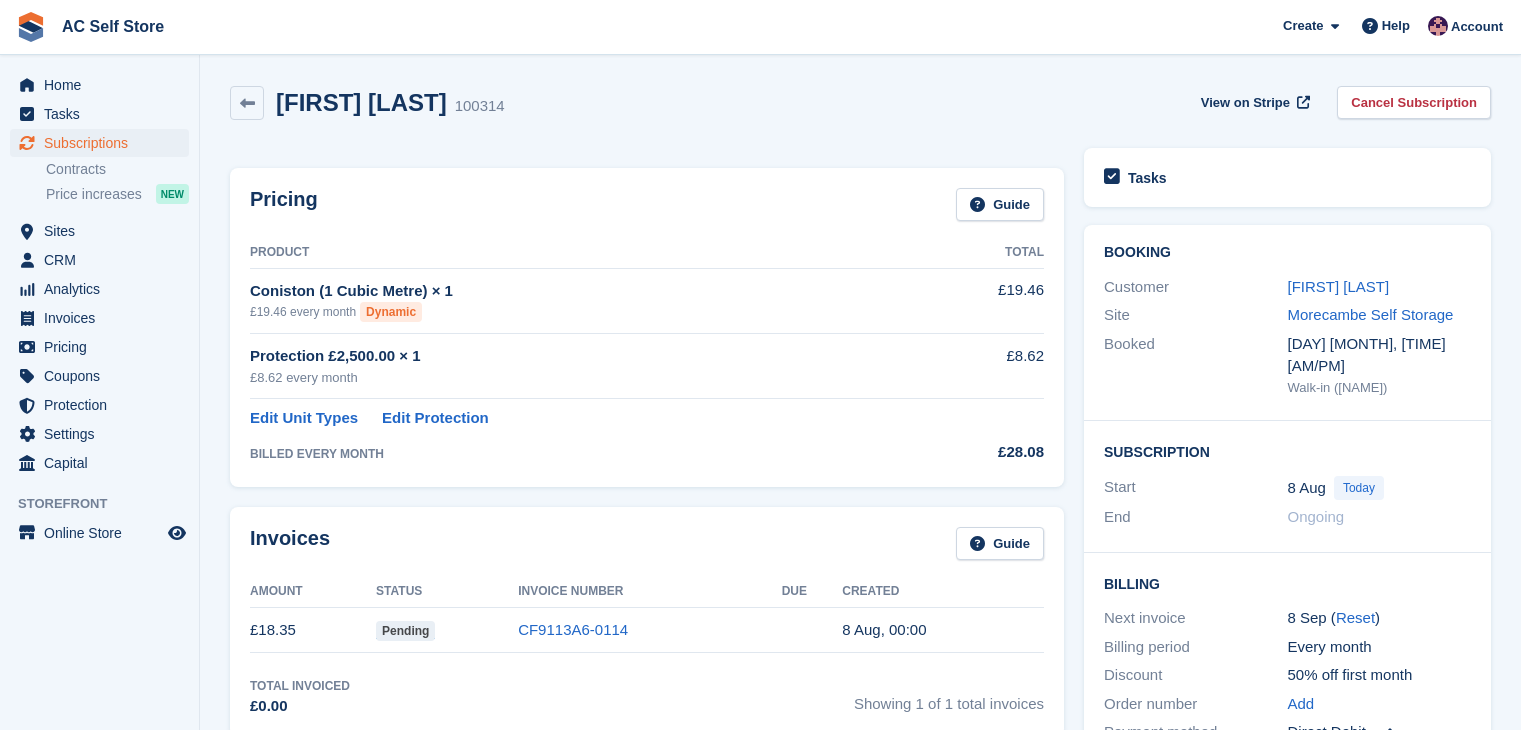 scroll, scrollTop: 0, scrollLeft: 0, axis: both 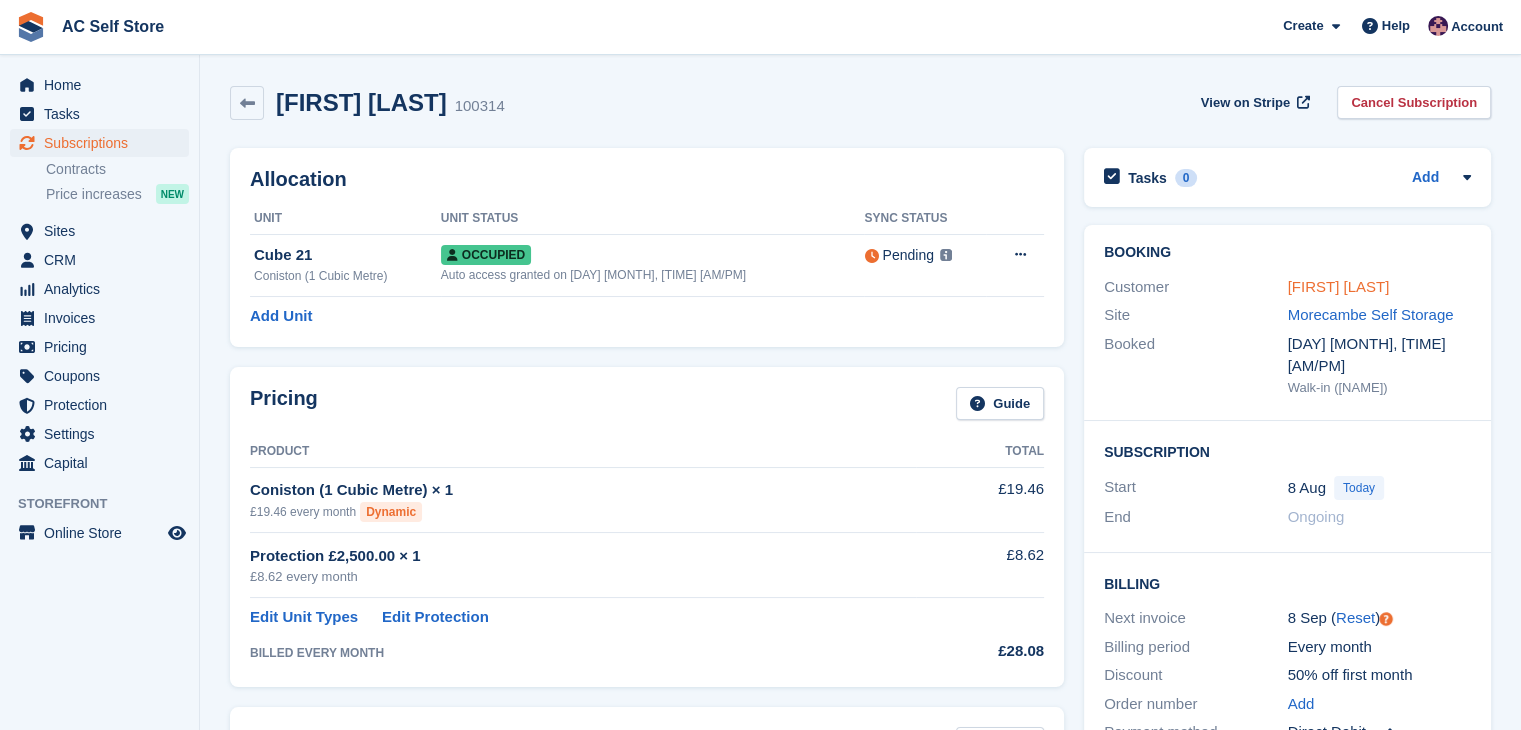 click on "TOM NEALE" at bounding box center (1339, 286) 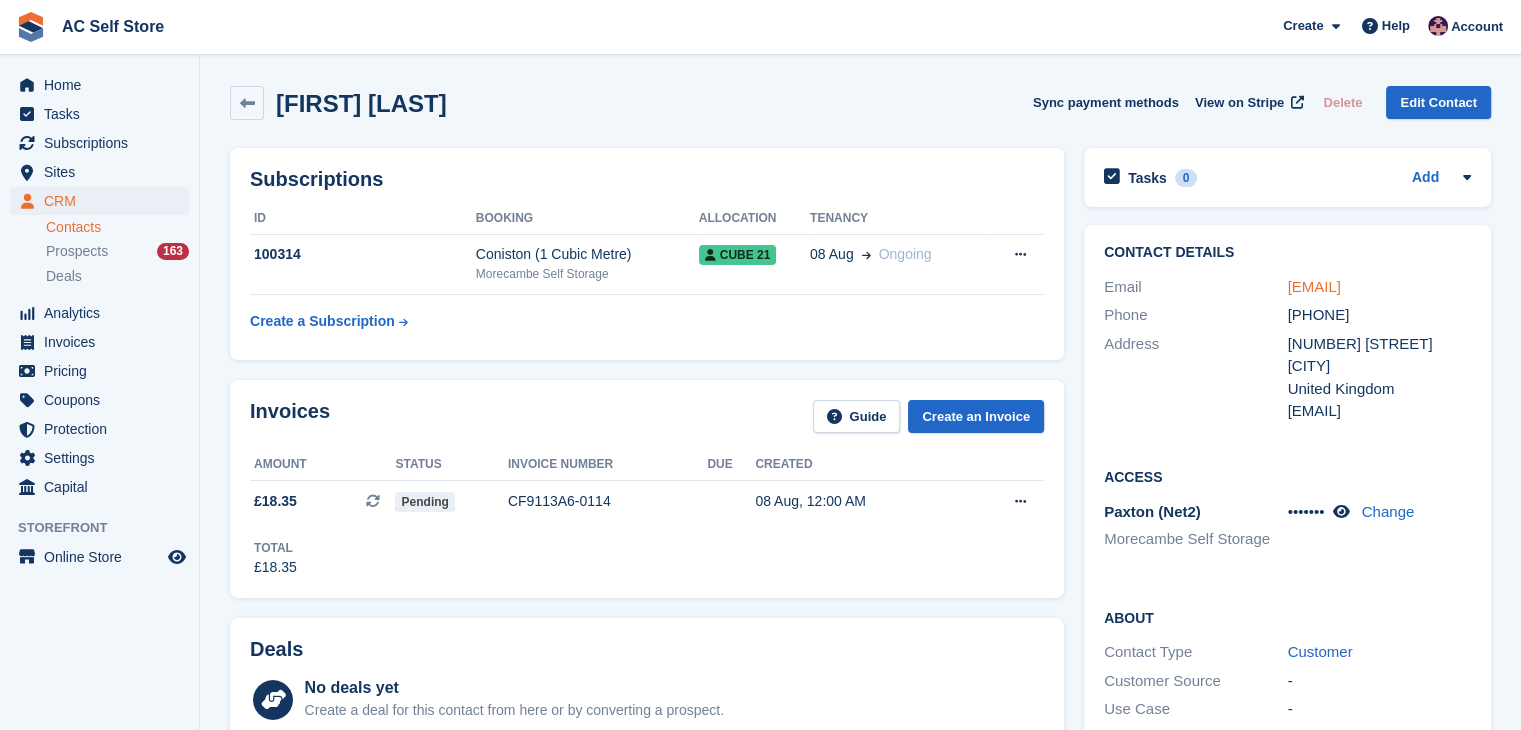 drag, startPoint x: 1461, startPoint y: 291, endPoint x: 1287, endPoint y: 292, distance: 174.00287 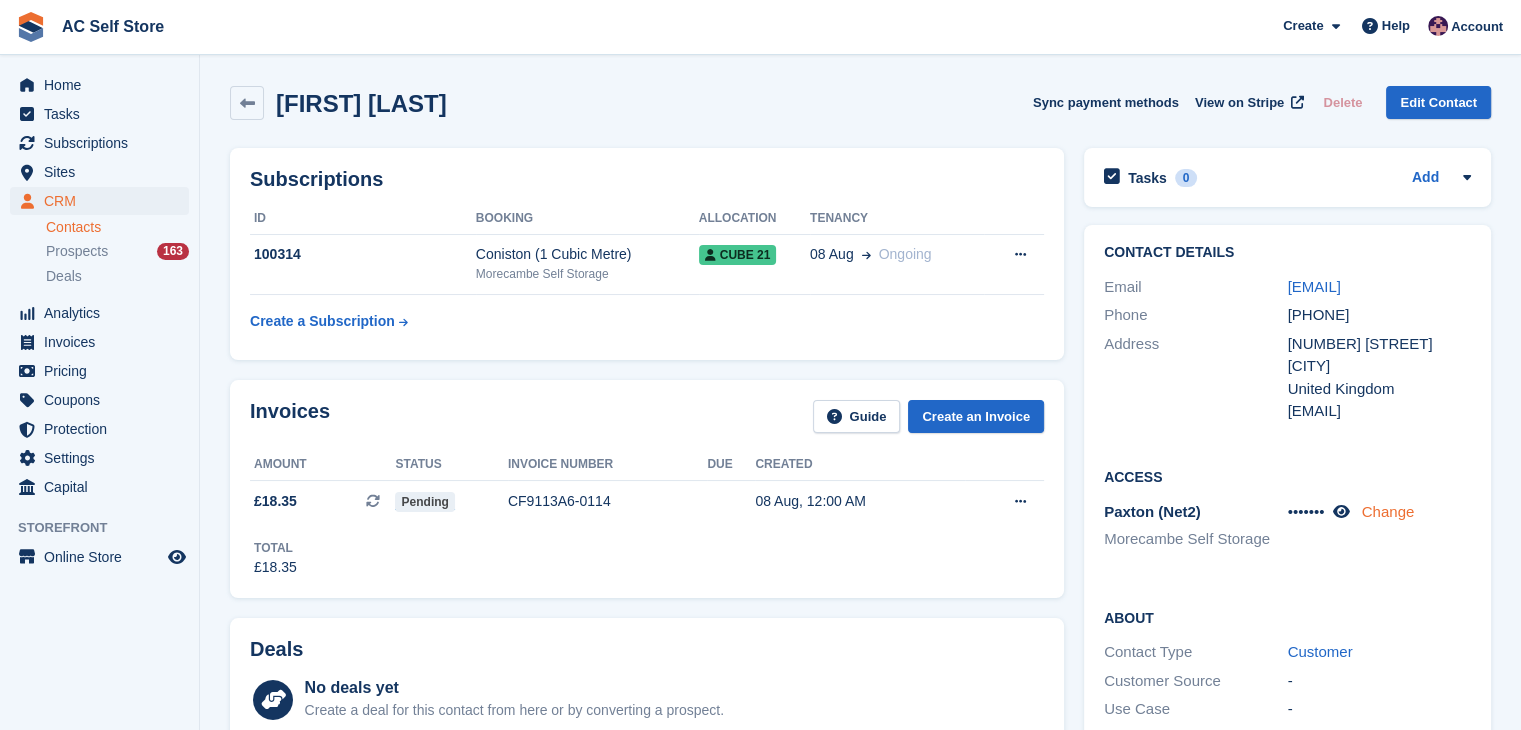 click on "Change" at bounding box center (1388, 511) 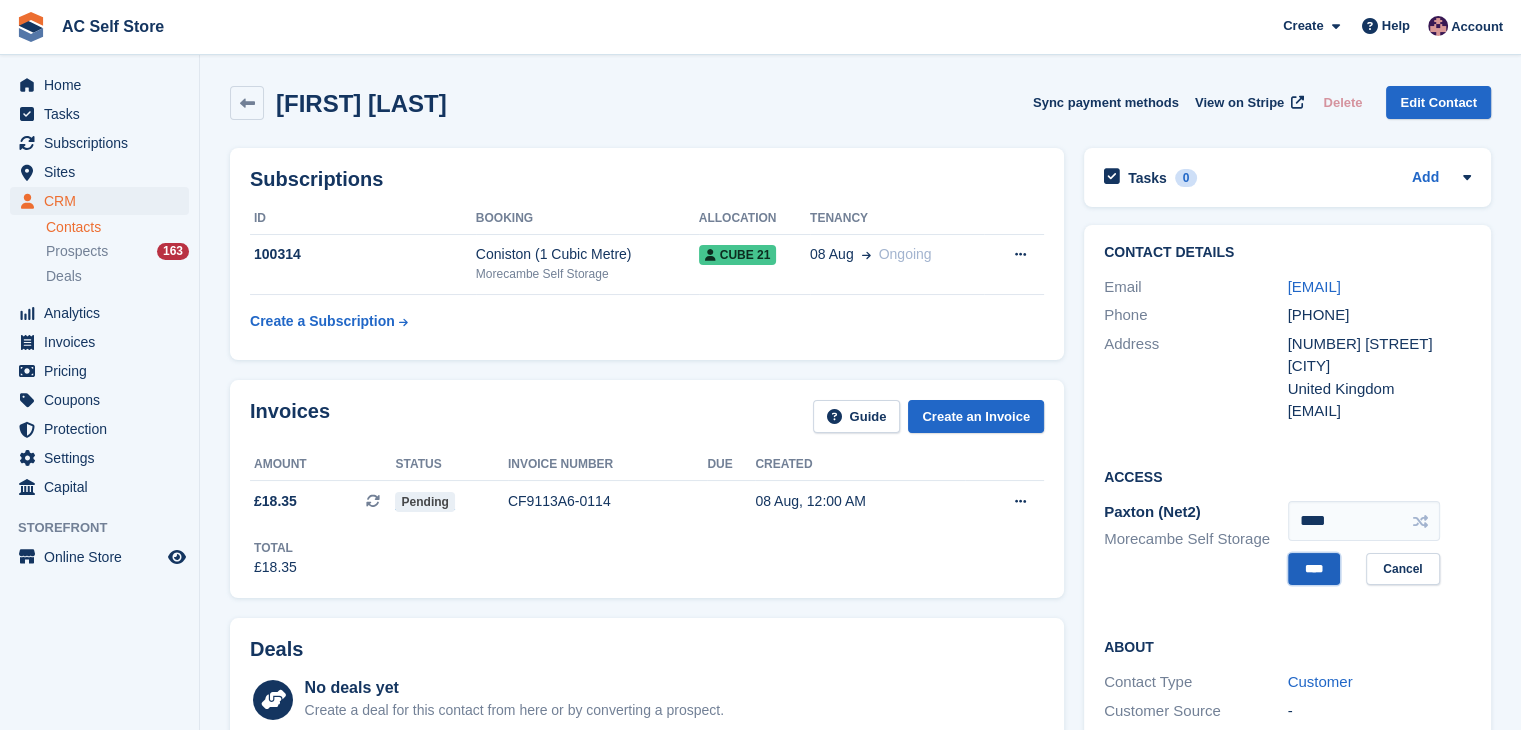 click on "****" at bounding box center (1314, 569) 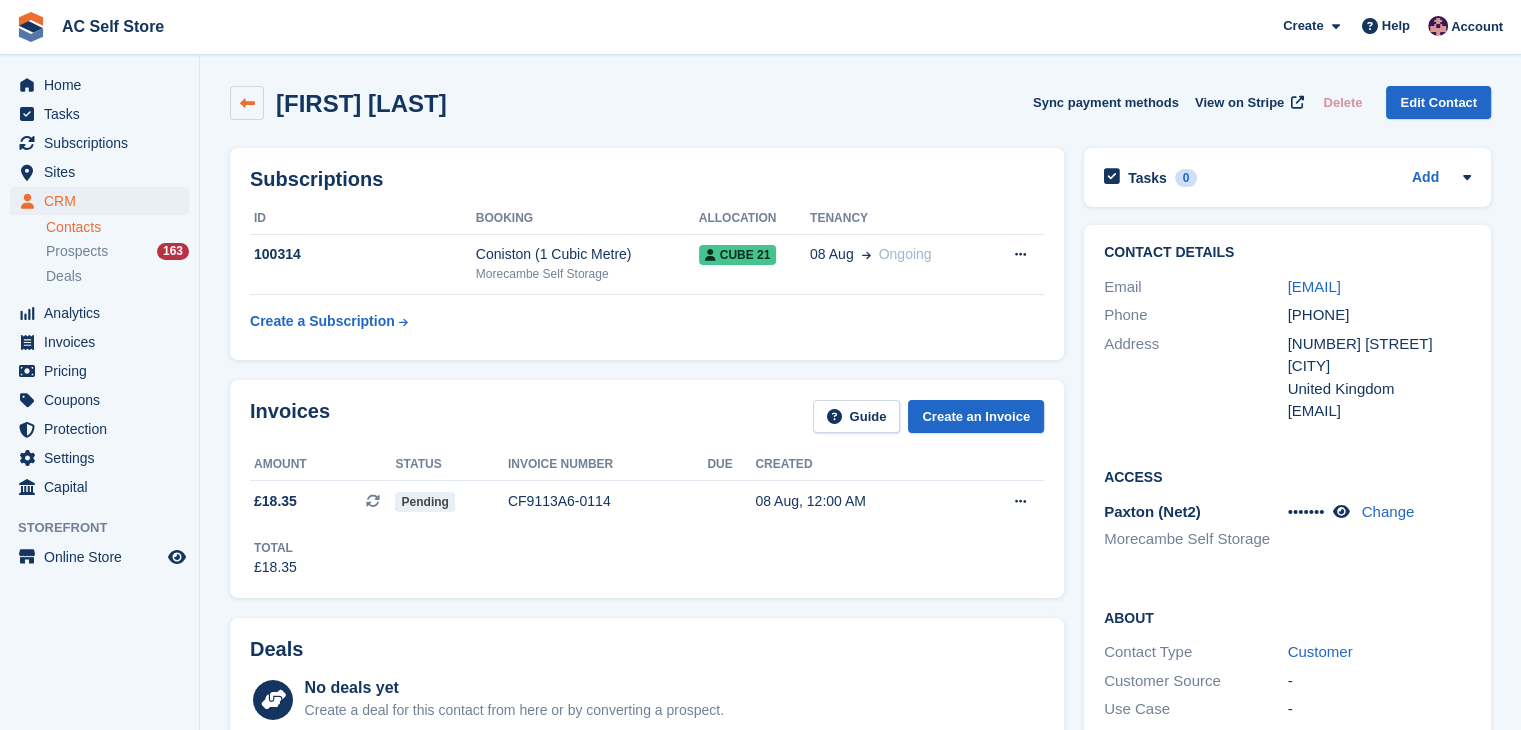 click at bounding box center (247, 103) 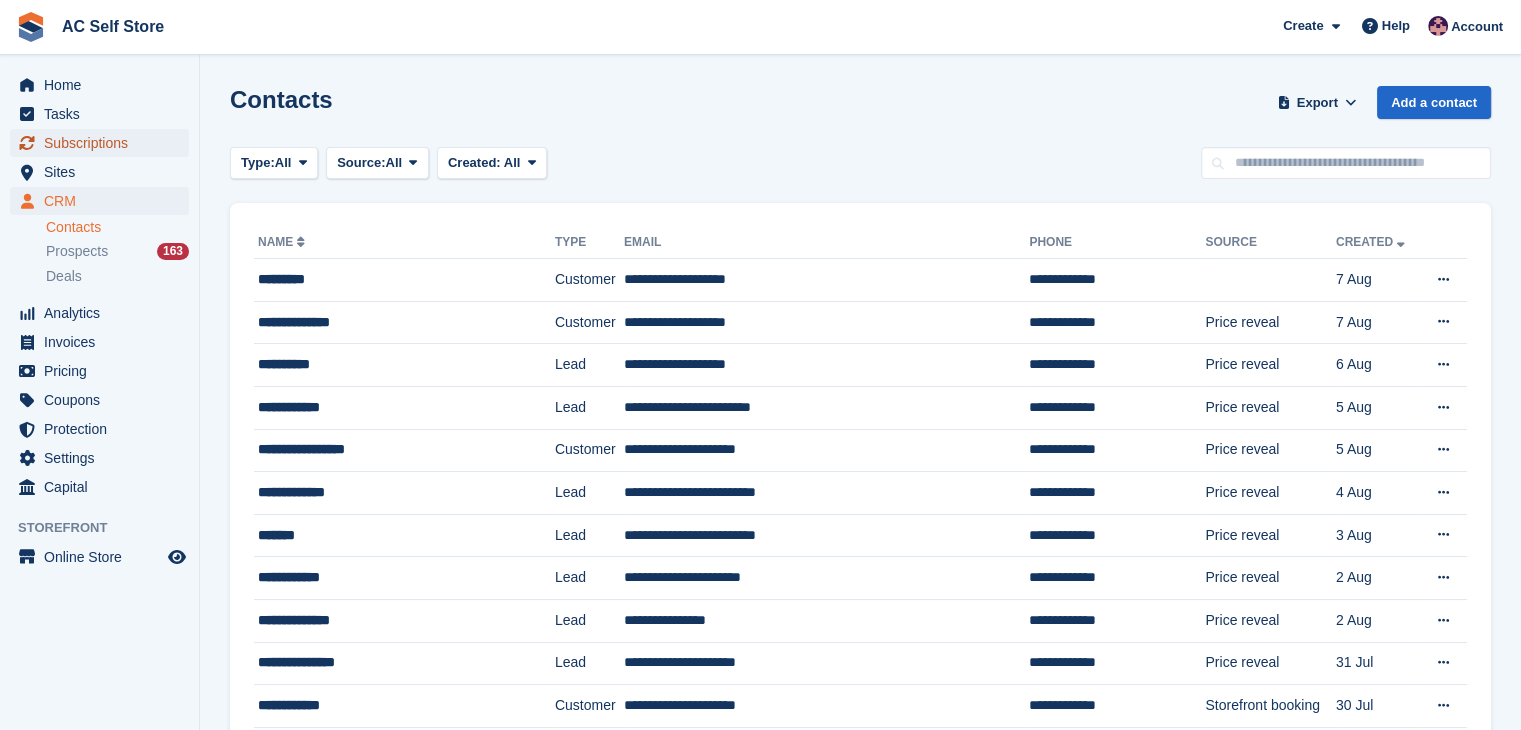 click on "Subscriptions" at bounding box center (104, 143) 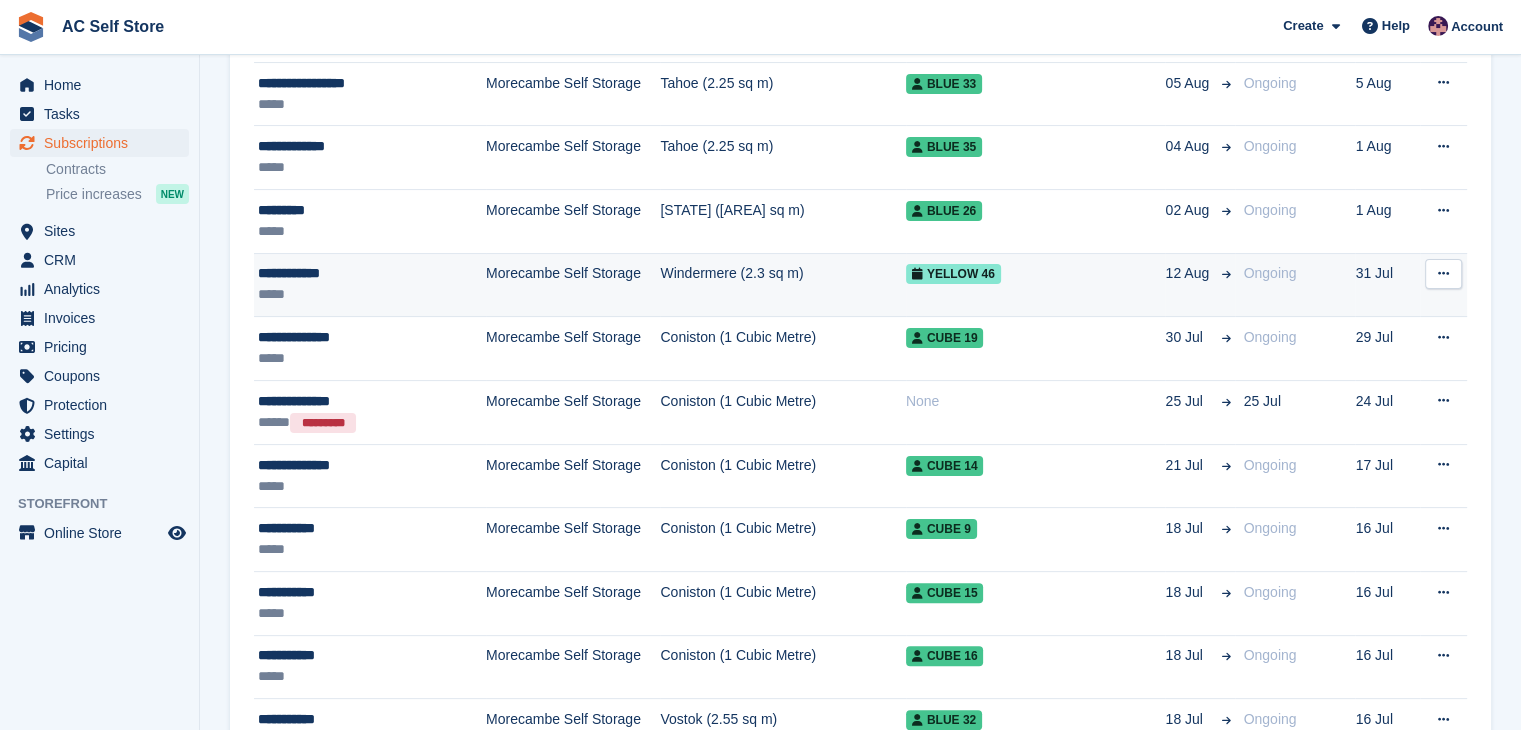 scroll, scrollTop: 600, scrollLeft: 0, axis: vertical 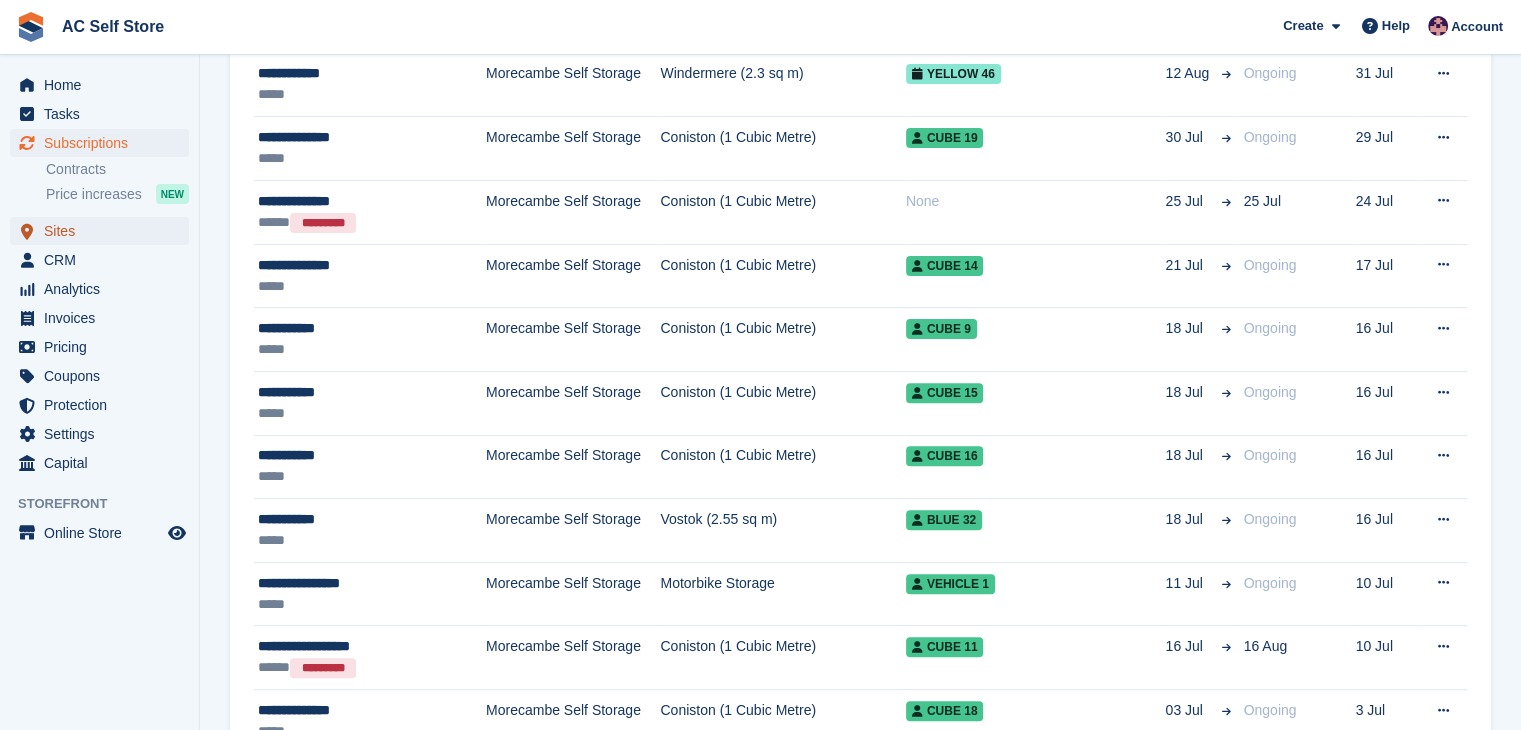 click on "Sites" at bounding box center (104, 231) 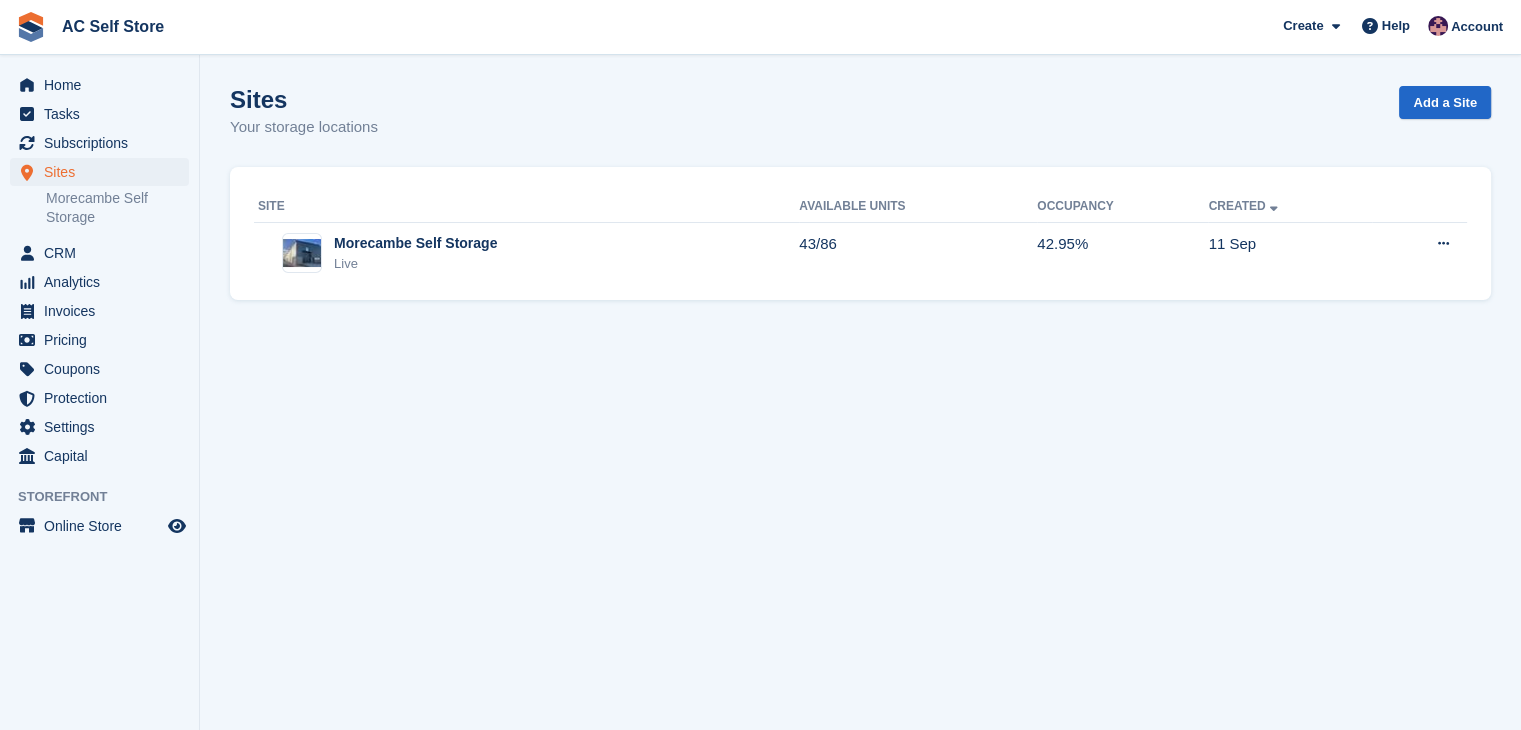 scroll, scrollTop: 0, scrollLeft: 0, axis: both 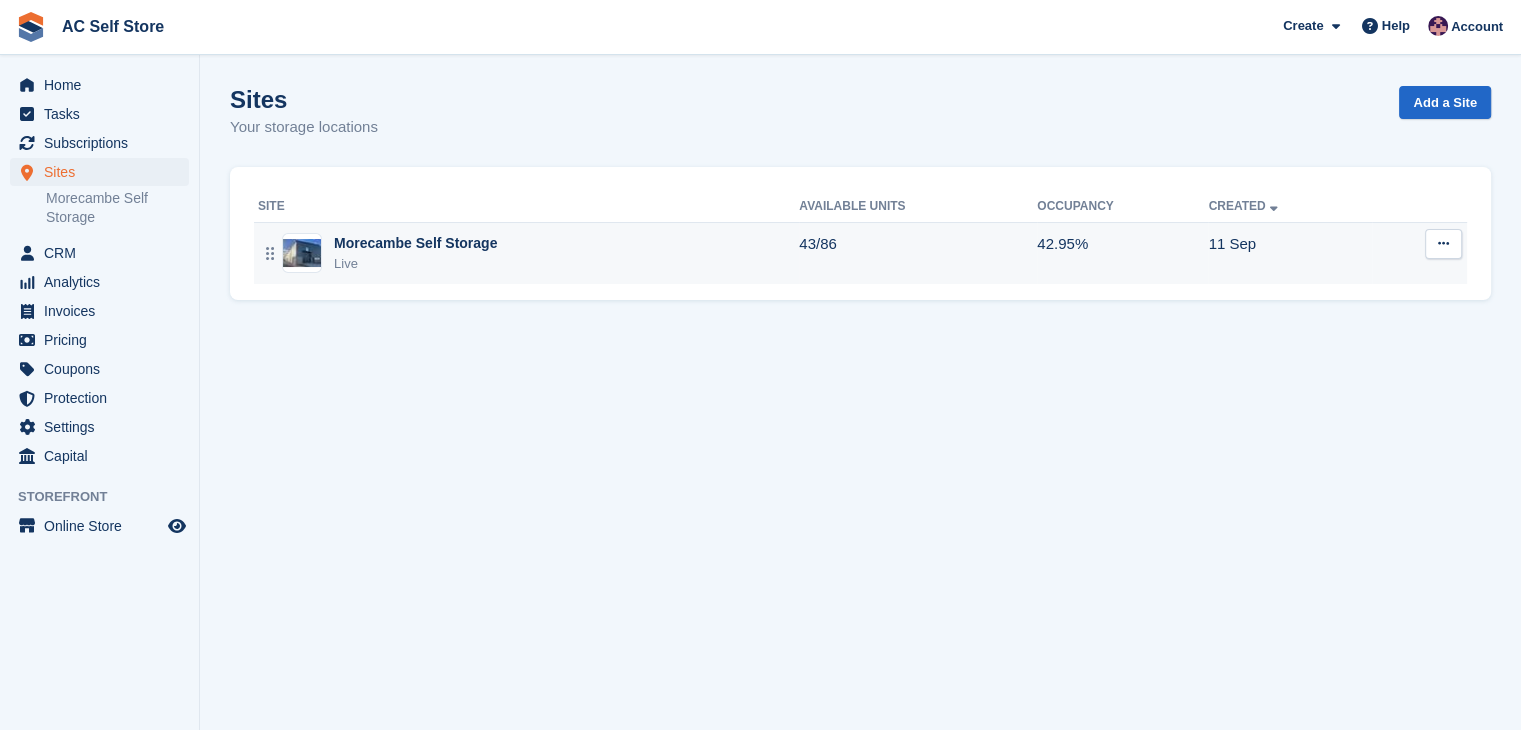 click on "Live" at bounding box center [415, 264] 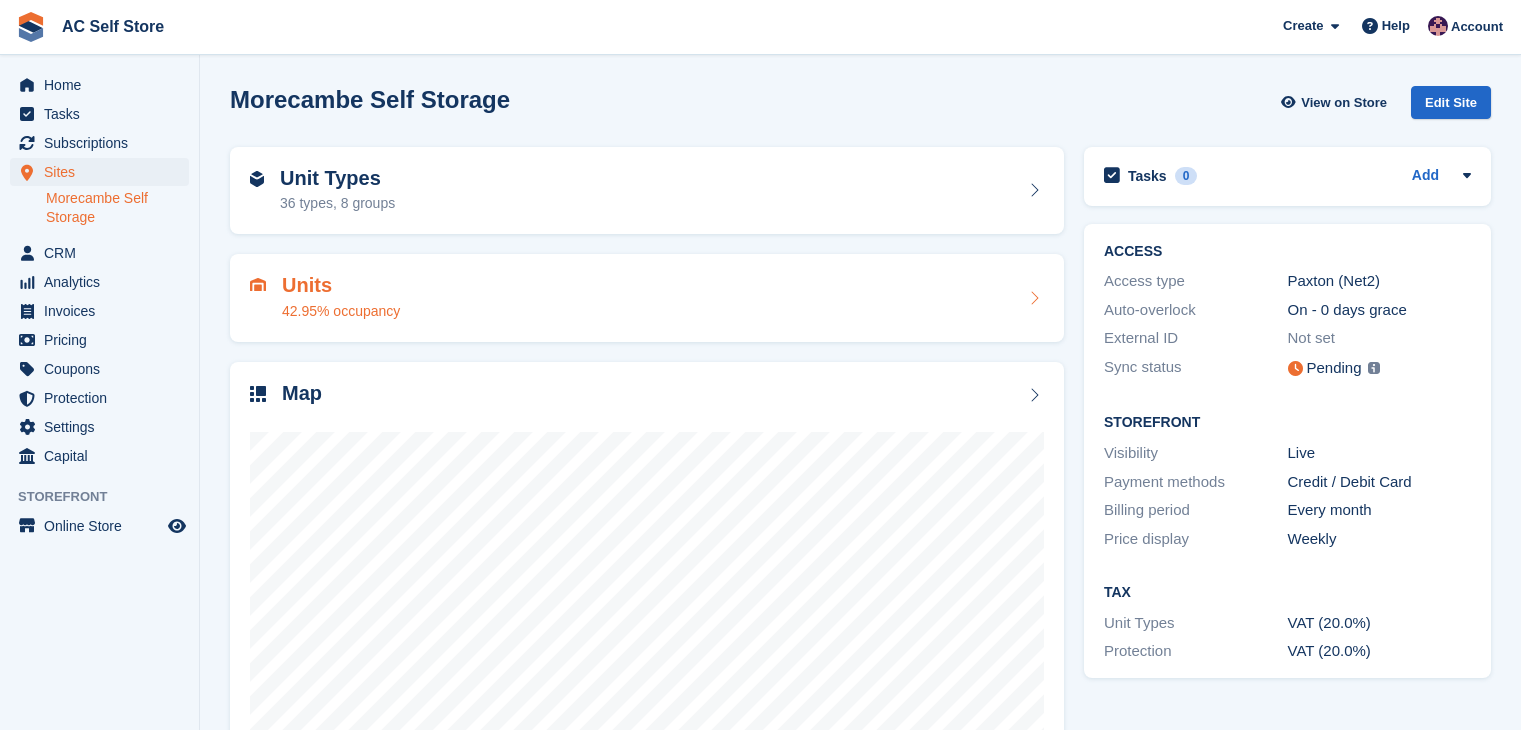 click on "Units
42.95% occupancy" at bounding box center (647, 298) 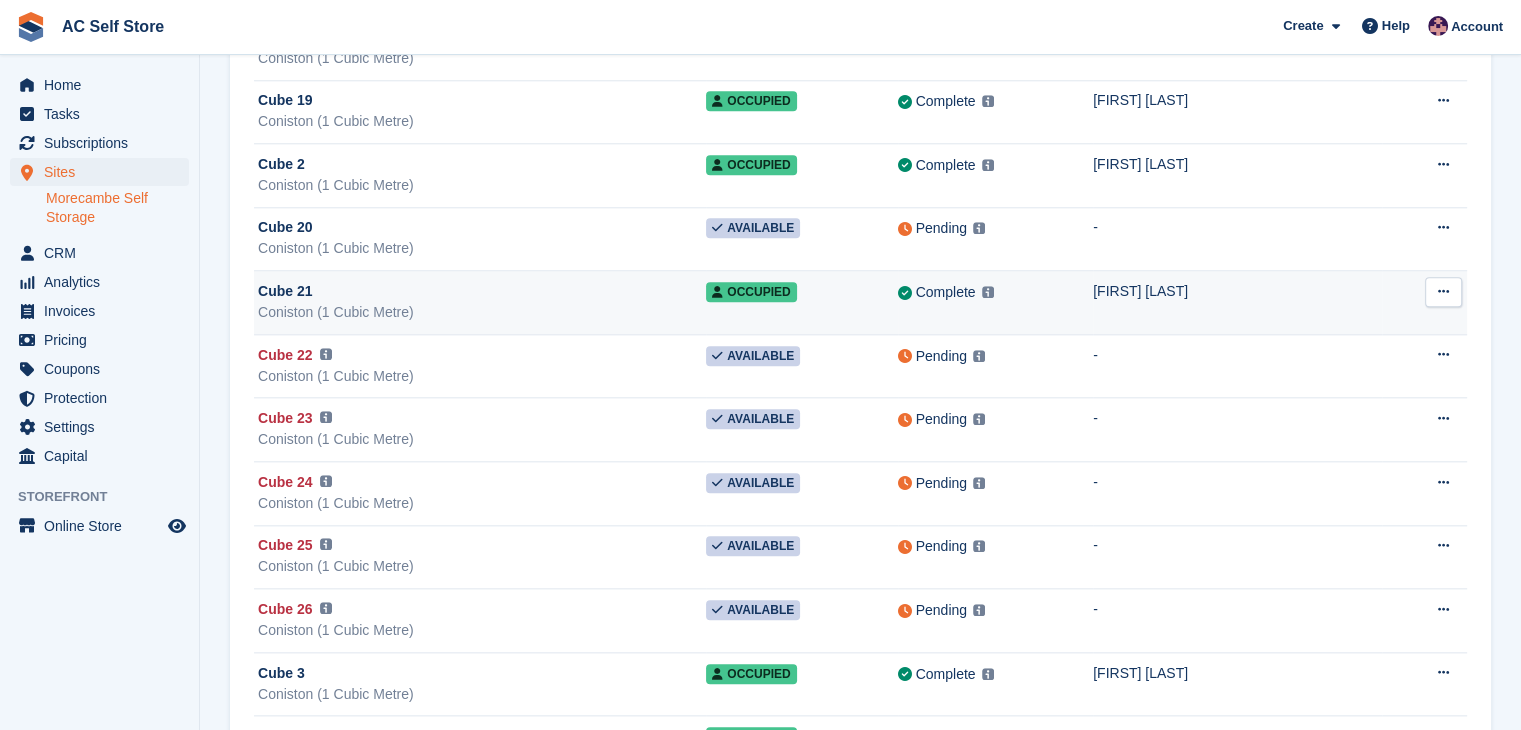 scroll, scrollTop: 2100, scrollLeft: 0, axis: vertical 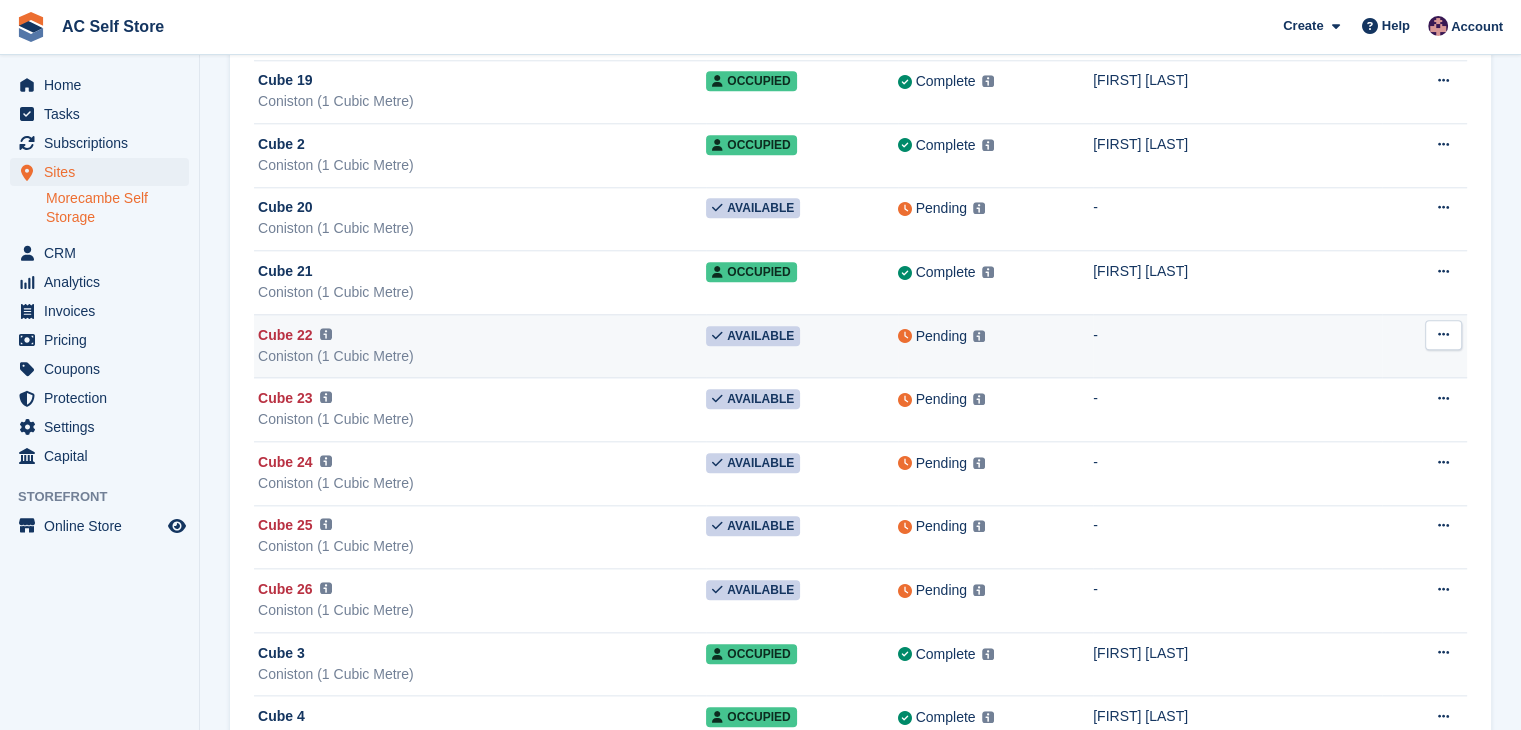 click at bounding box center [1443, 335] 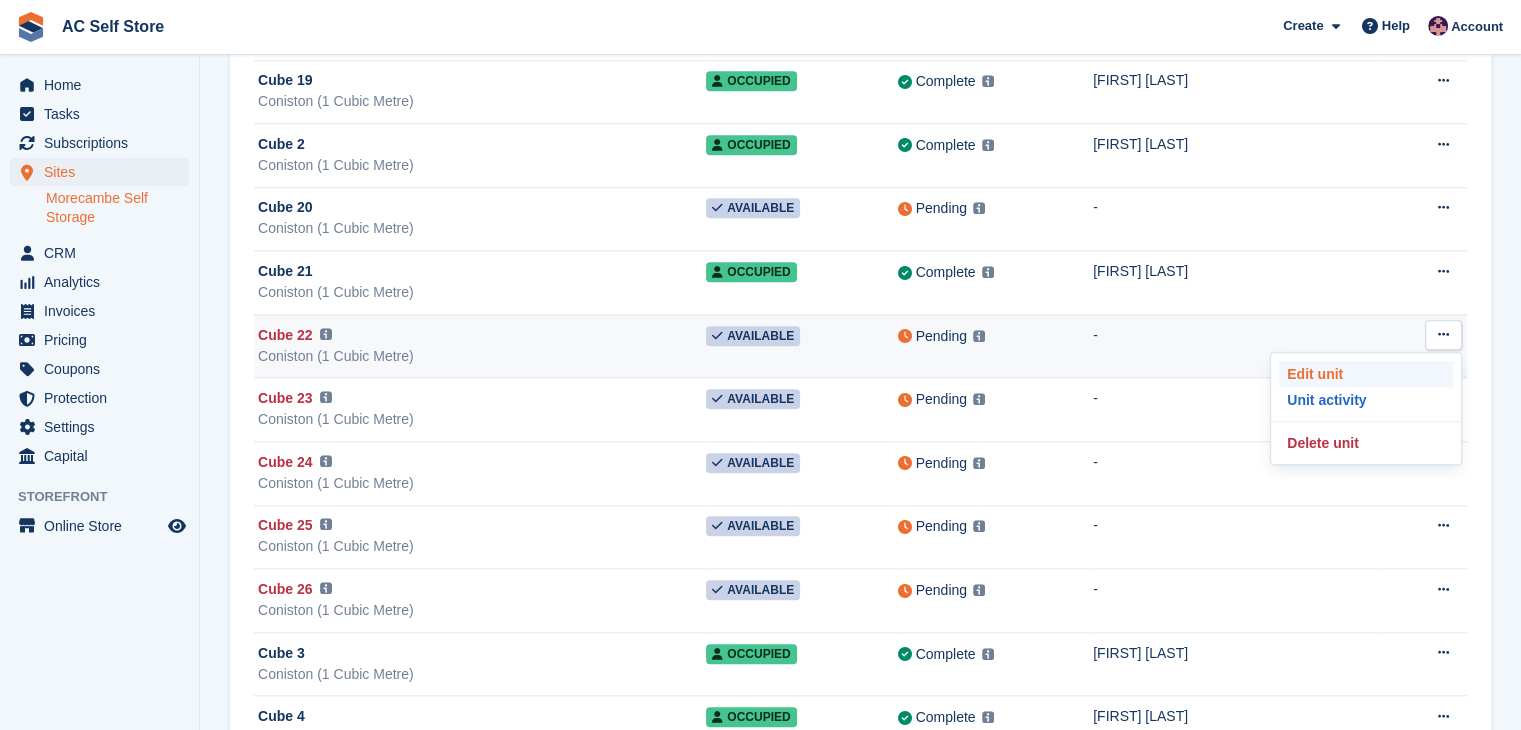 click on "Edit unit" at bounding box center (1366, 374) 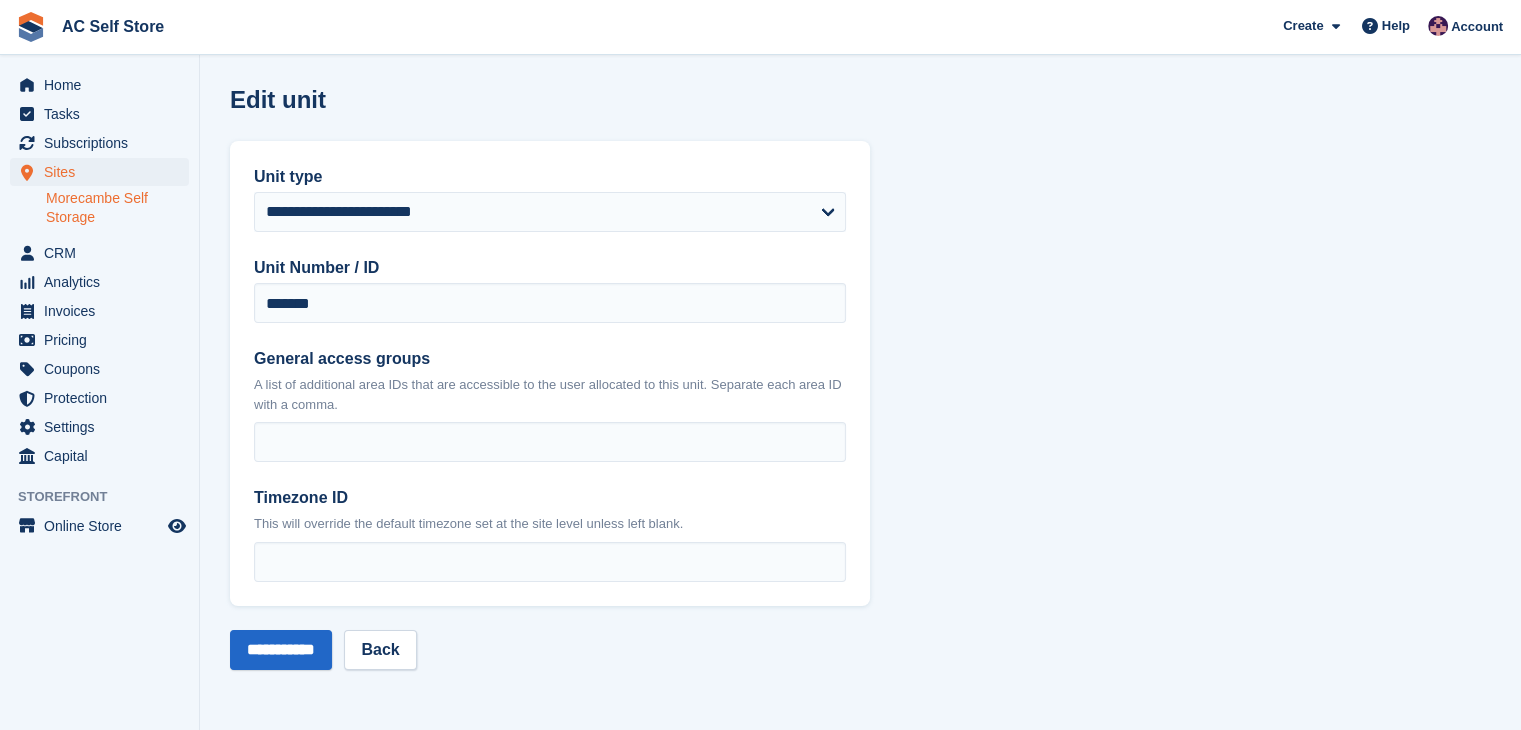 scroll, scrollTop: 0, scrollLeft: 0, axis: both 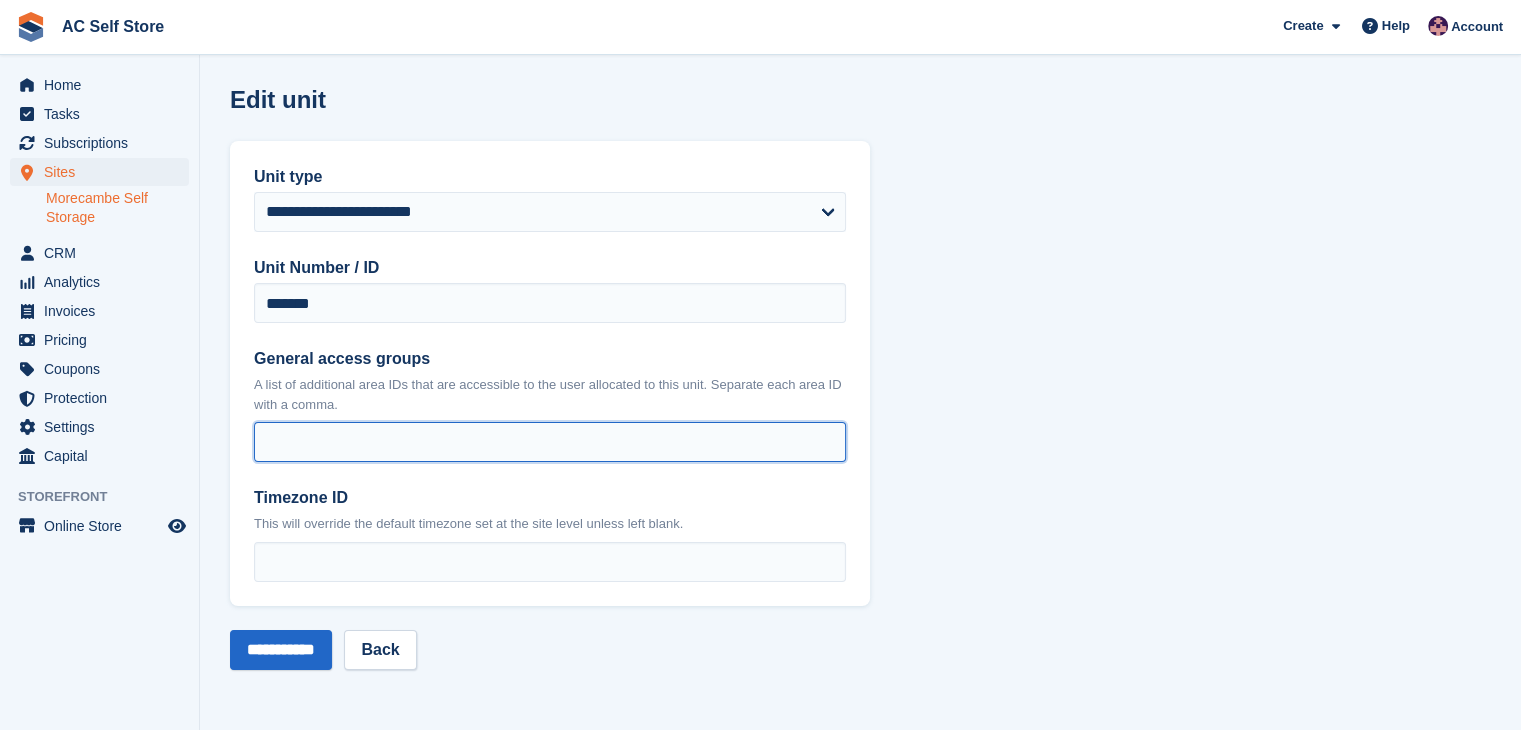 click on "General access groups" at bounding box center (550, 442) 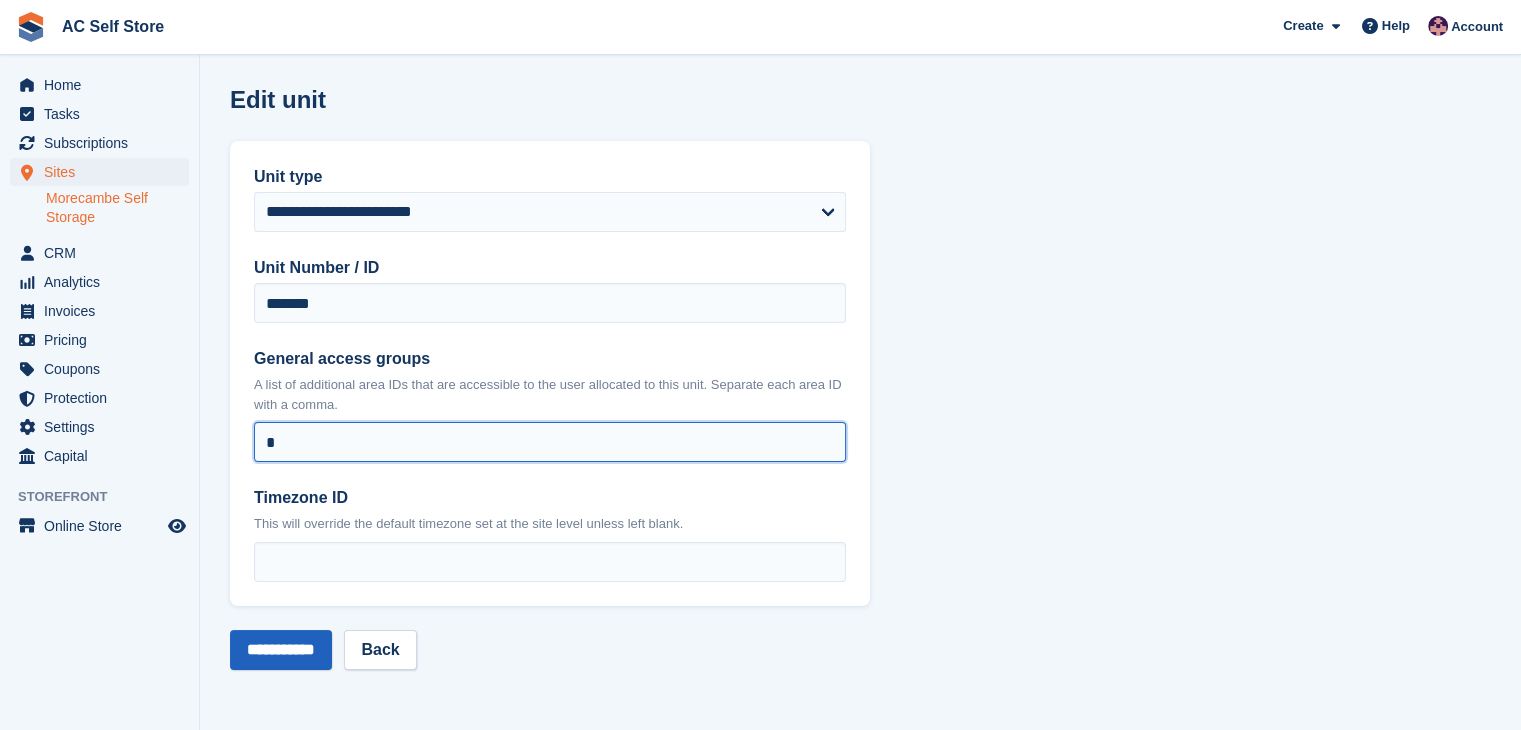 type on "*" 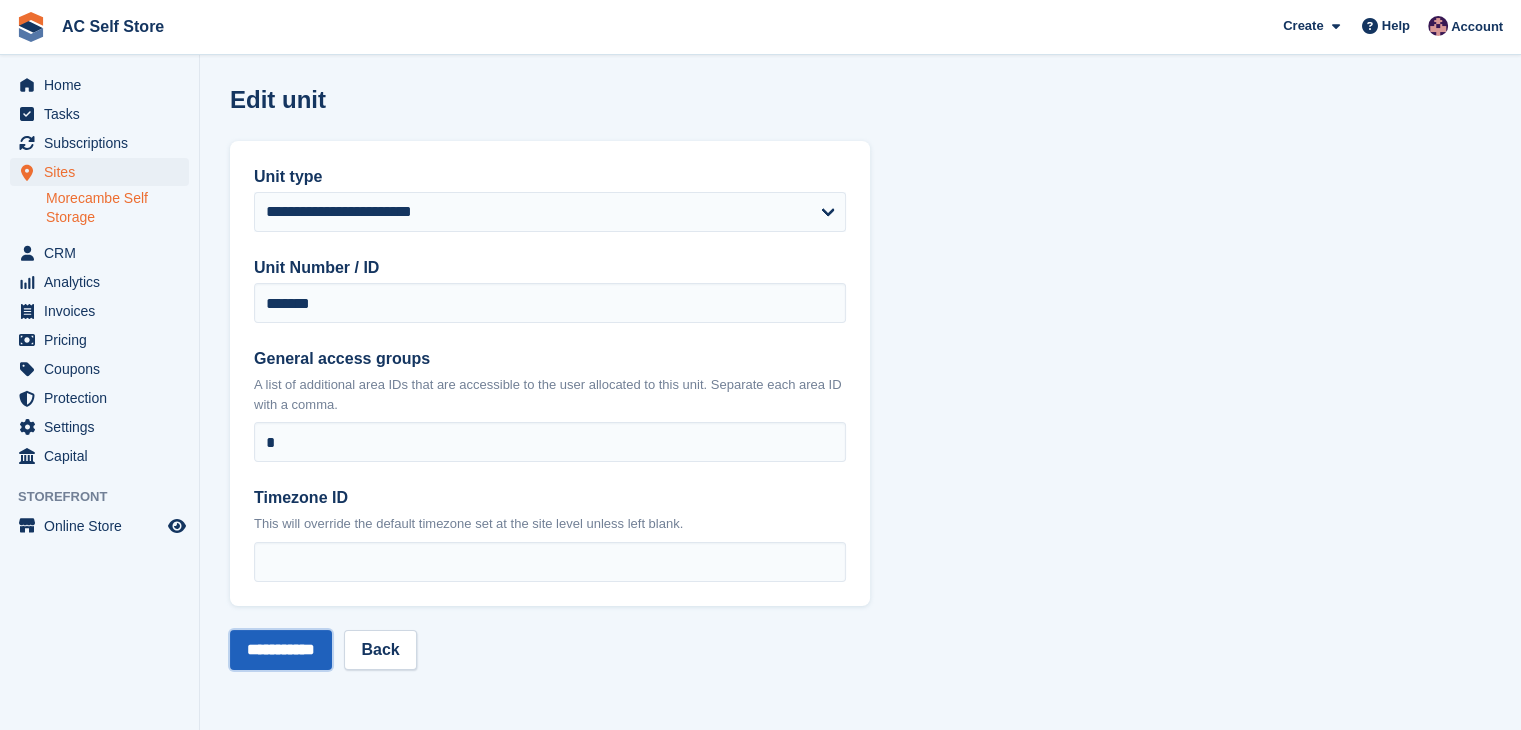 click on "**********" at bounding box center [281, 650] 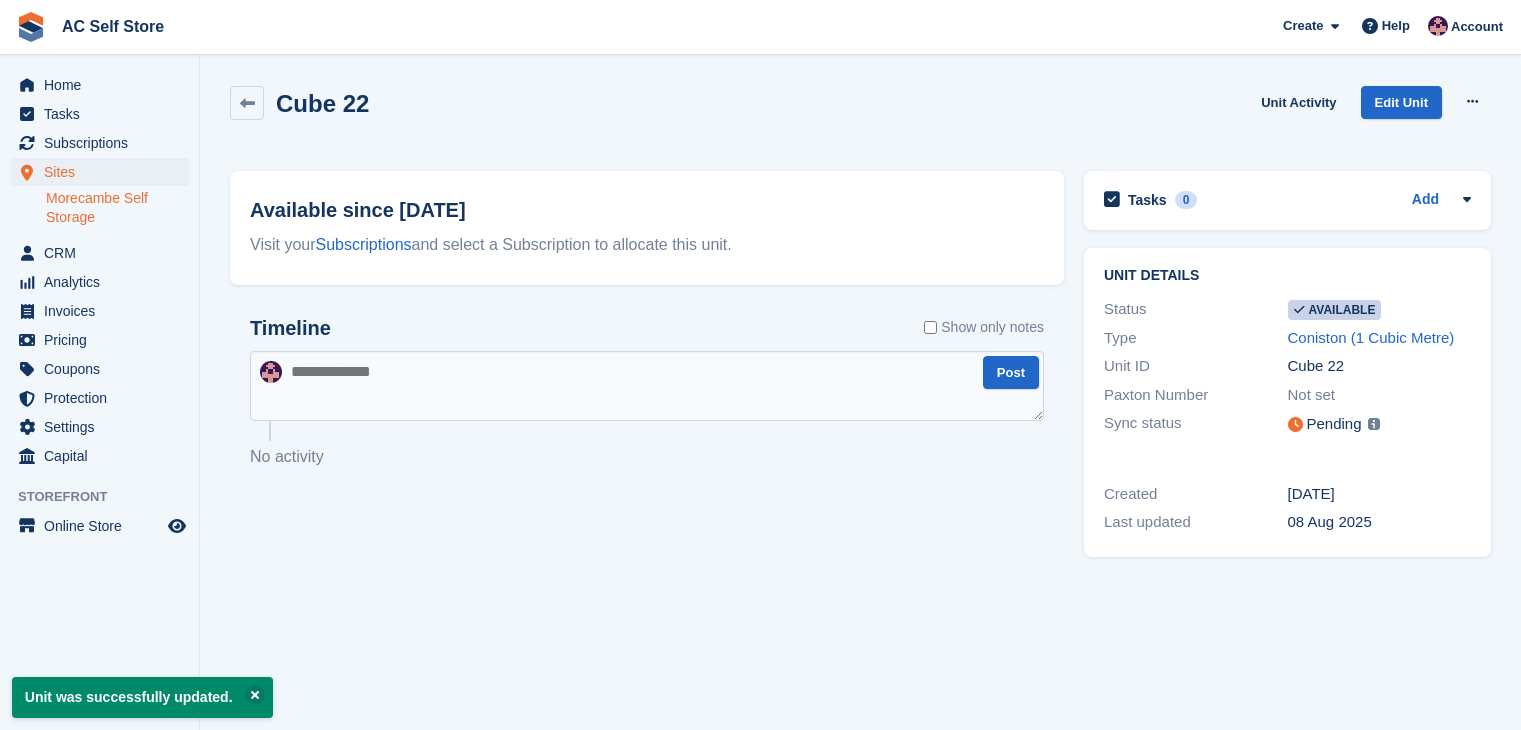 scroll, scrollTop: 0, scrollLeft: 0, axis: both 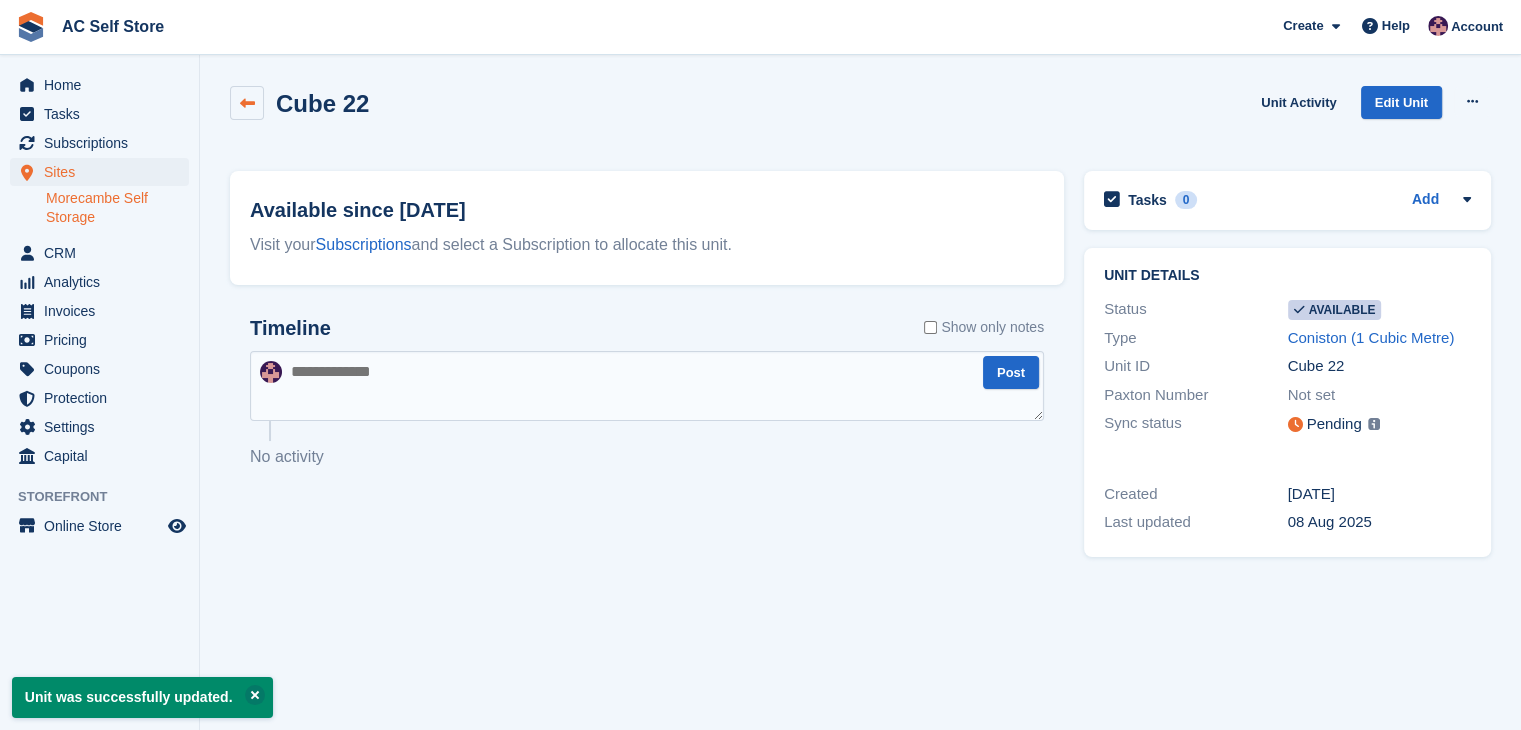 click at bounding box center (247, 103) 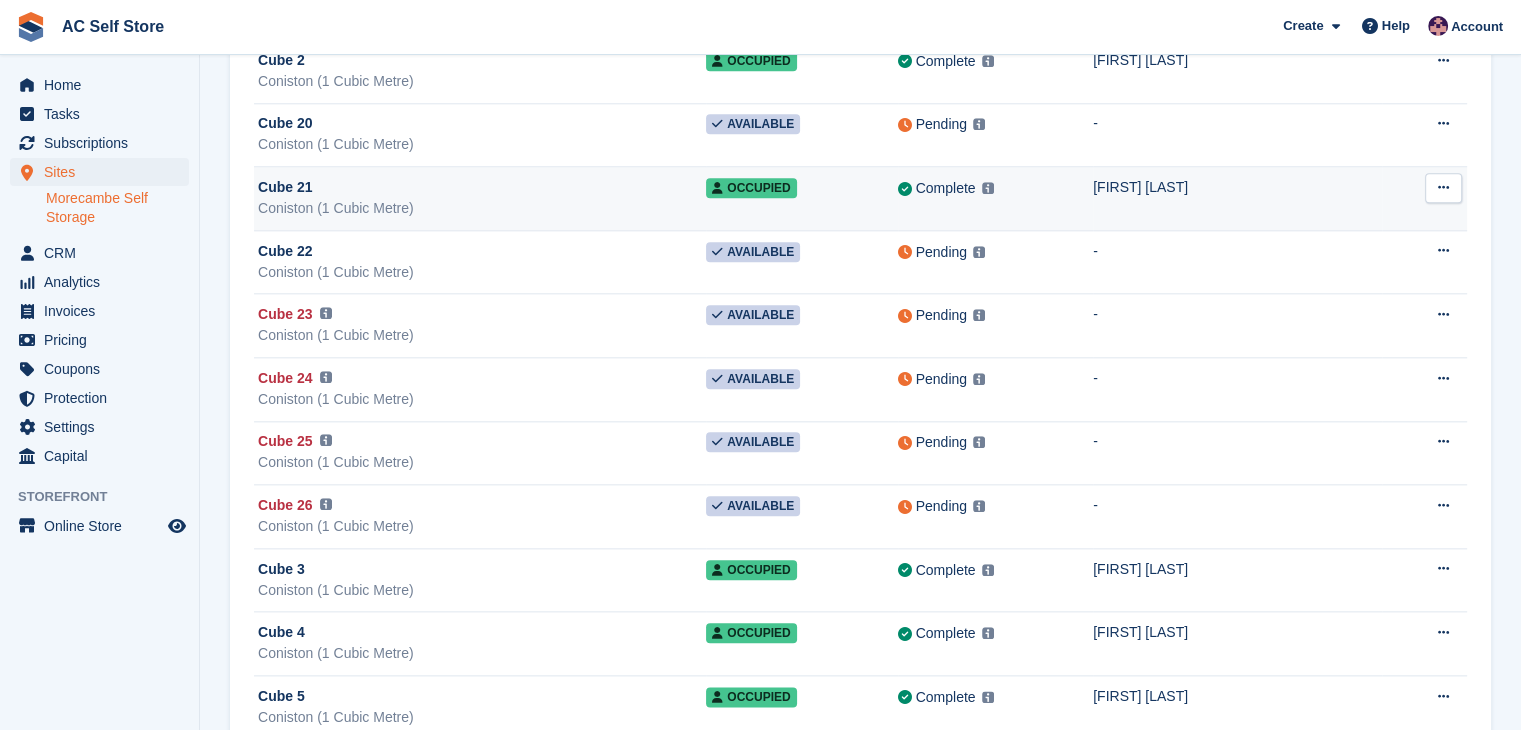 scroll, scrollTop: 2200, scrollLeft: 0, axis: vertical 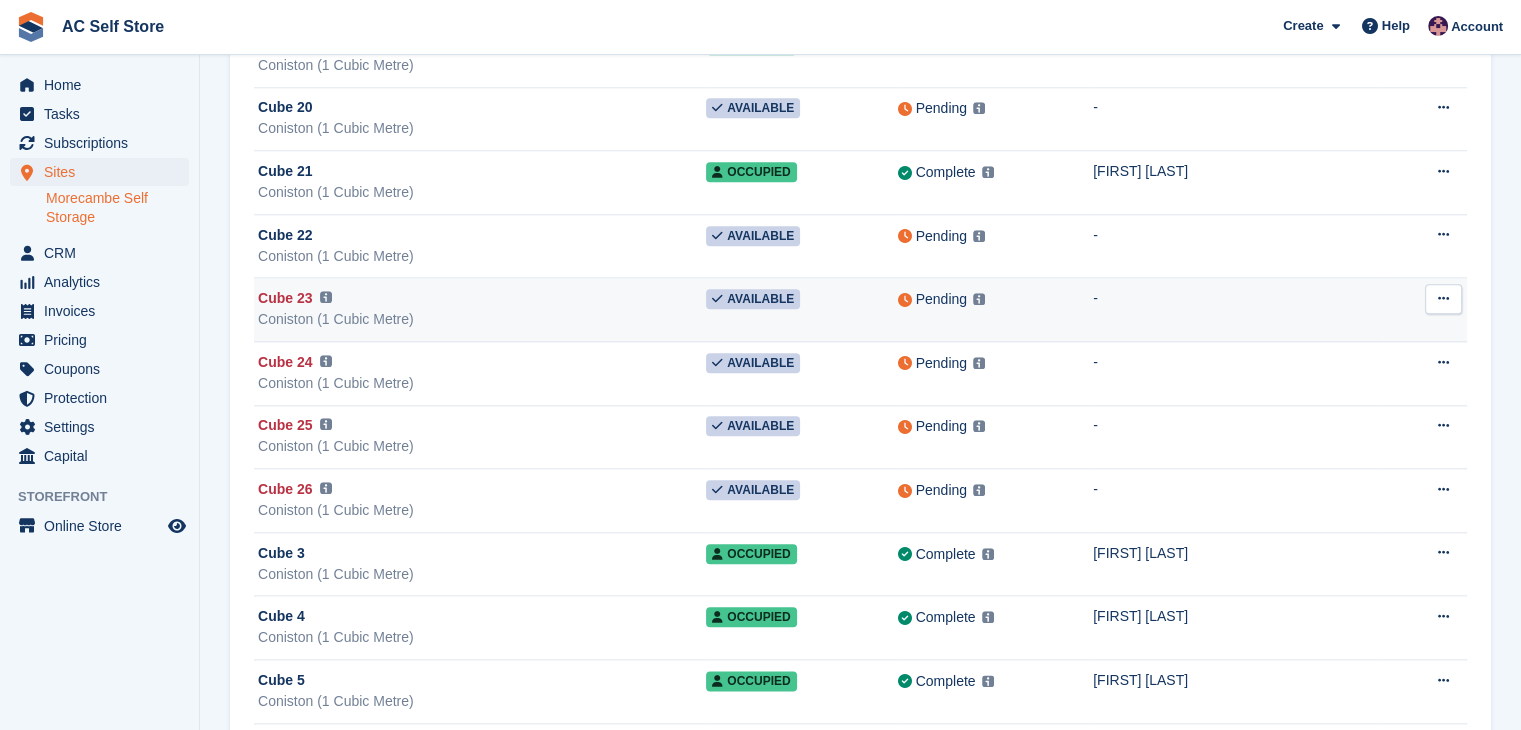 click at bounding box center (1443, 299) 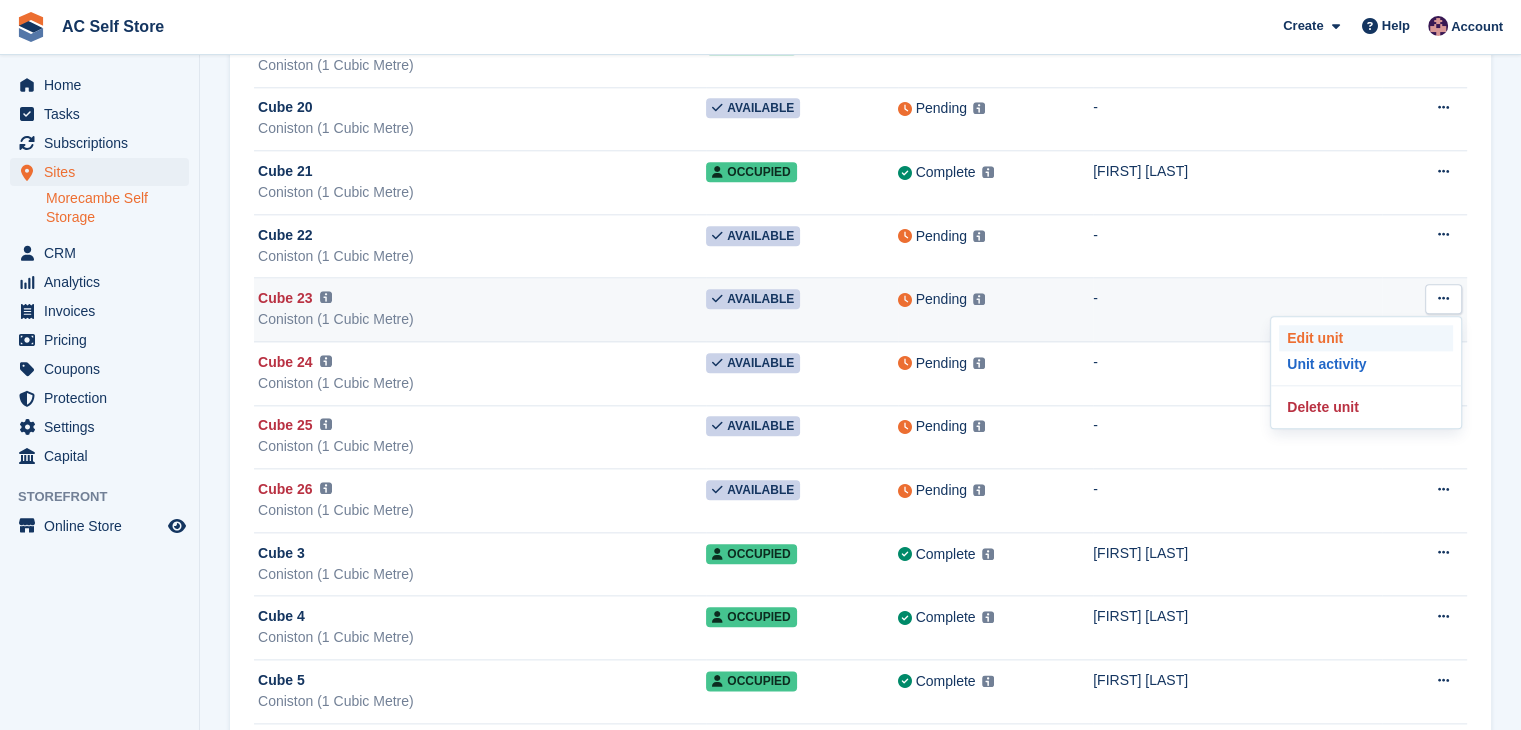 click on "Edit unit" at bounding box center [1366, 338] 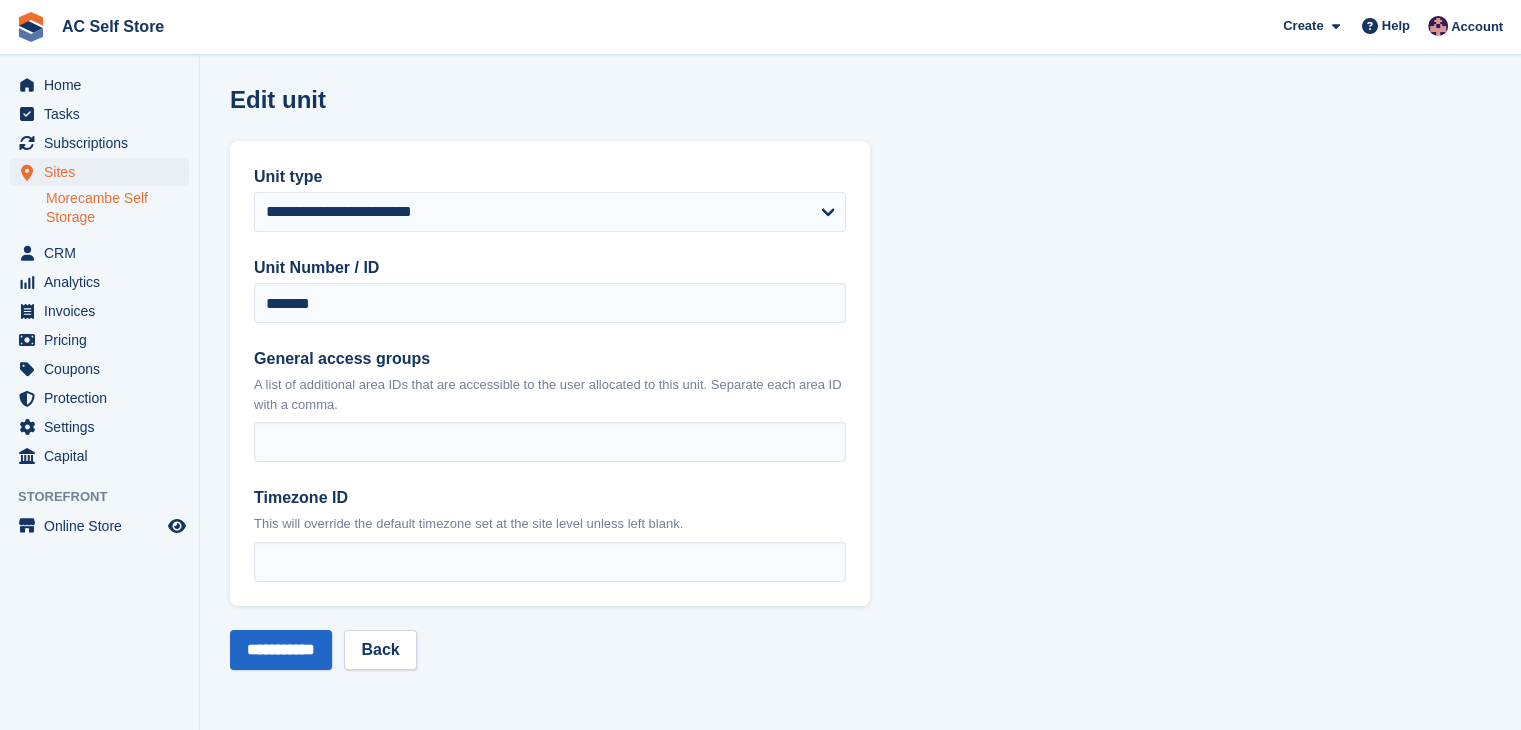 scroll, scrollTop: 0, scrollLeft: 0, axis: both 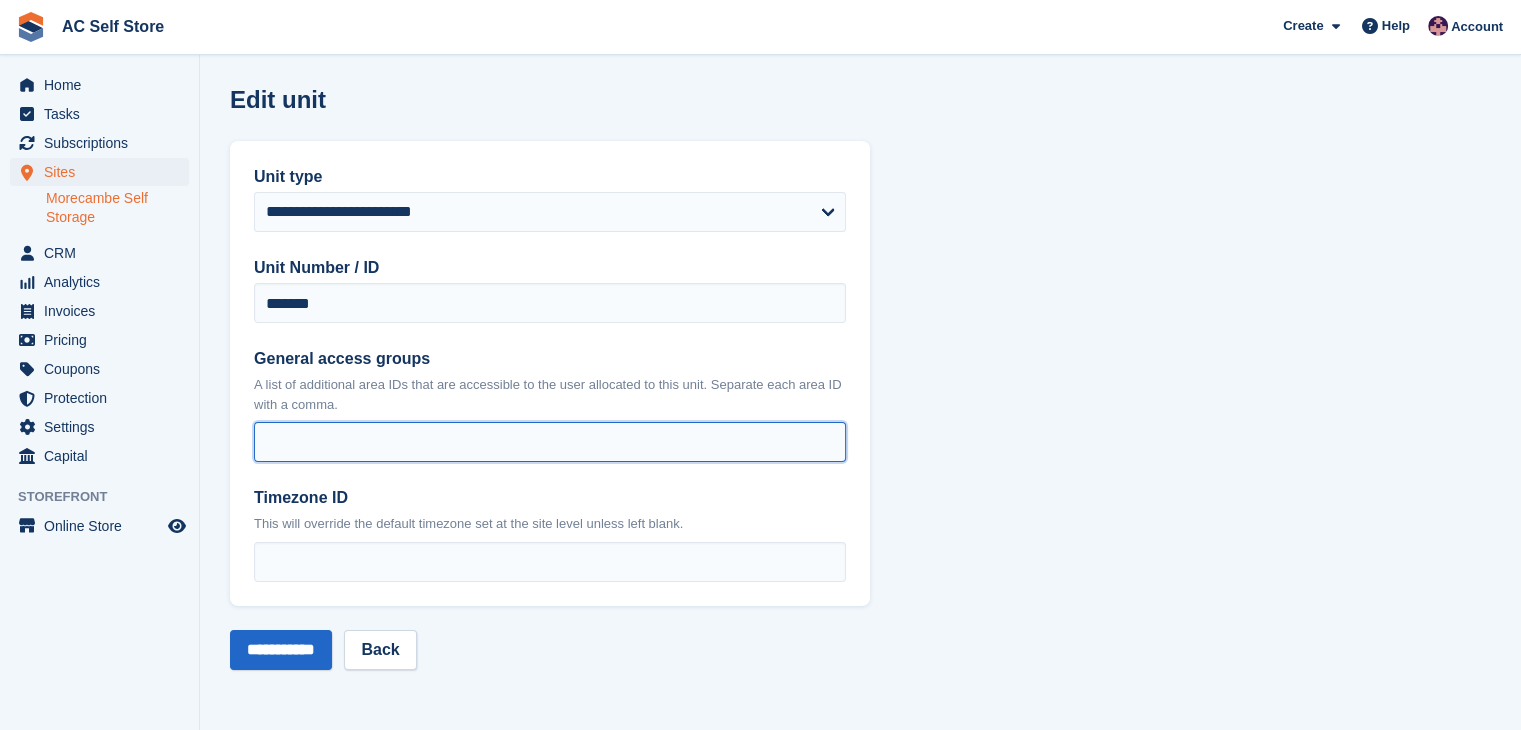 click on "General access groups" at bounding box center (550, 442) 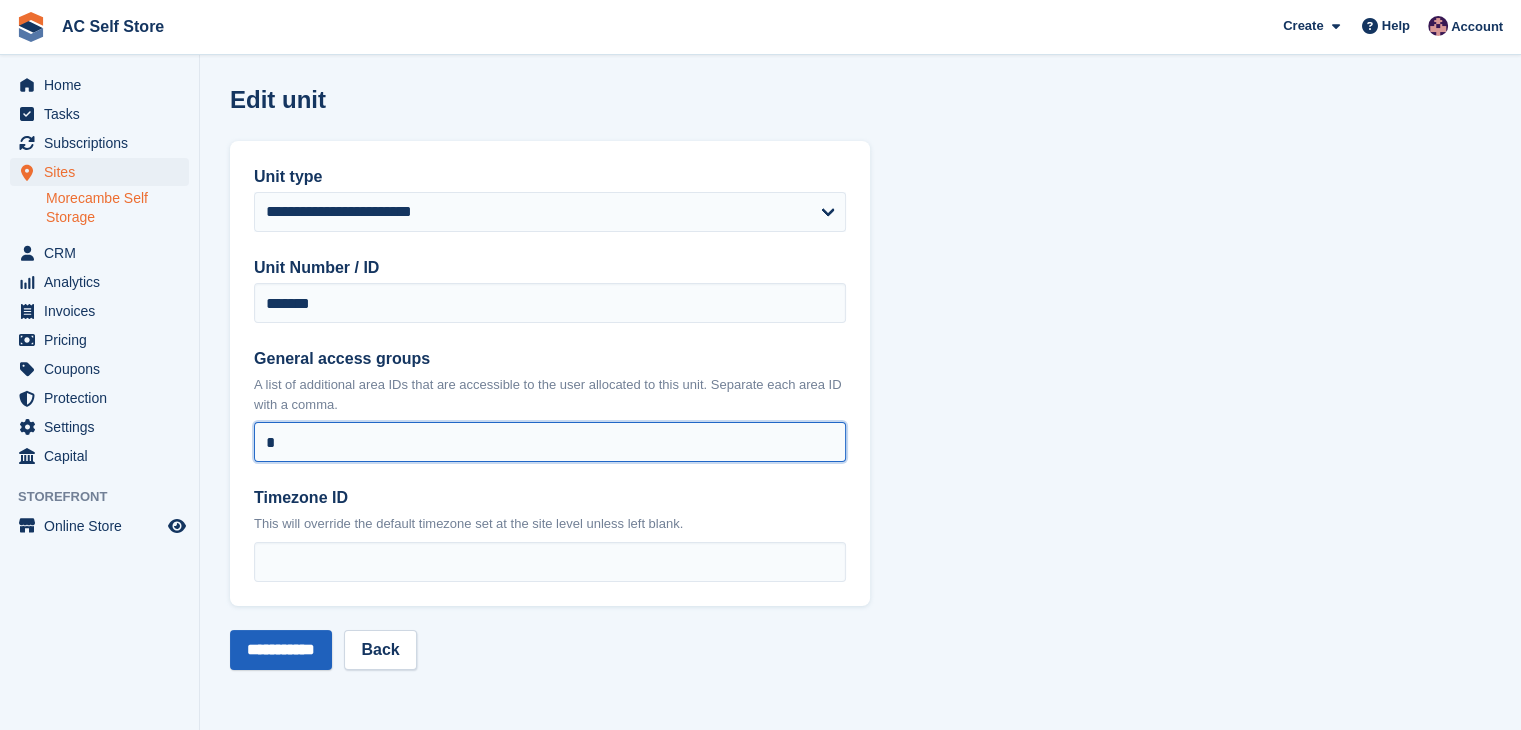 type on "*" 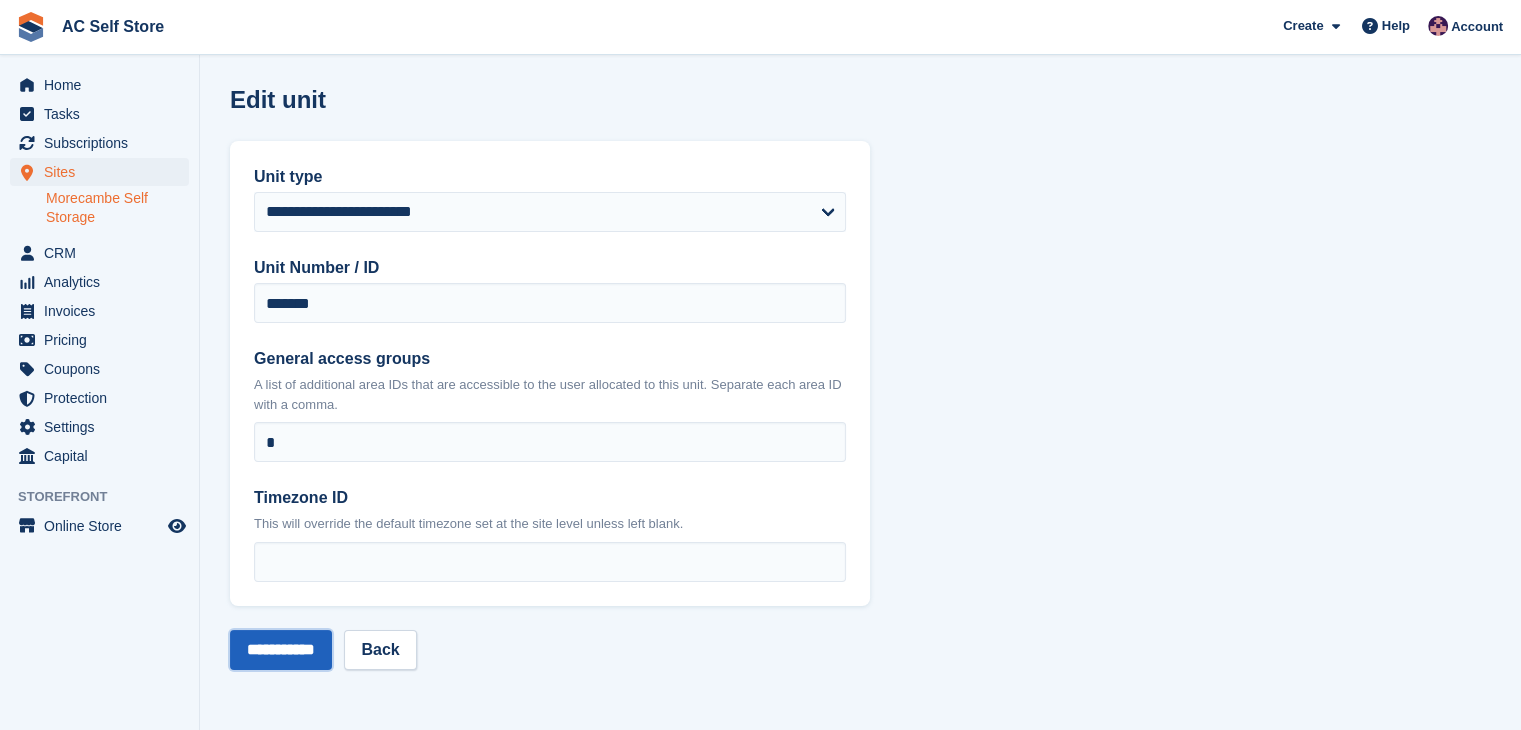 click on "**********" at bounding box center (281, 650) 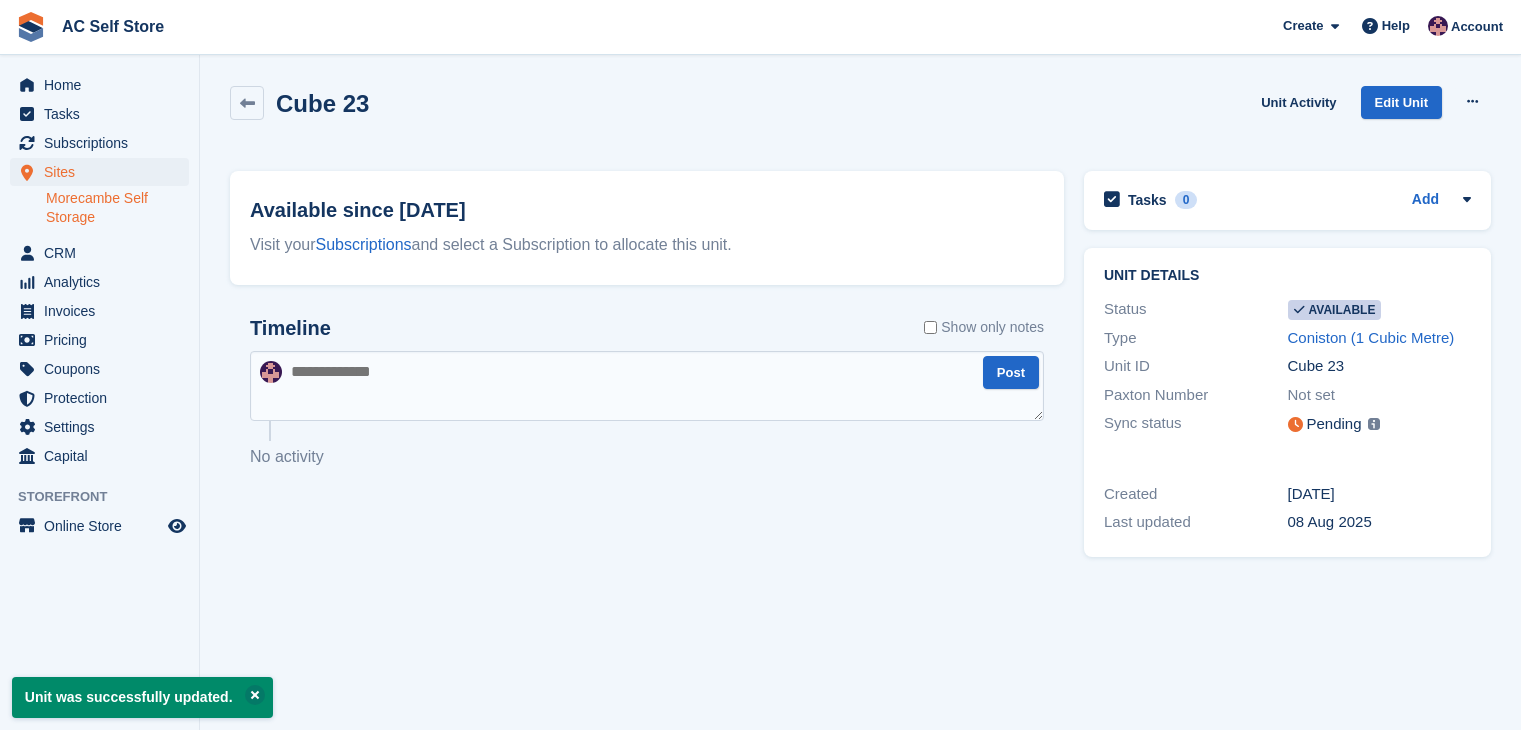 scroll, scrollTop: 0, scrollLeft: 0, axis: both 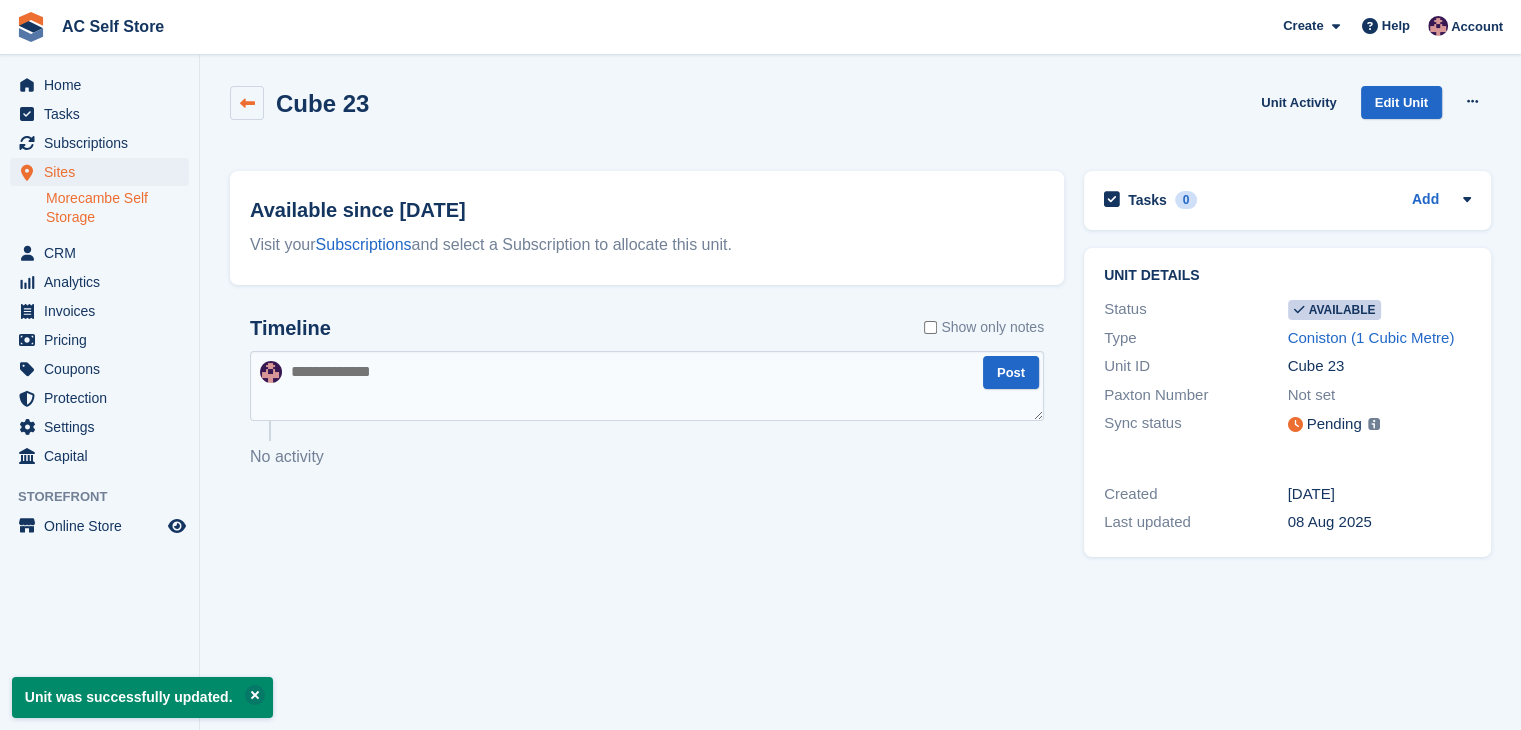 click at bounding box center [247, 103] 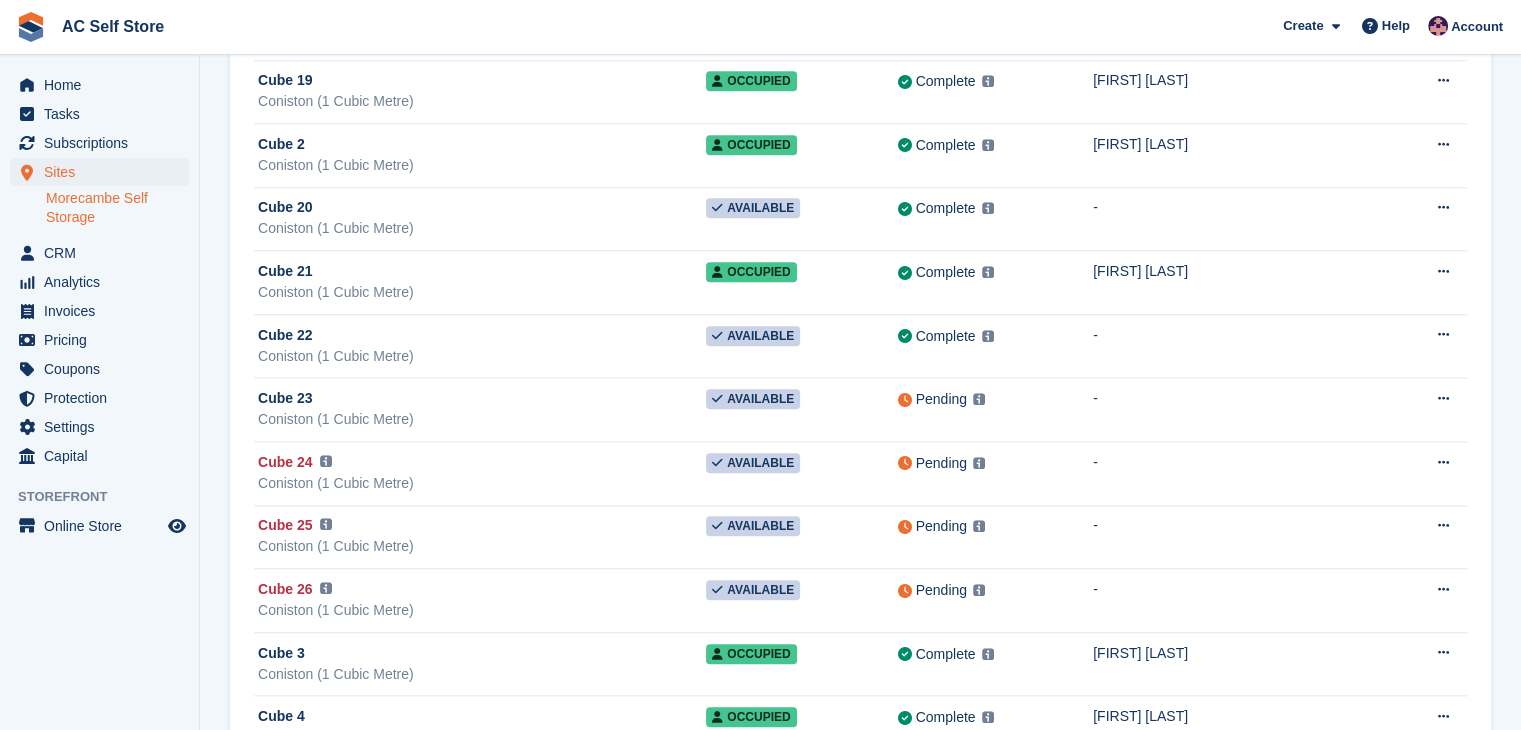 scroll, scrollTop: 2200, scrollLeft: 0, axis: vertical 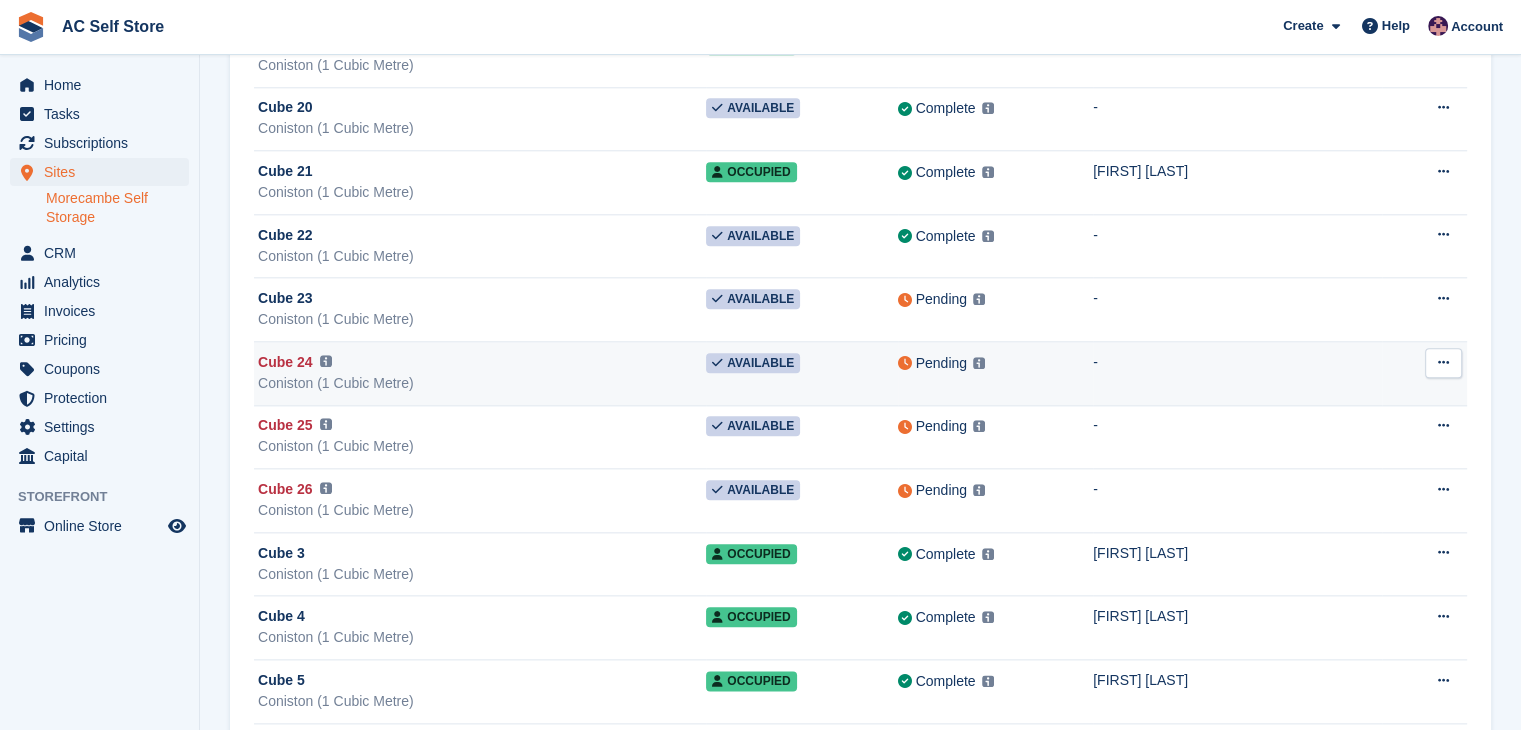 click at bounding box center (1443, 362) 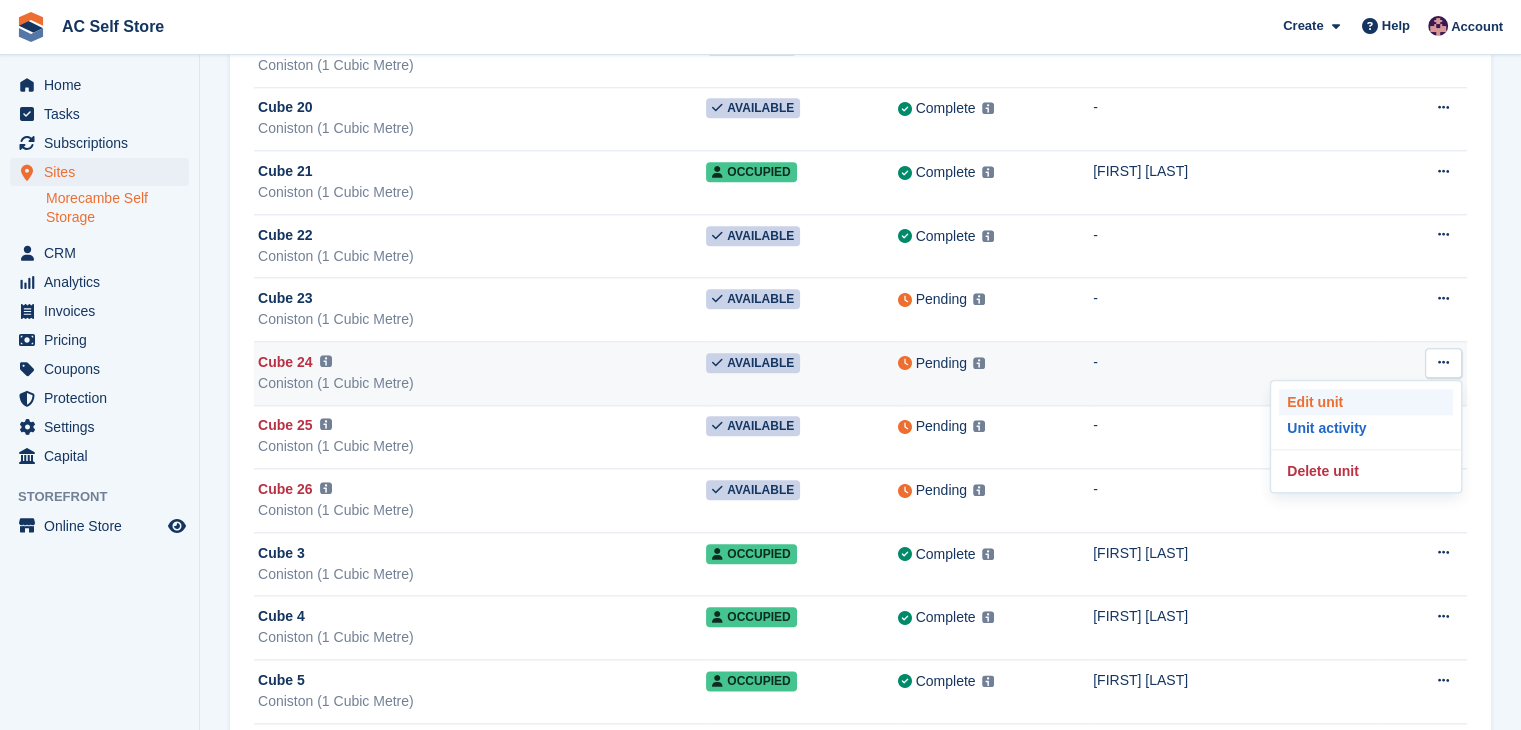 click on "Edit unit" at bounding box center [1366, 402] 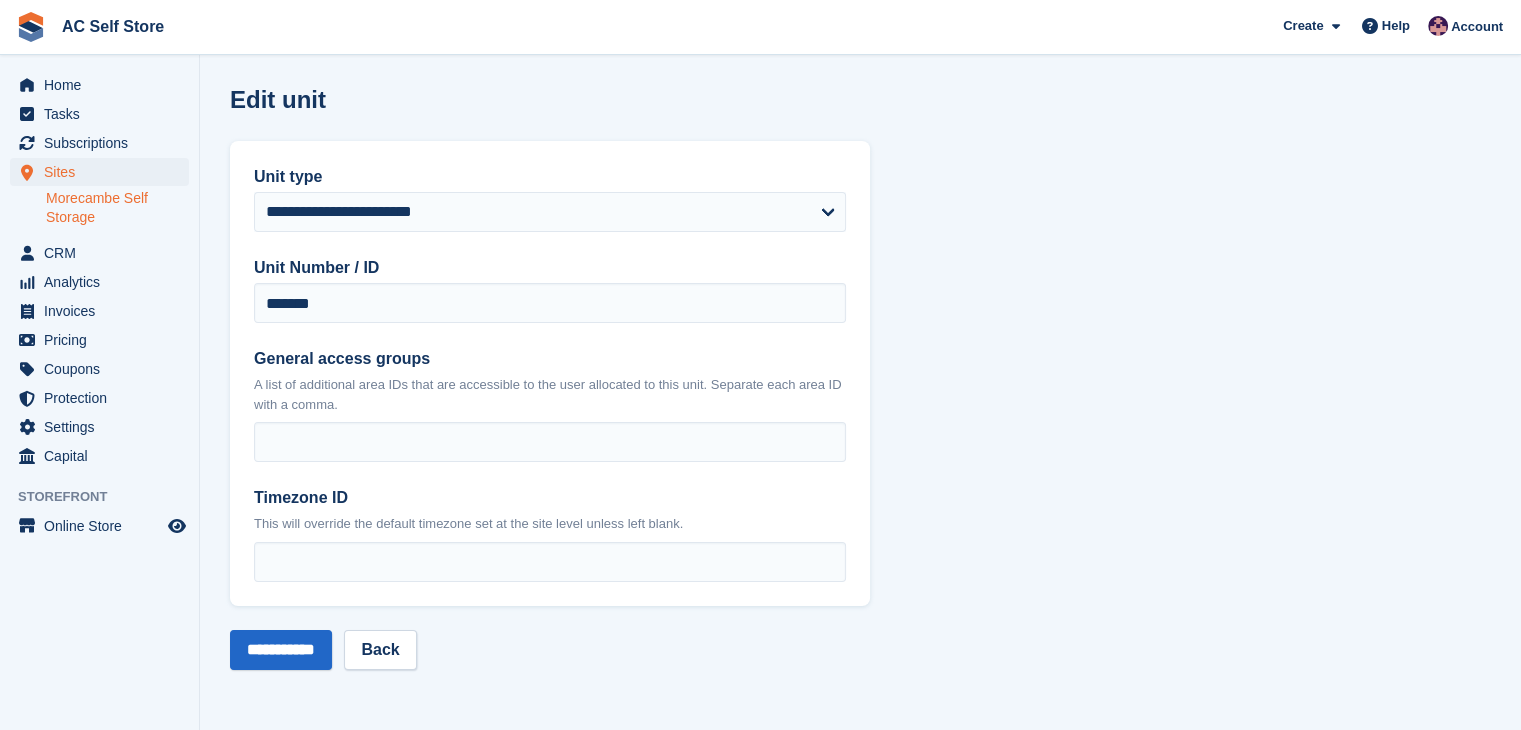 scroll, scrollTop: 0, scrollLeft: 0, axis: both 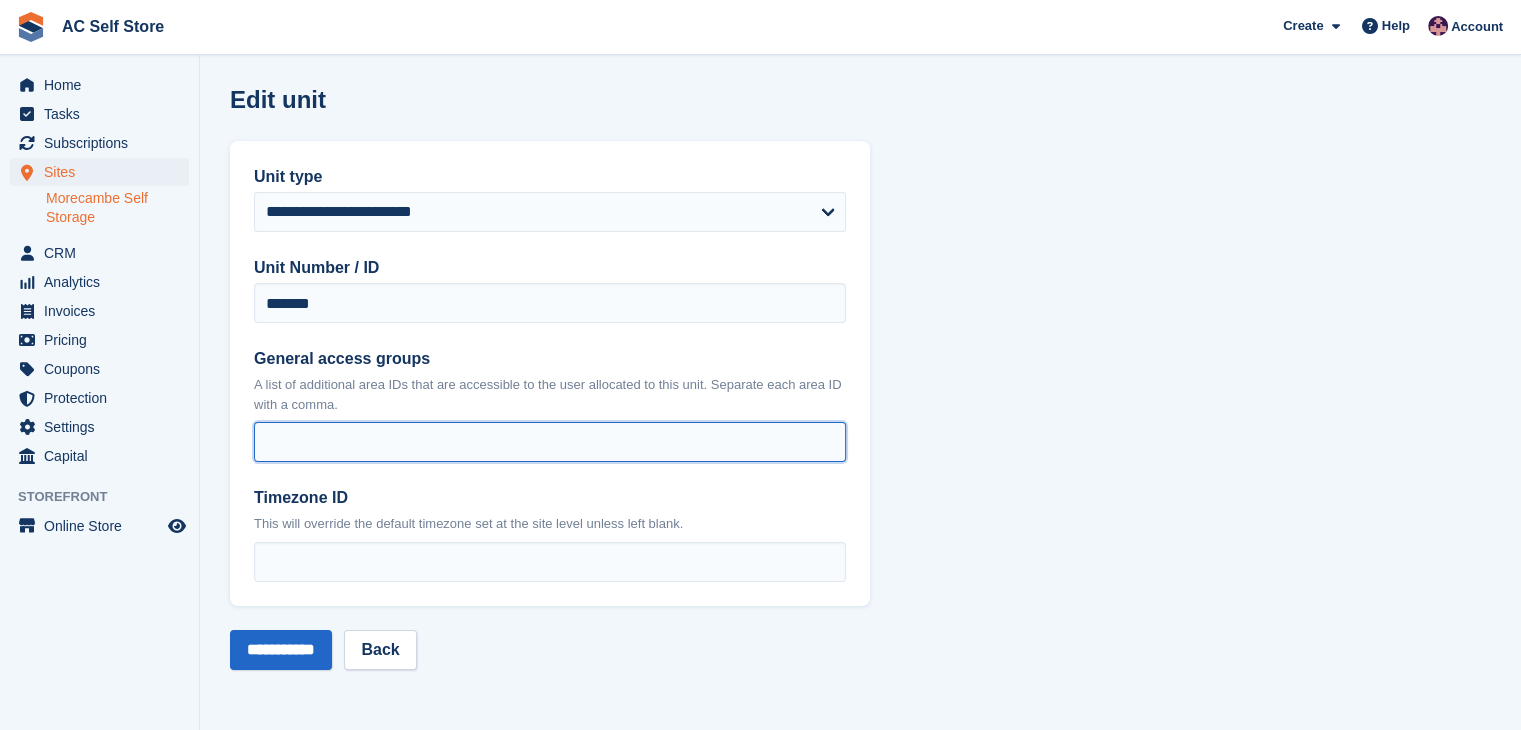 click on "General access groups" at bounding box center [550, 442] 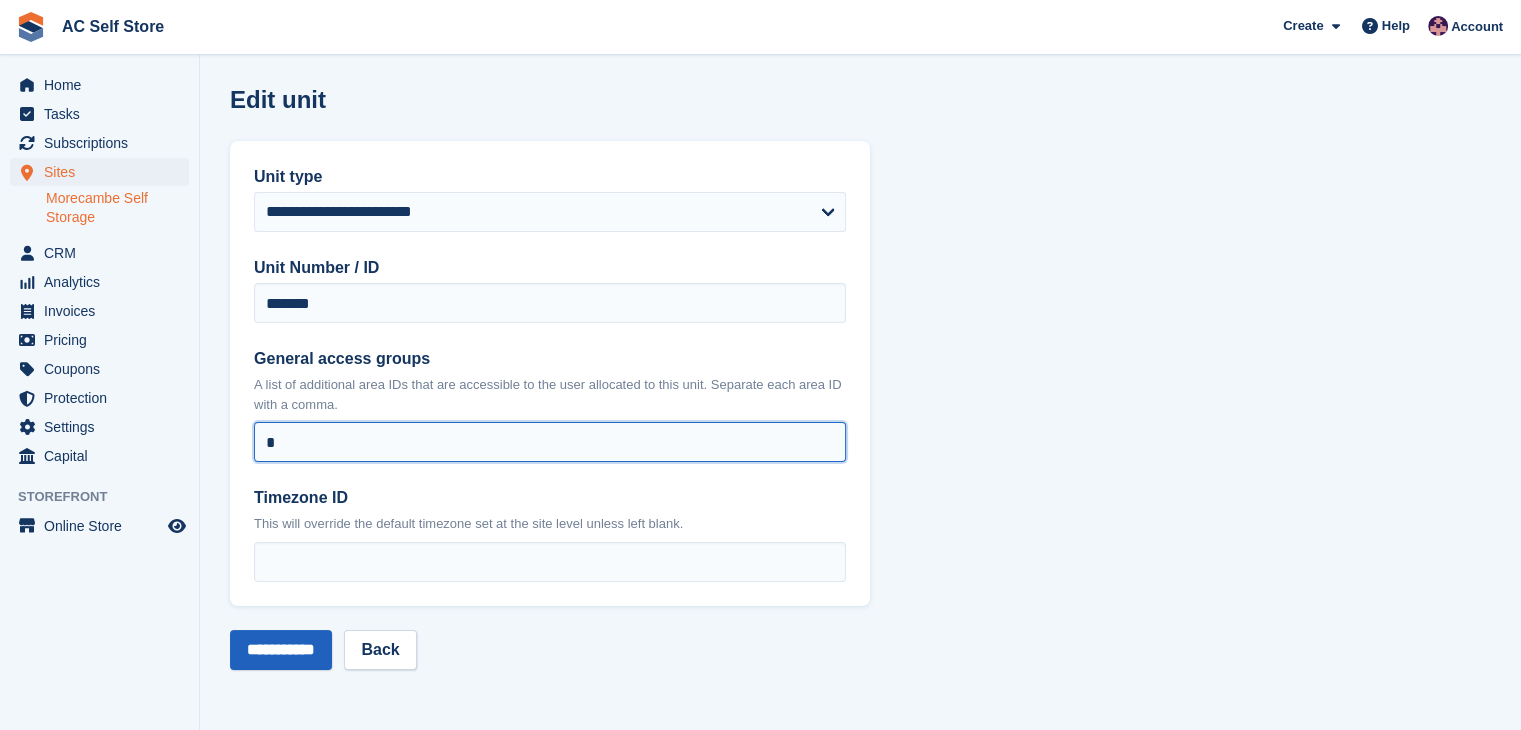type on "*" 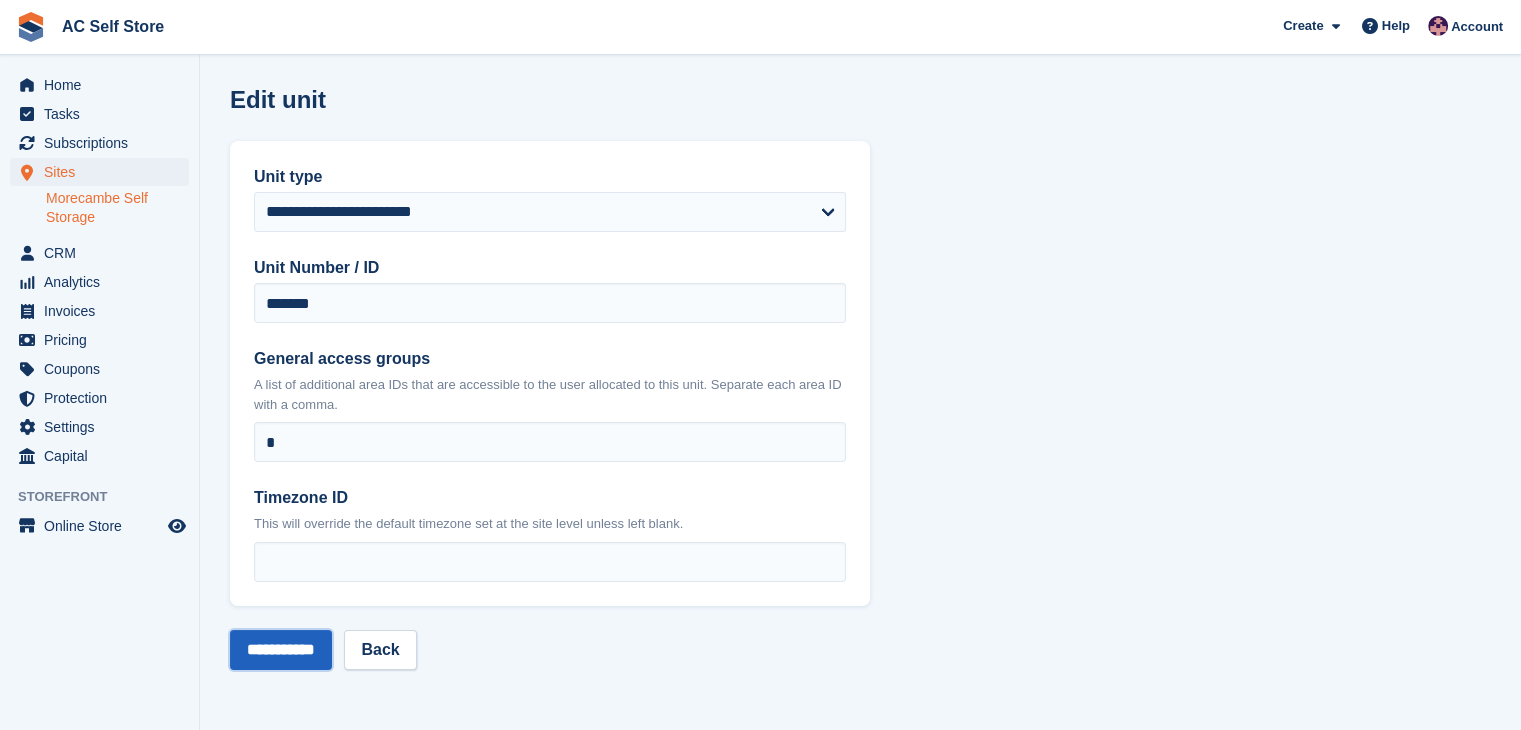 click on "**********" at bounding box center (281, 650) 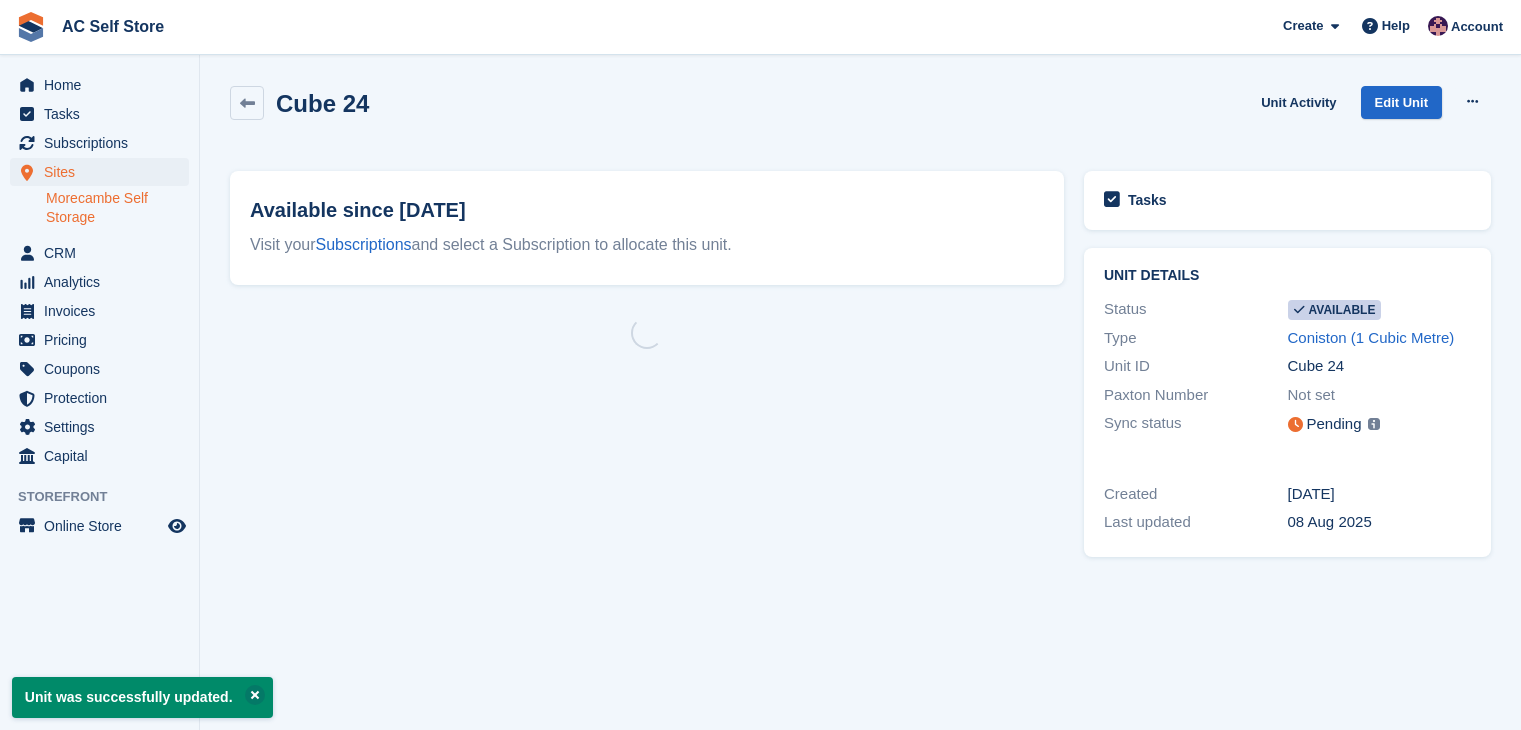 scroll, scrollTop: 0, scrollLeft: 0, axis: both 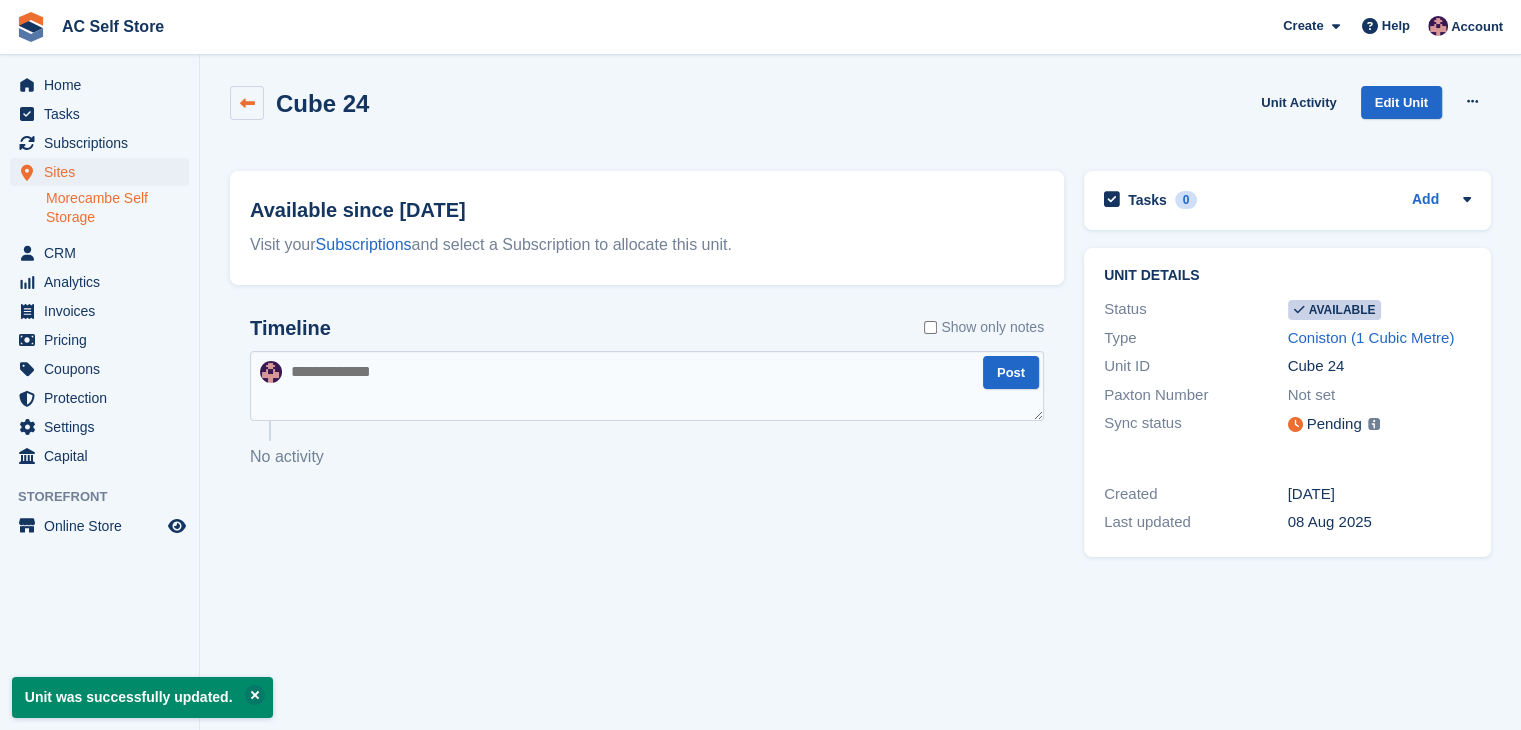 click at bounding box center (247, 103) 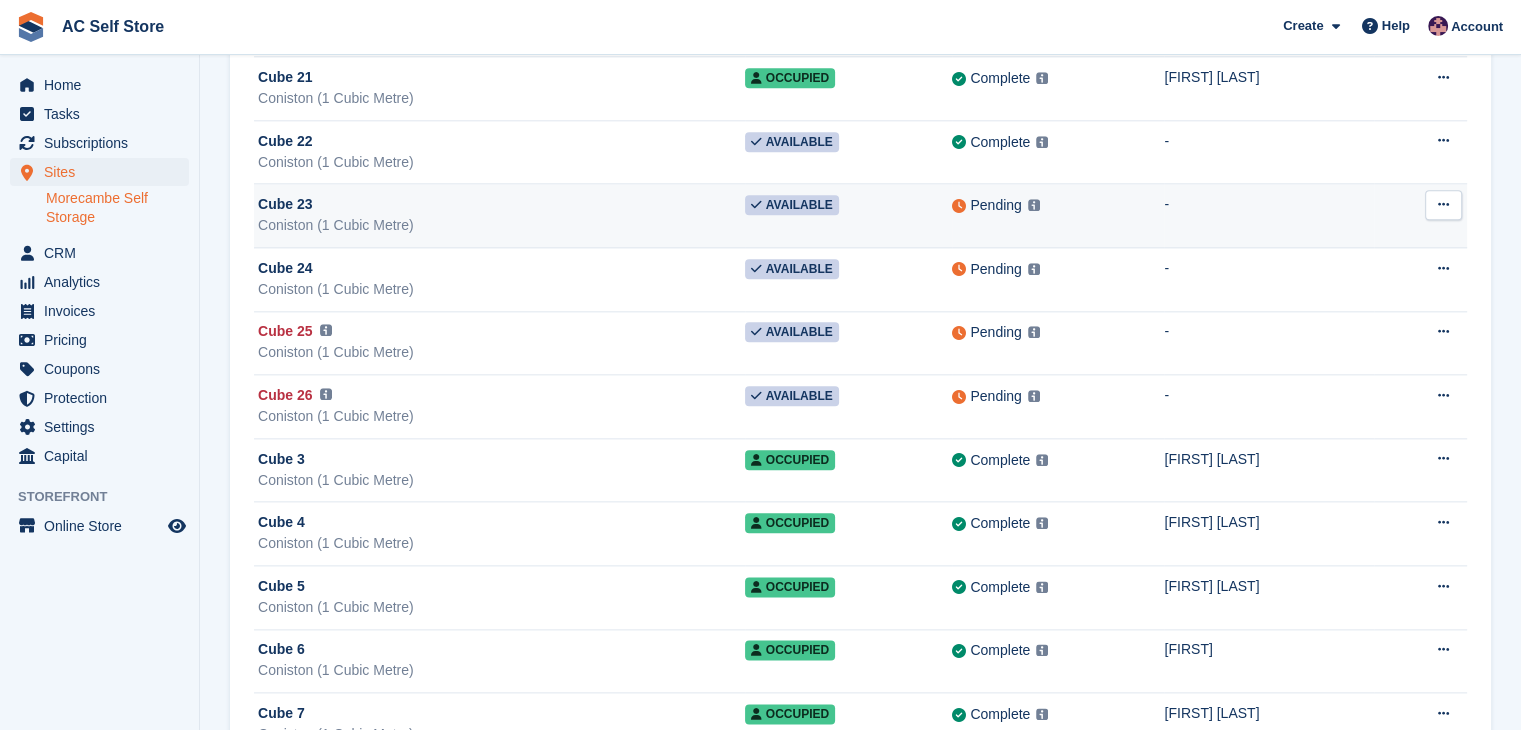 scroll, scrollTop: 2300, scrollLeft: 0, axis: vertical 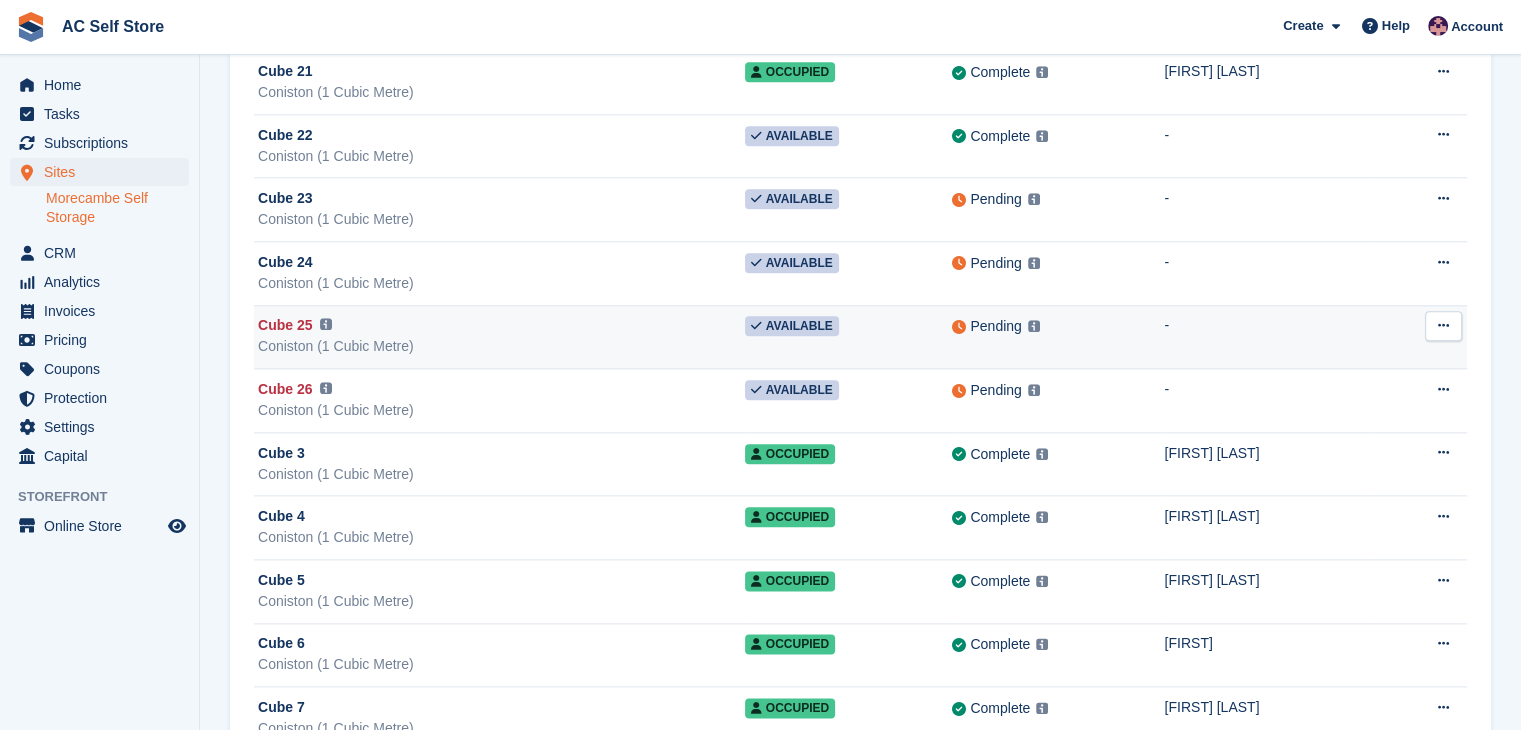 click at bounding box center [1443, 325] 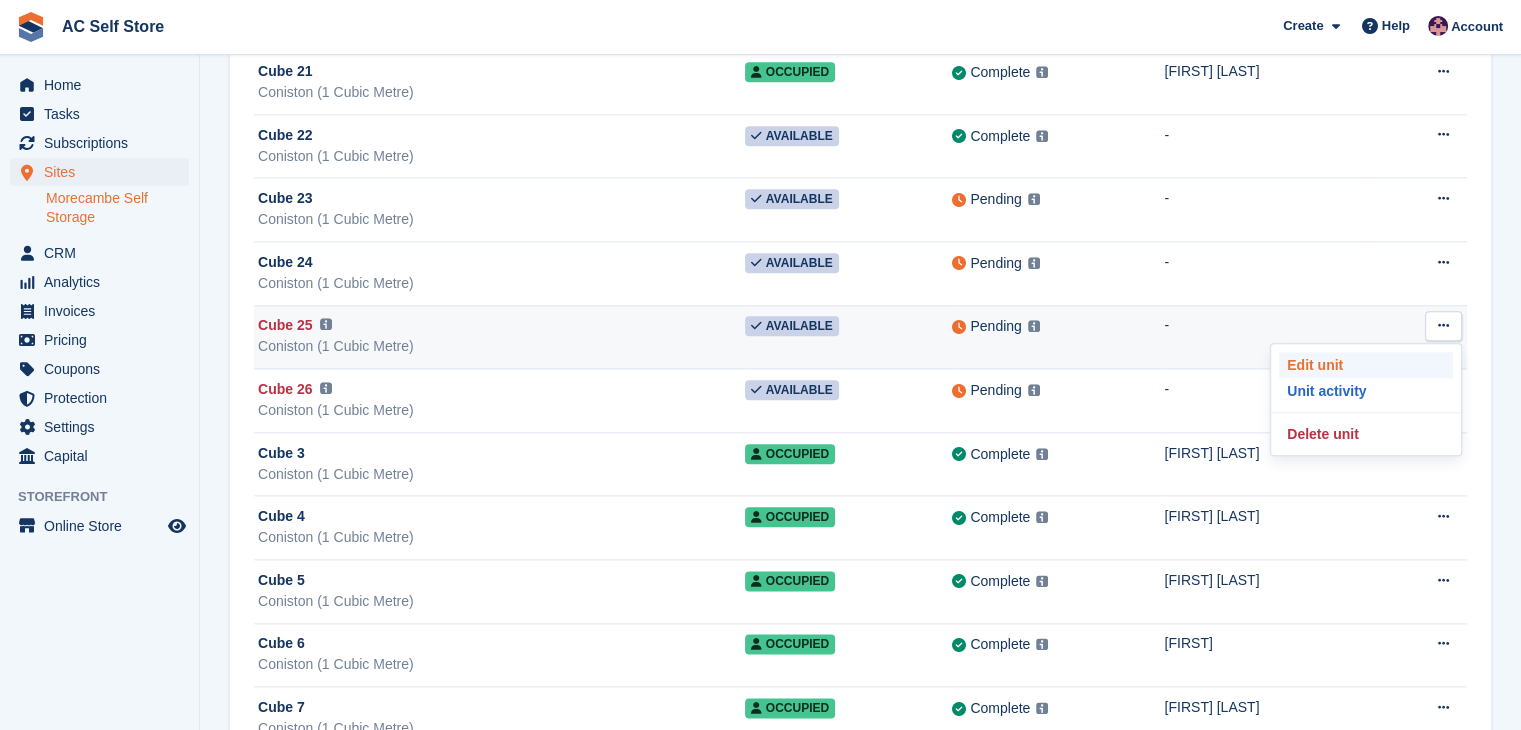 click on "Edit unit" at bounding box center [1366, 365] 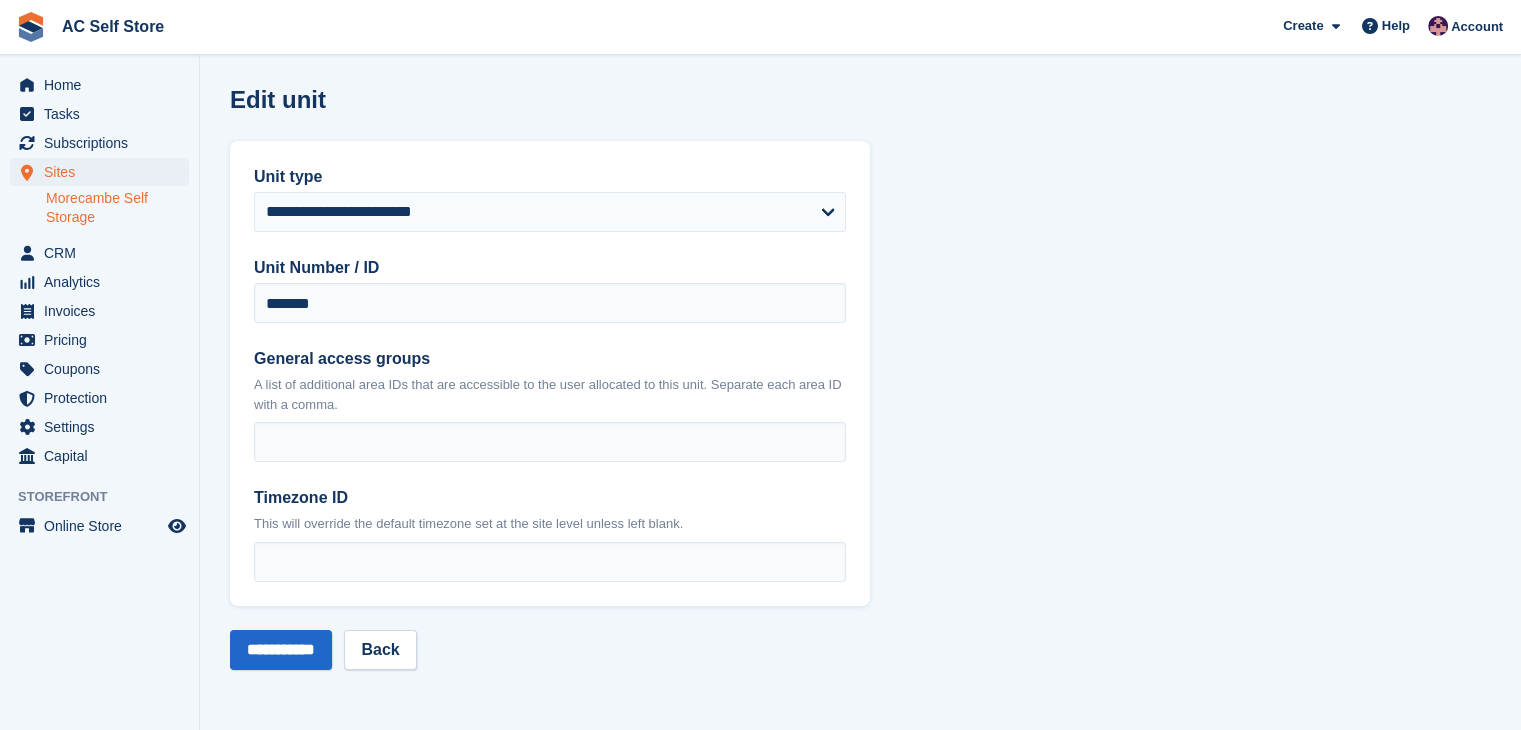 scroll, scrollTop: 0, scrollLeft: 0, axis: both 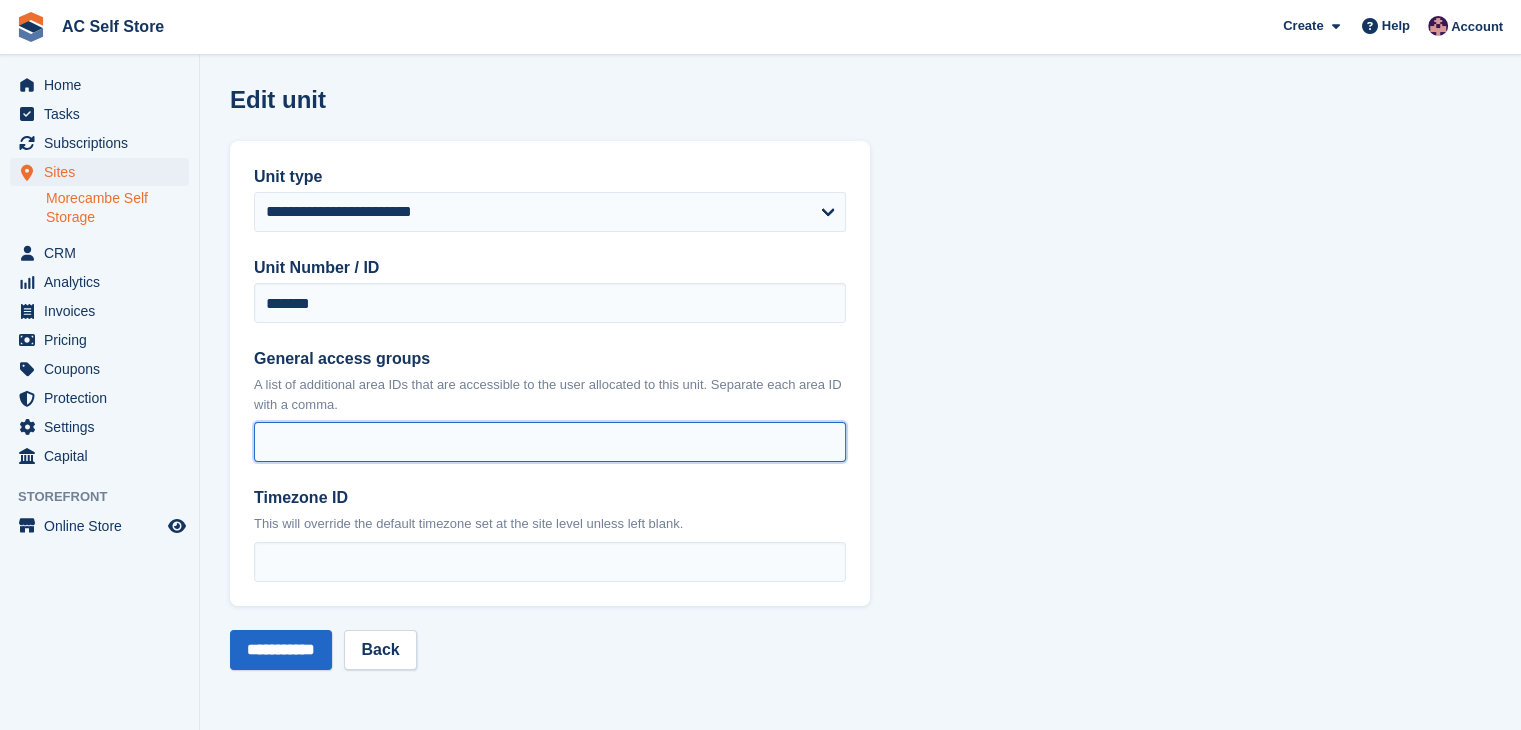 click on "General access groups" at bounding box center (550, 442) 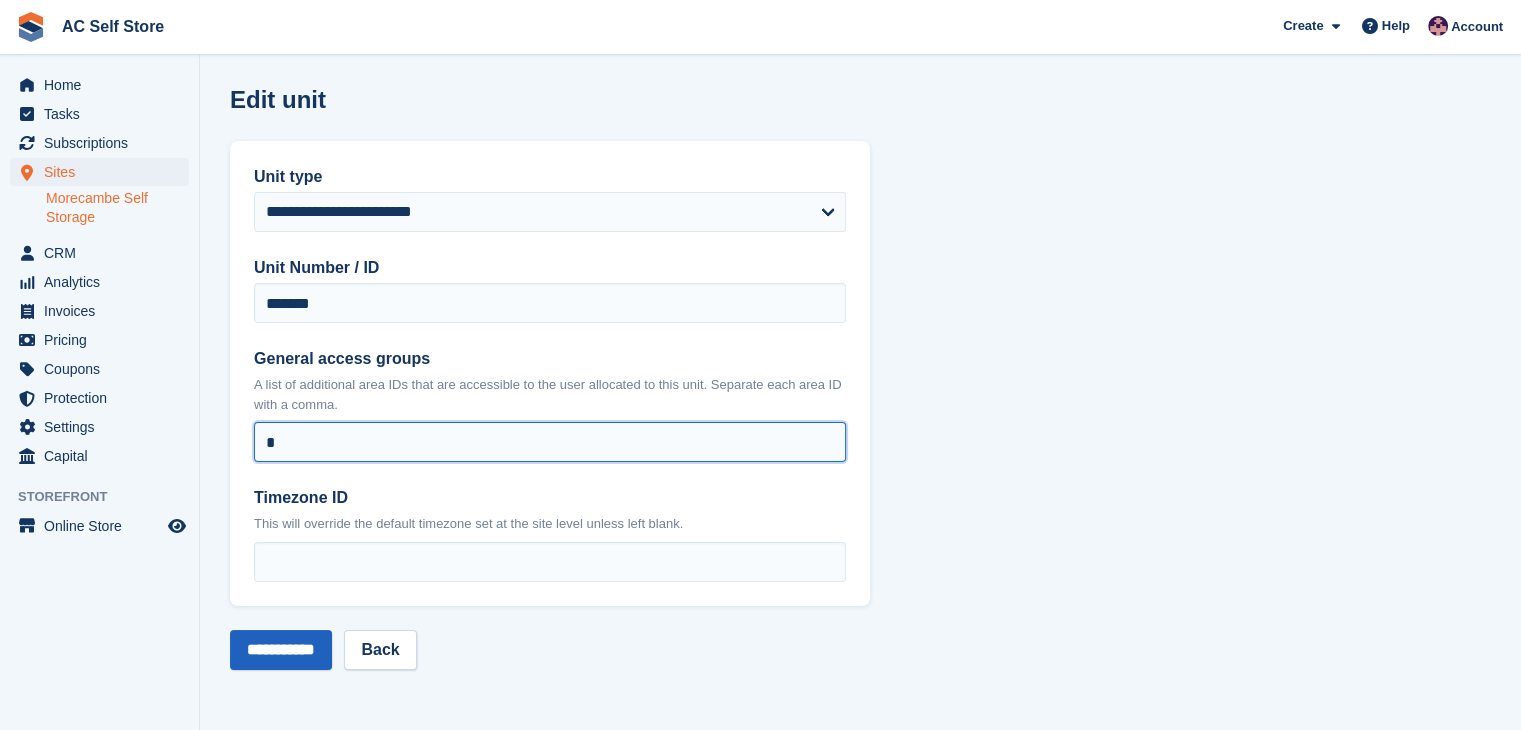 type on "*" 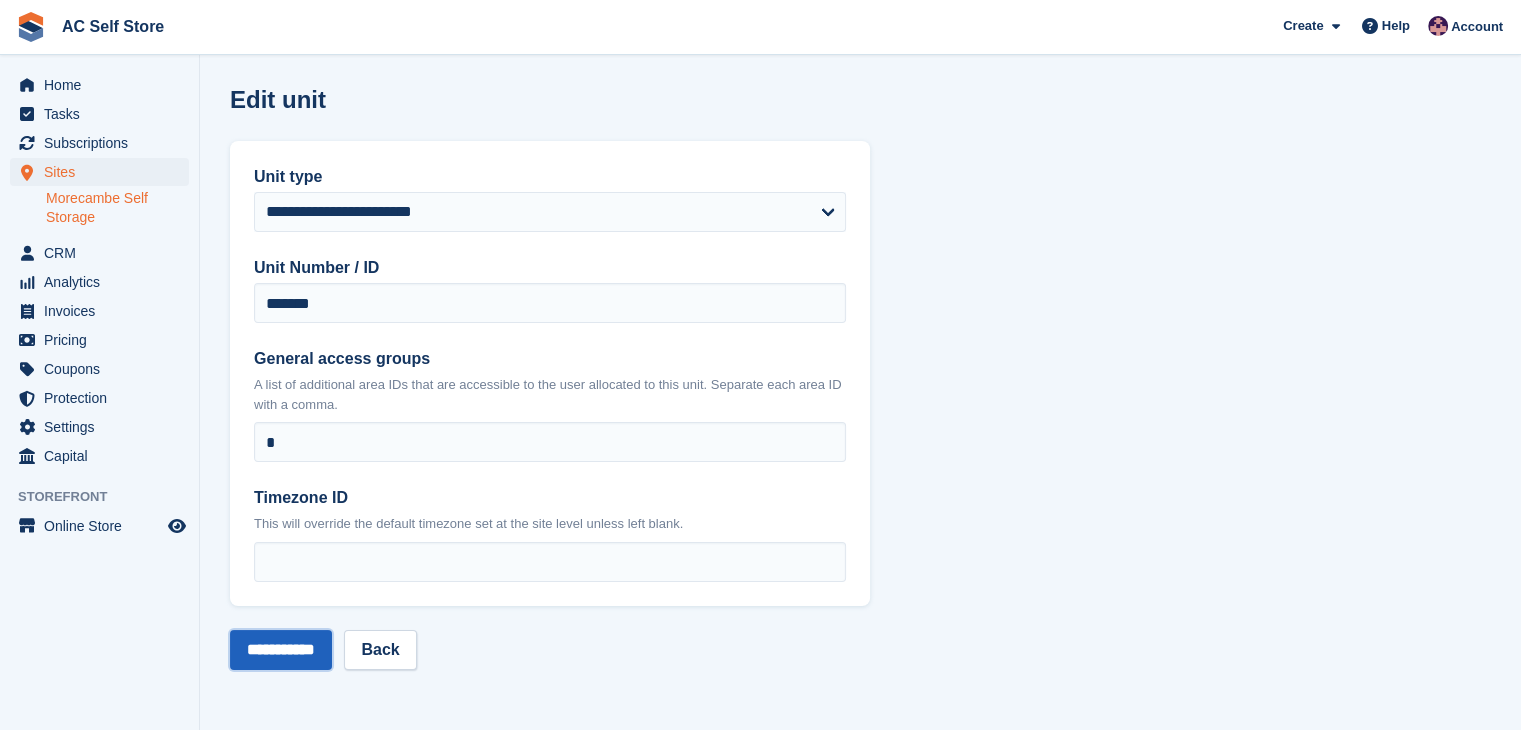 click on "**********" at bounding box center [281, 650] 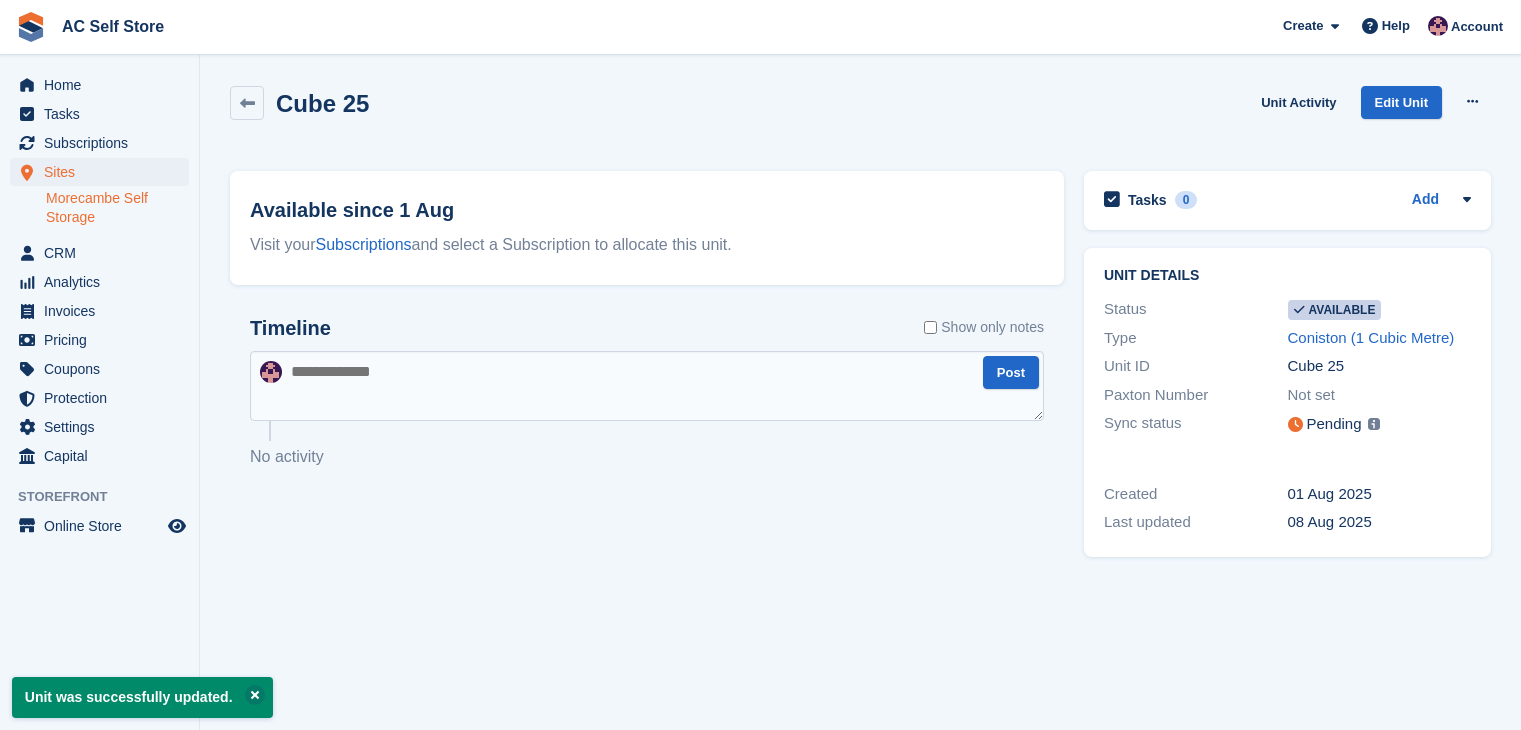 scroll, scrollTop: 0, scrollLeft: 0, axis: both 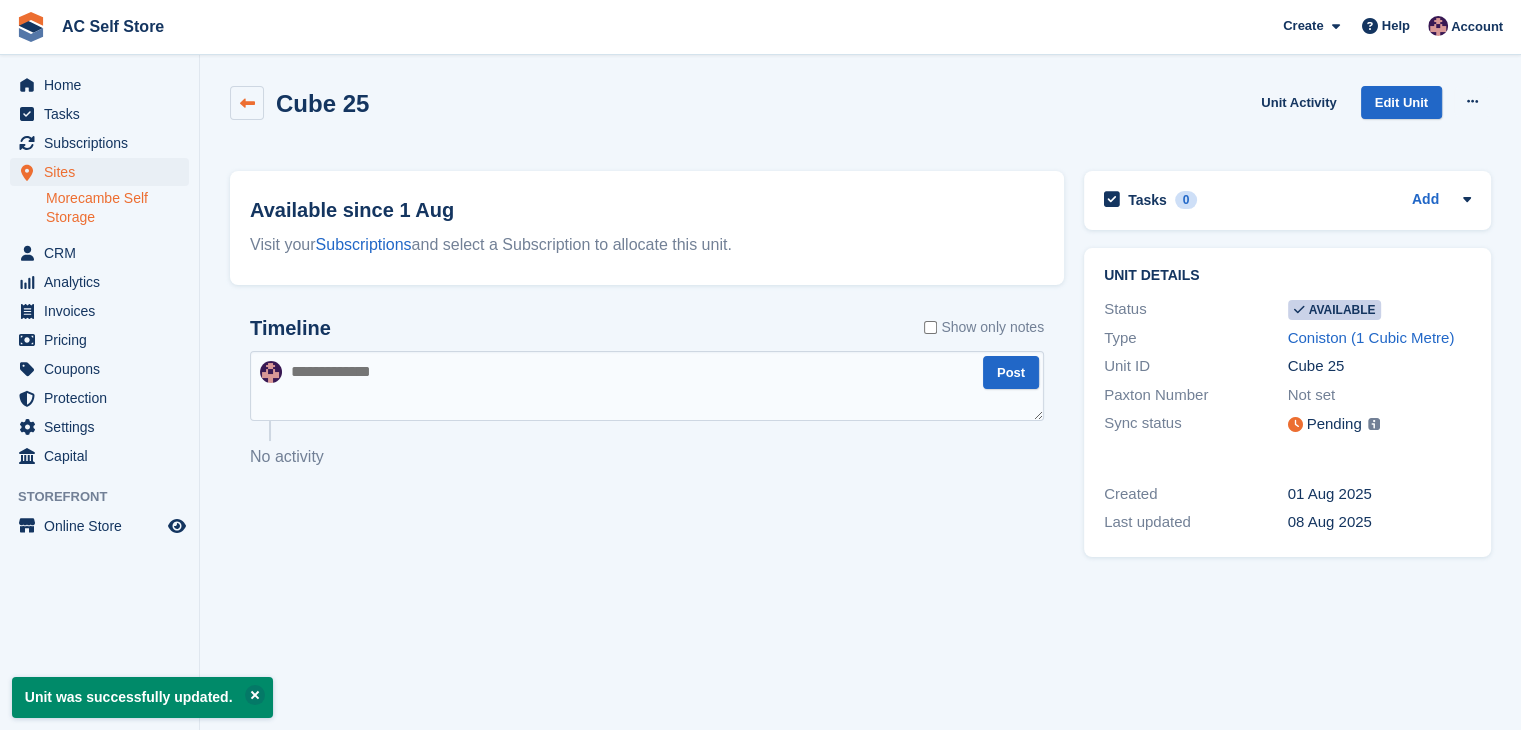 click at bounding box center (247, 103) 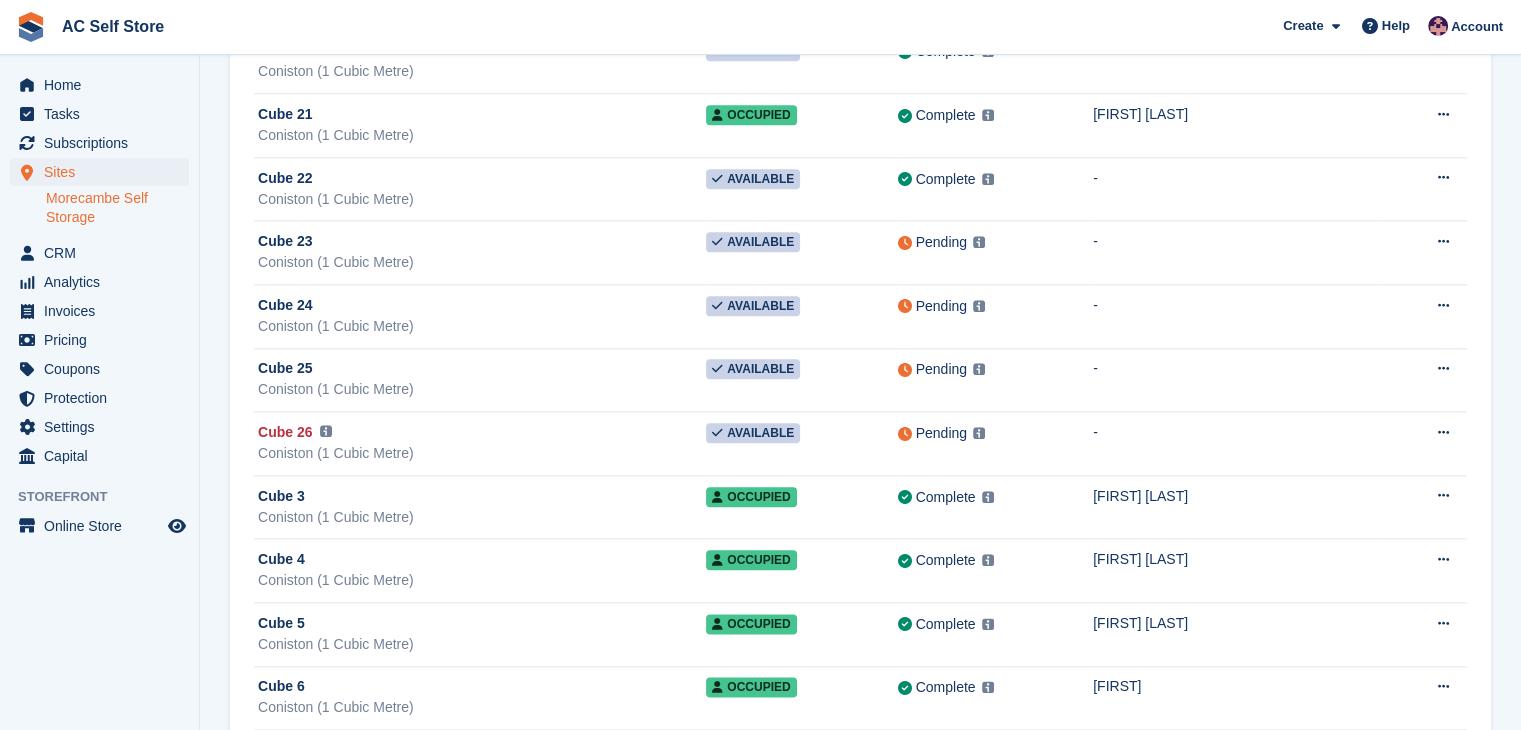 scroll, scrollTop: 2100, scrollLeft: 0, axis: vertical 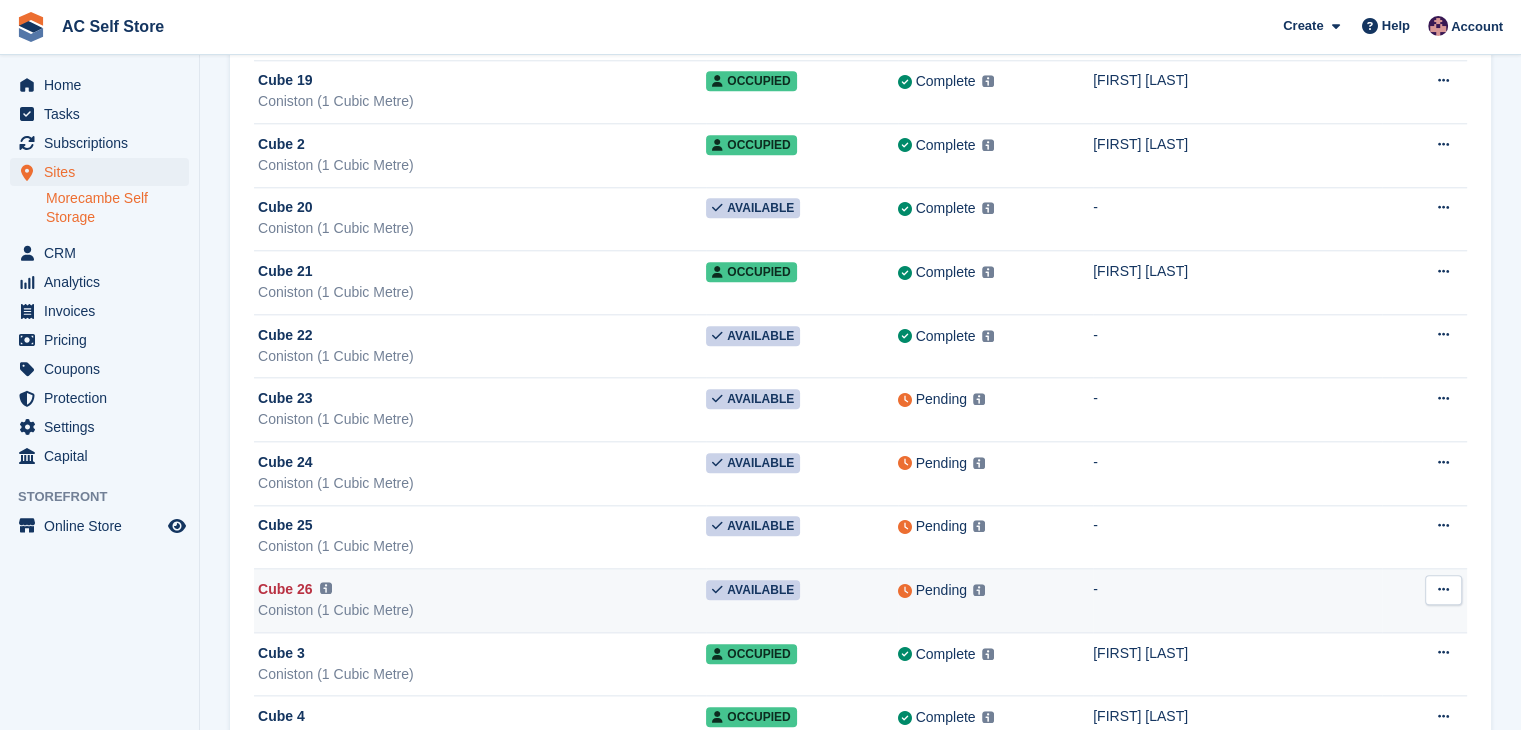 click at bounding box center (1443, 590) 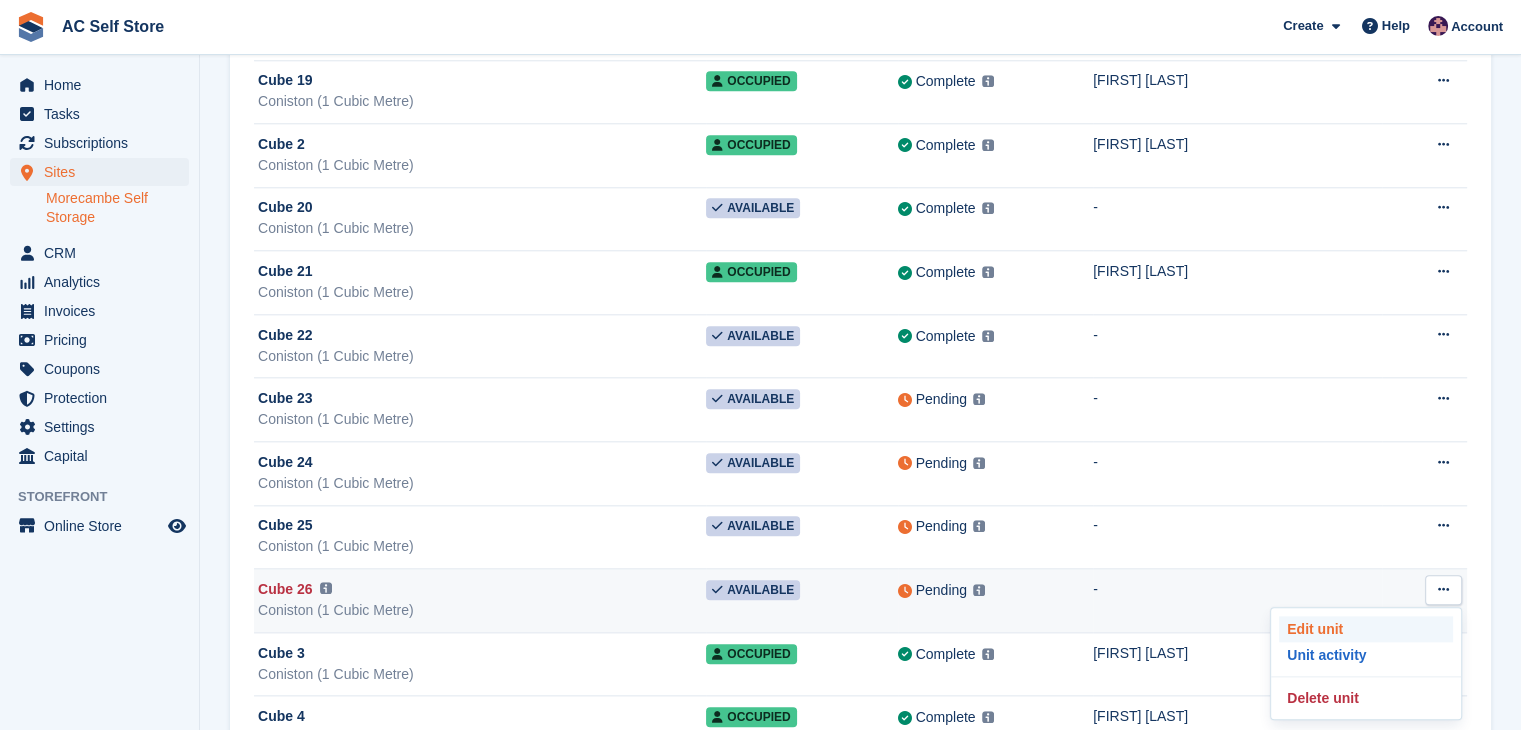 click on "Edit unit" at bounding box center (1366, 629) 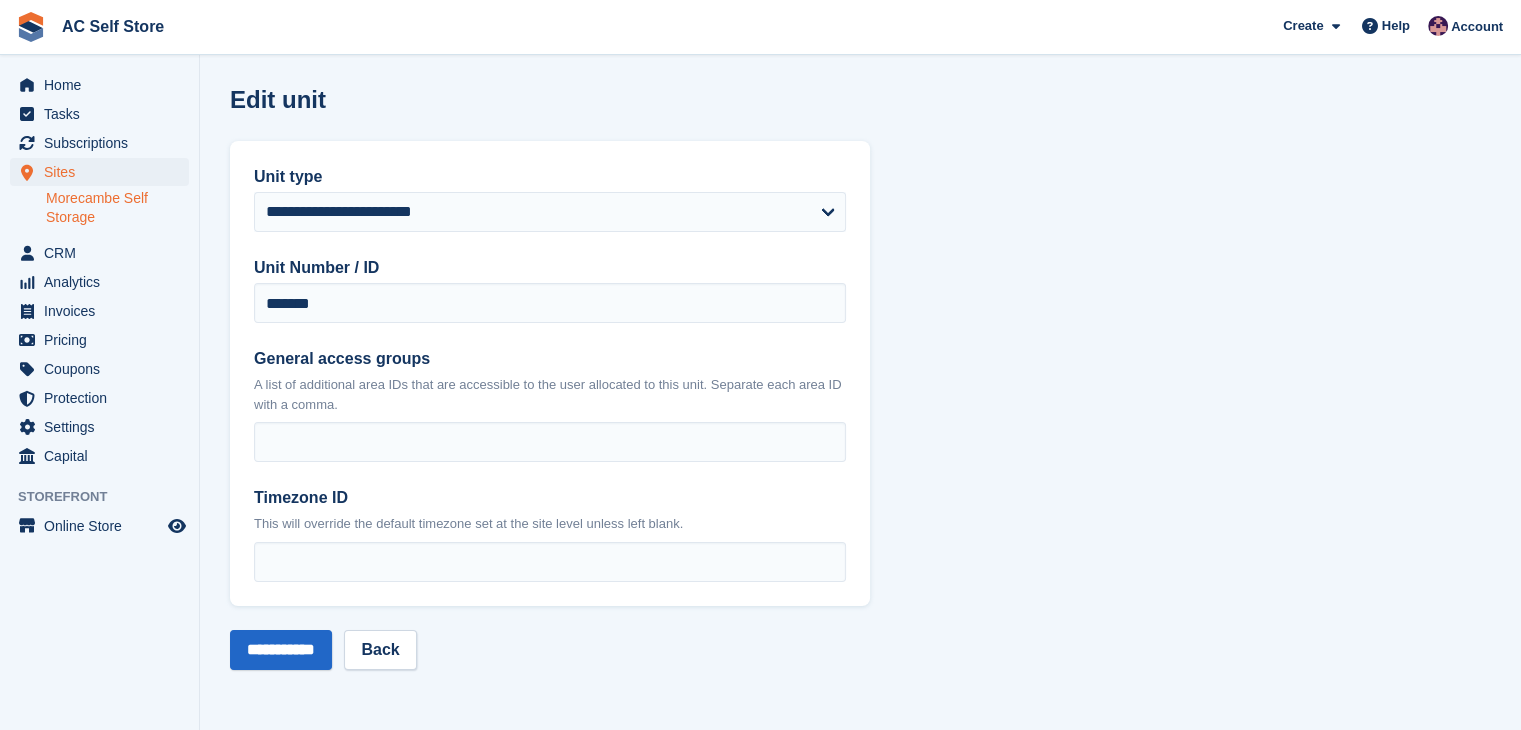 scroll, scrollTop: 0, scrollLeft: 0, axis: both 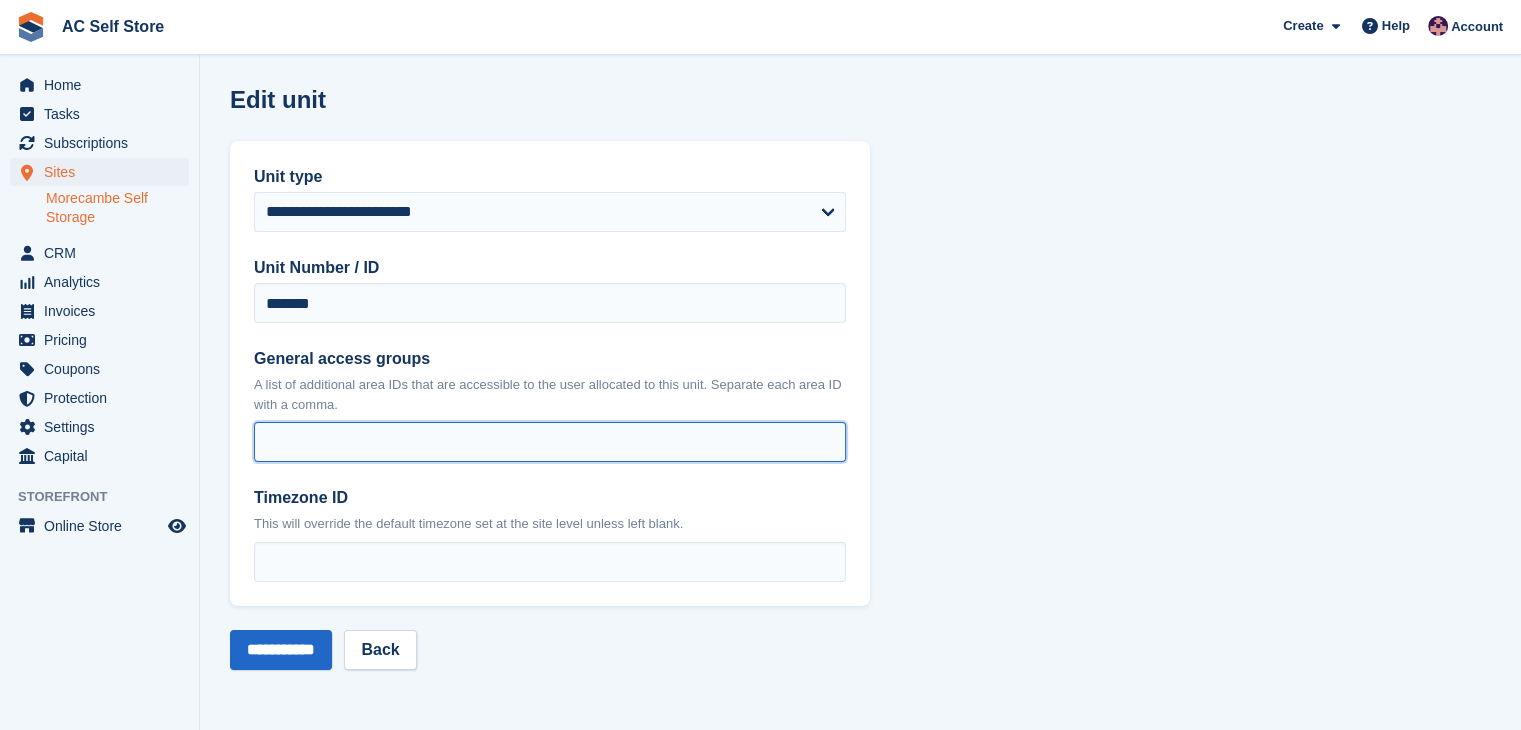 drag, startPoint x: 550, startPoint y: 434, endPoint x: 535, endPoint y: 444, distance: 18.027756 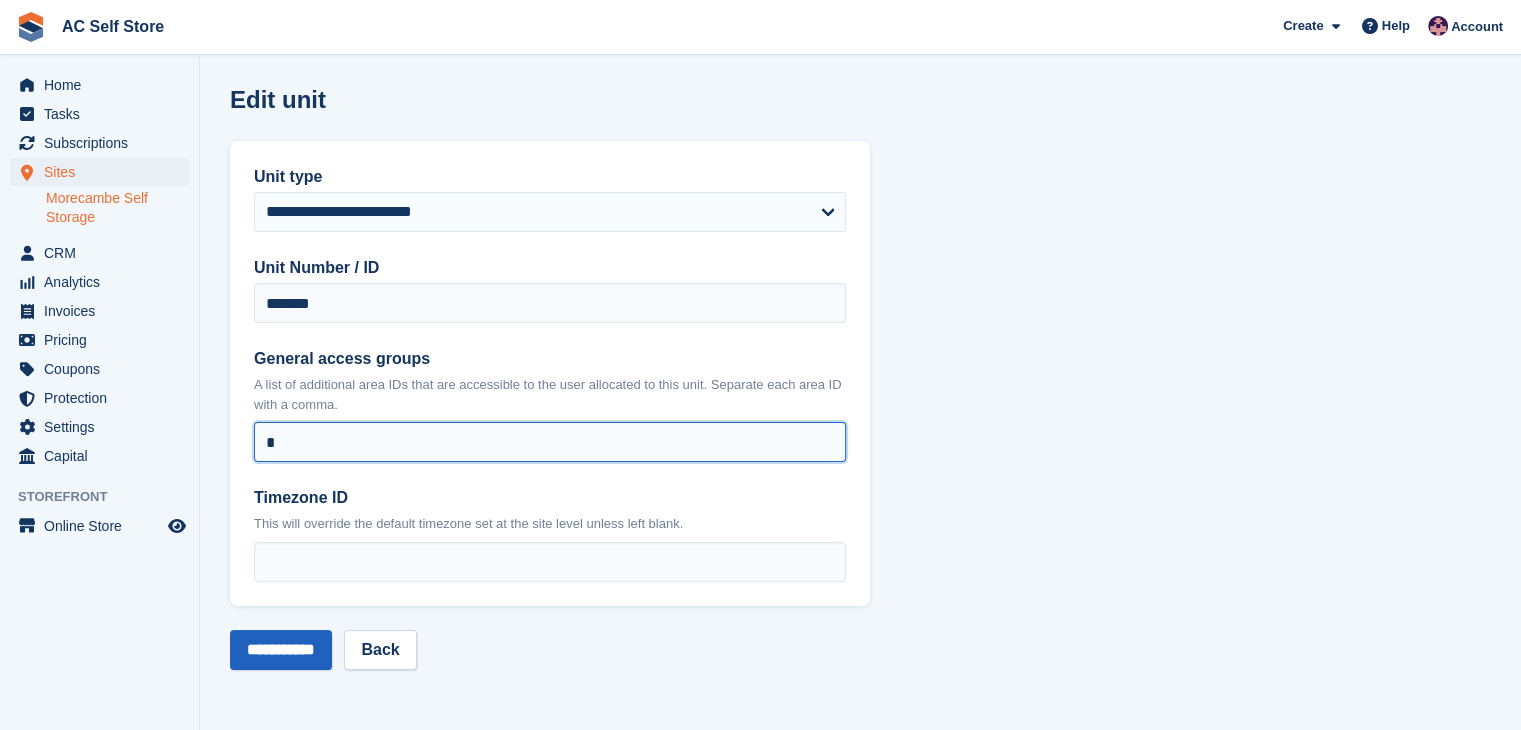 type on "*" 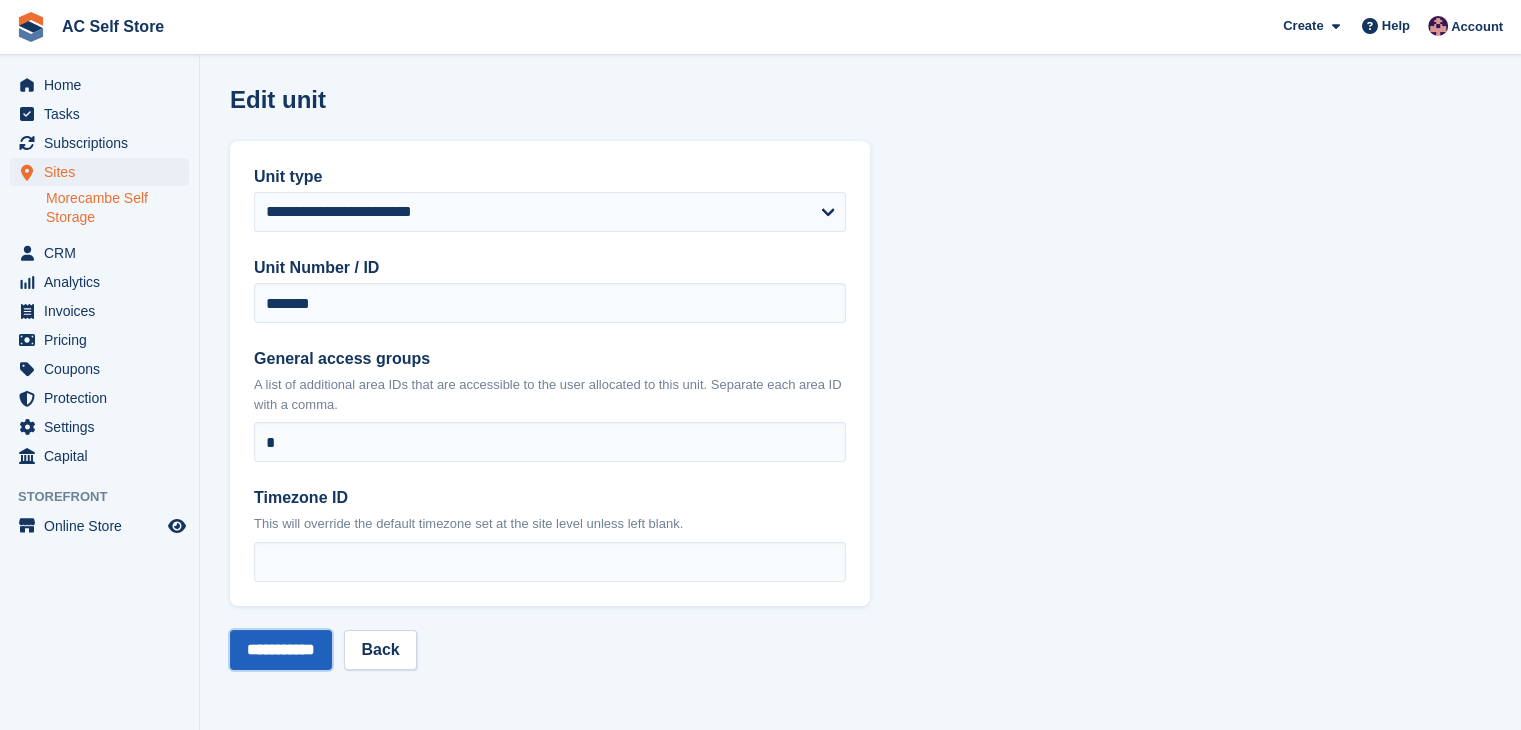 click on "**********" at bounding box center (281, 650) 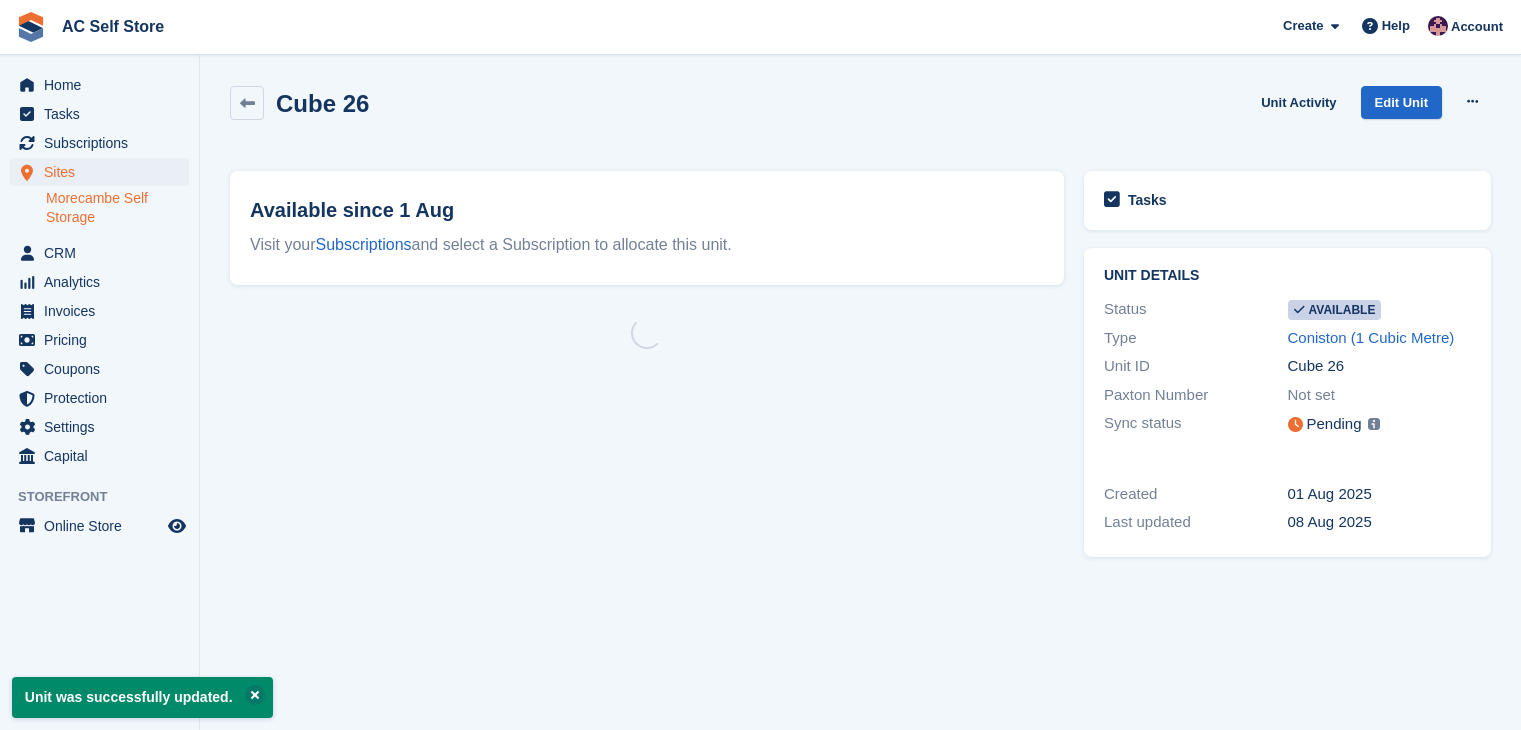 scroll, scrollTop: 0, scrollLeft: 0, axis: both 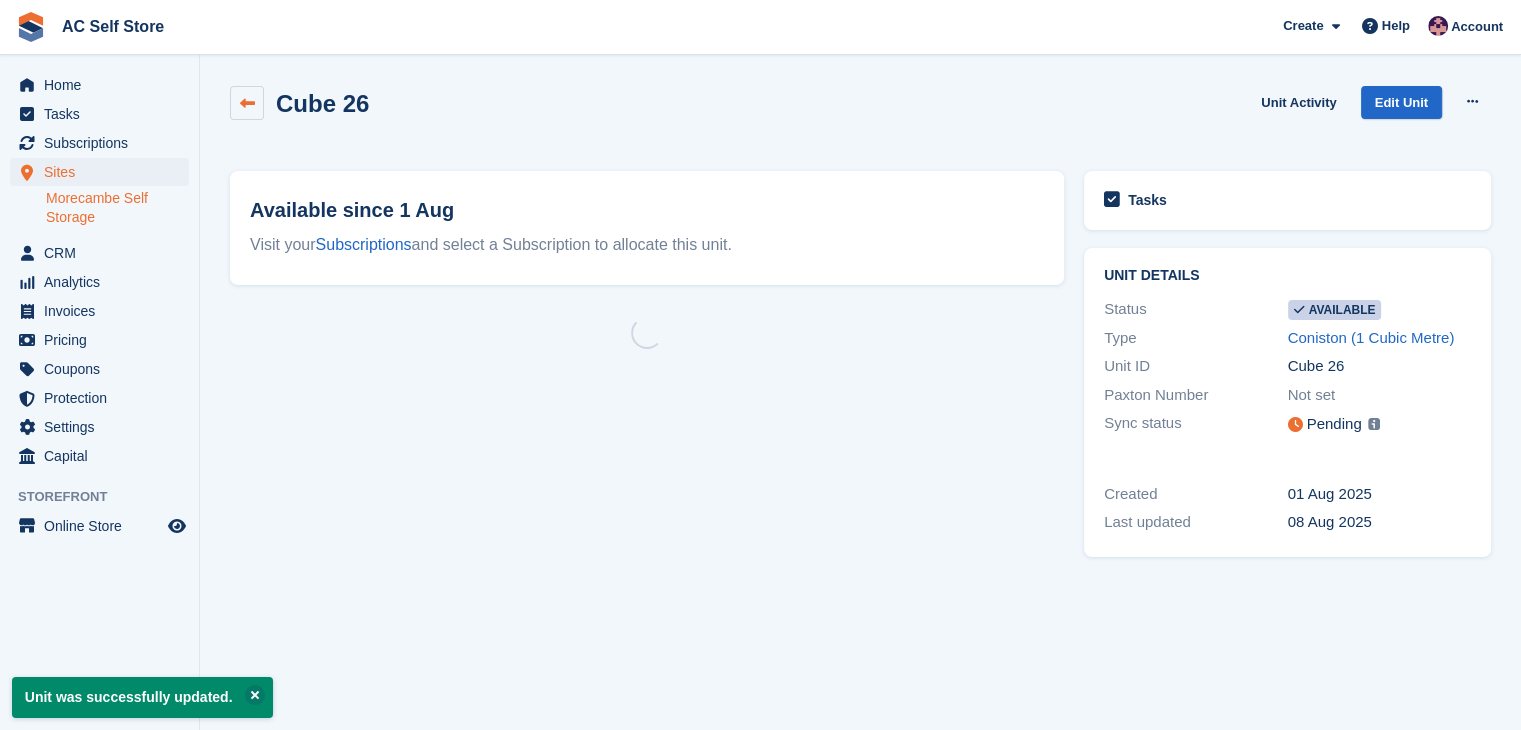 click at bounding box center [247, 103] 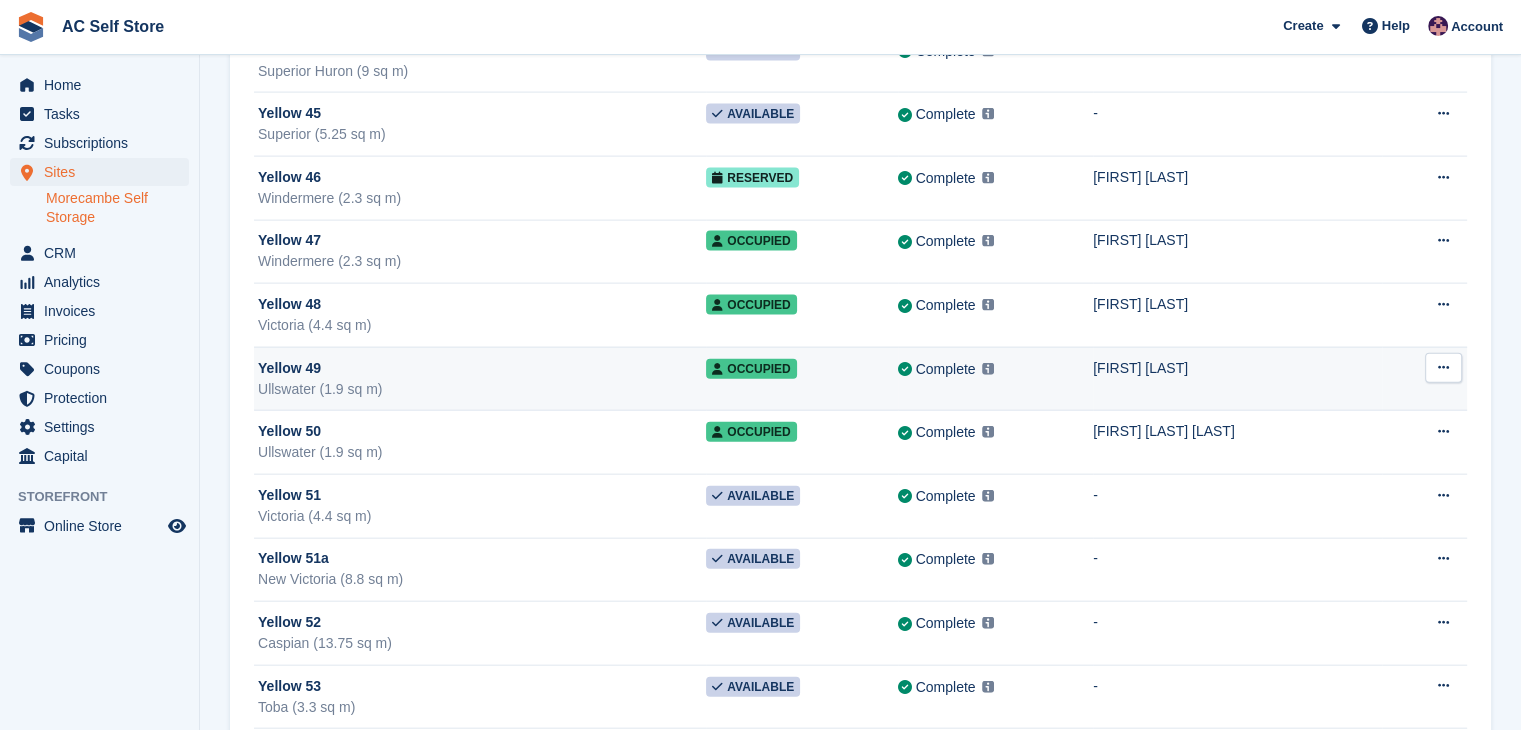 scroll, scrollTop: 3720, scrollLeft: 0, axis: vertical 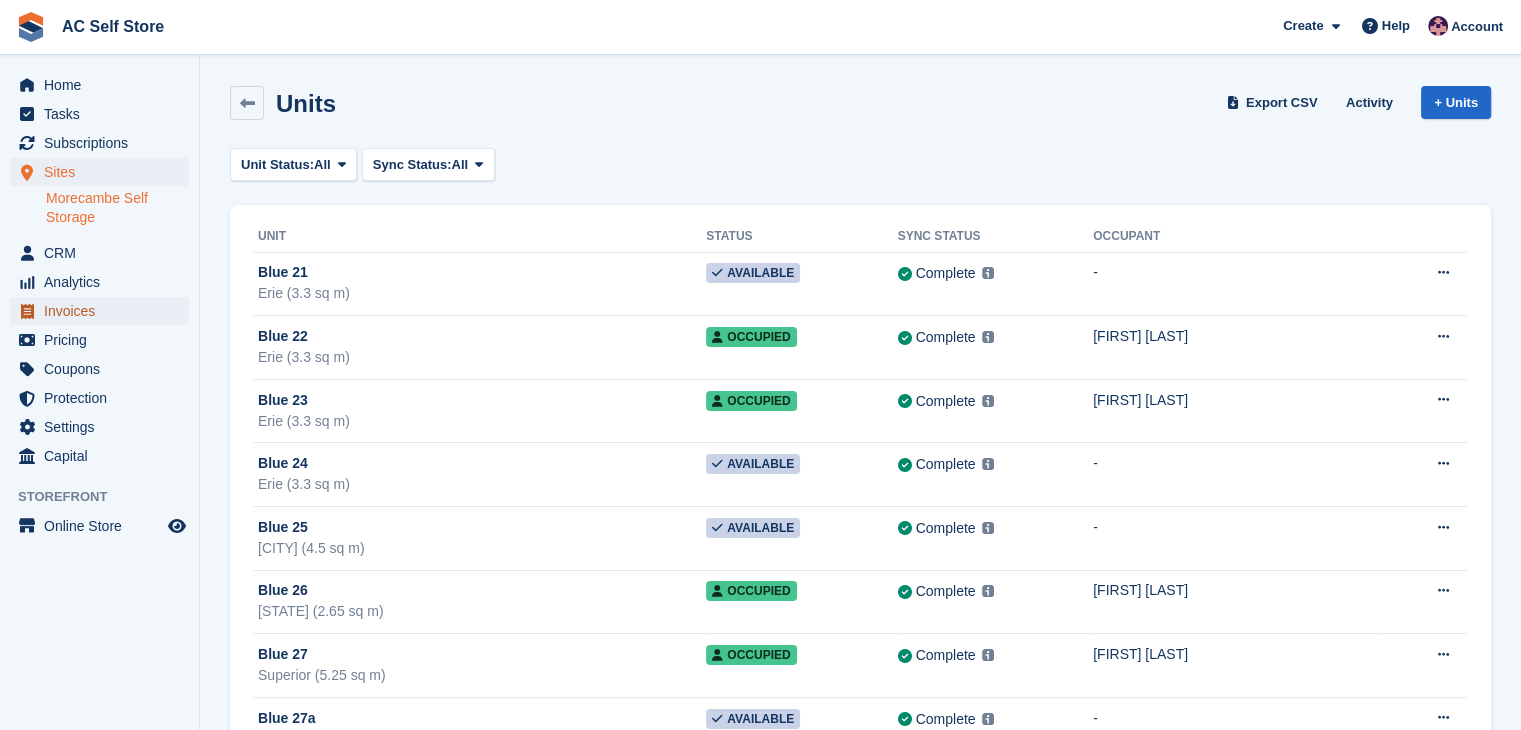 click on "Invoices" at bounding box center (104, 311) 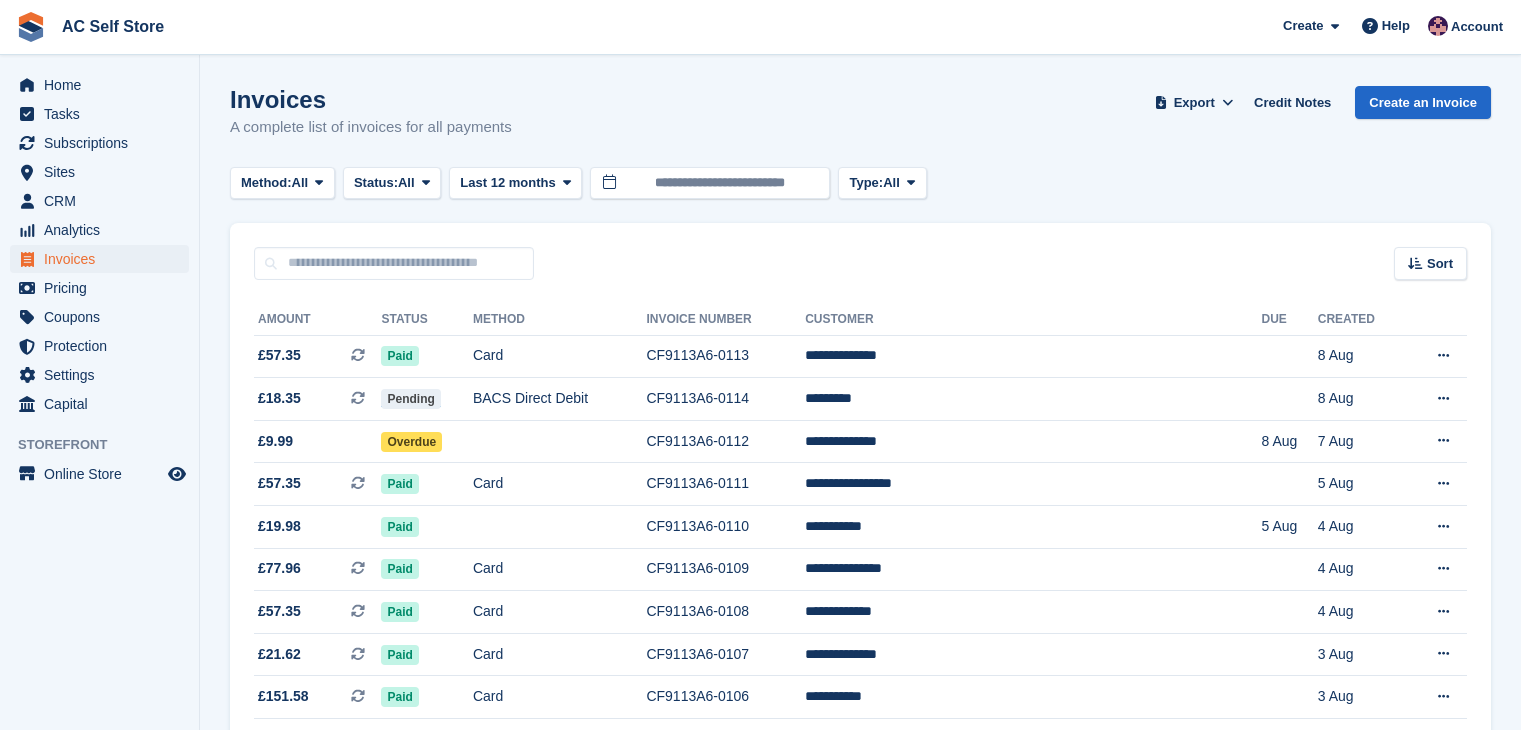 scroll, scrollTop: 0, scrollLeft: 0, axis: both 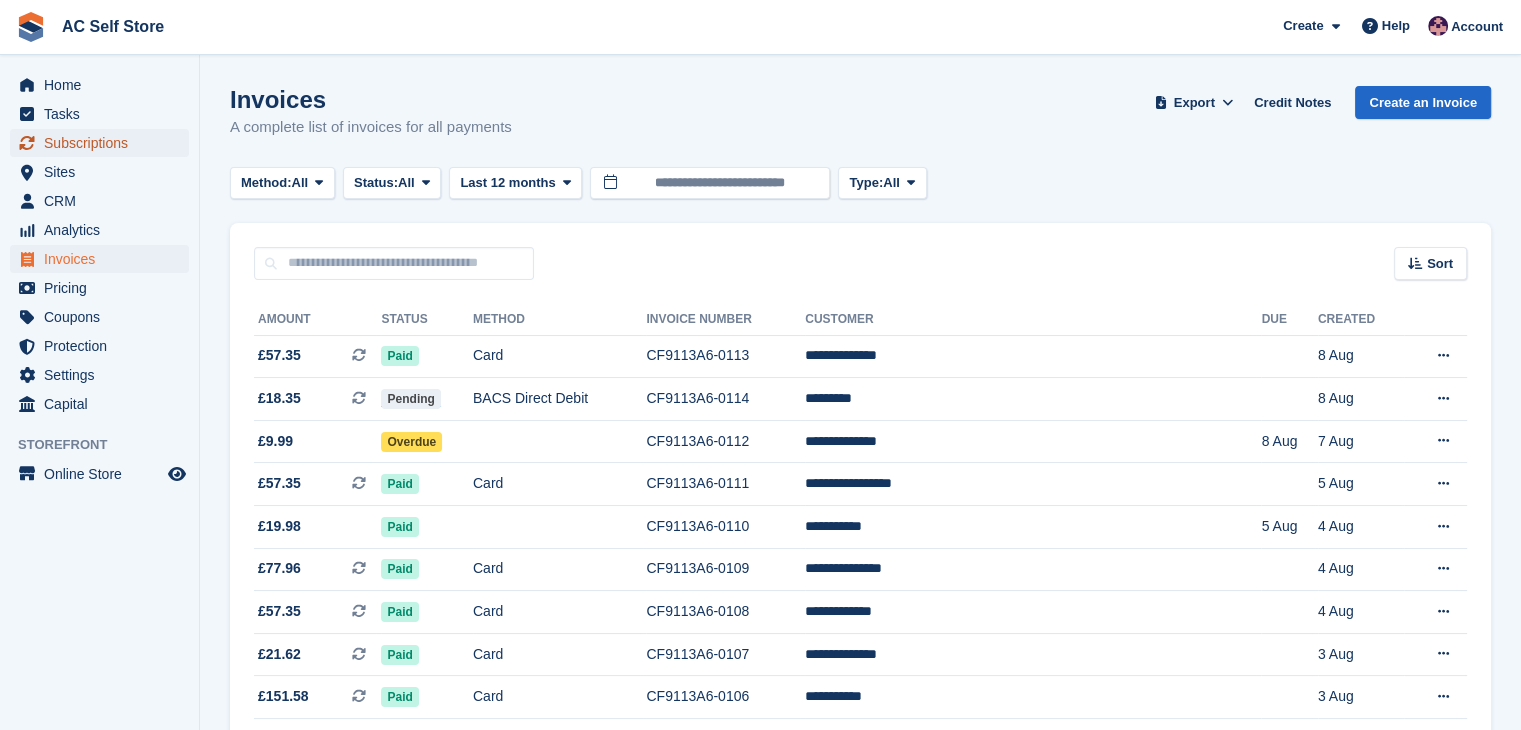 click on "Subscriptions" at bounding box center [104, 143] 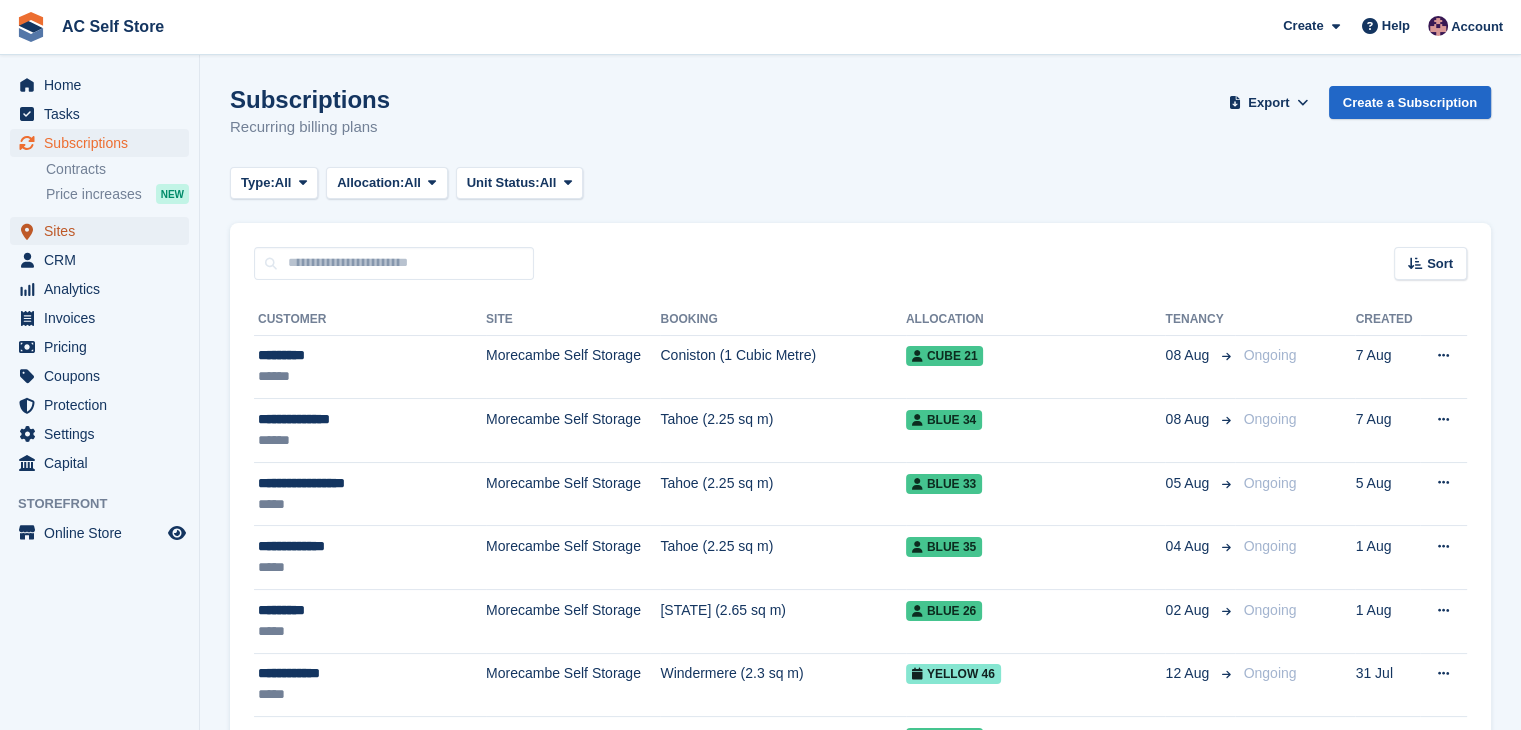 click on "Sites" at bounding box center (104, 231) 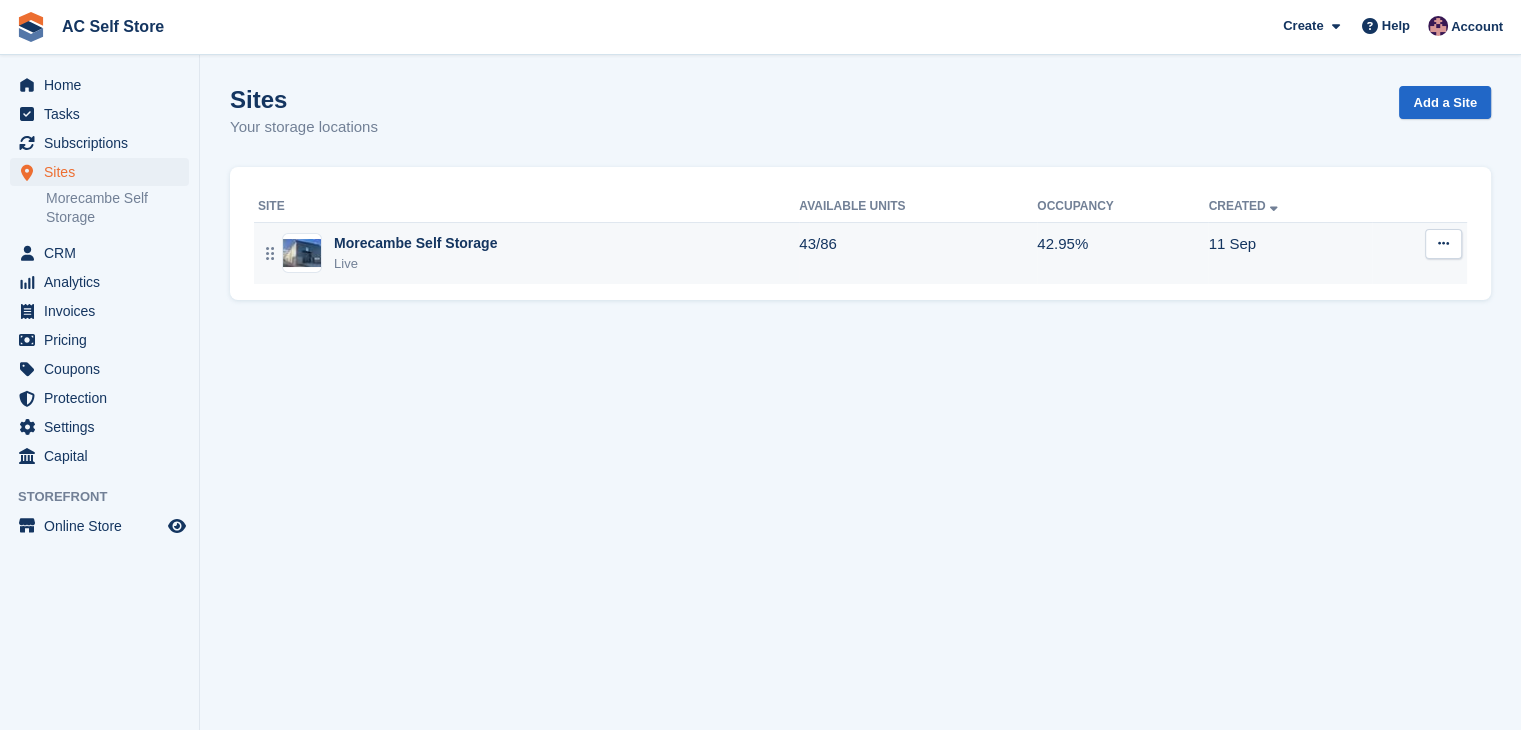 click on "Morecambe Self Storage
Live" at bounding box center [526, 253] 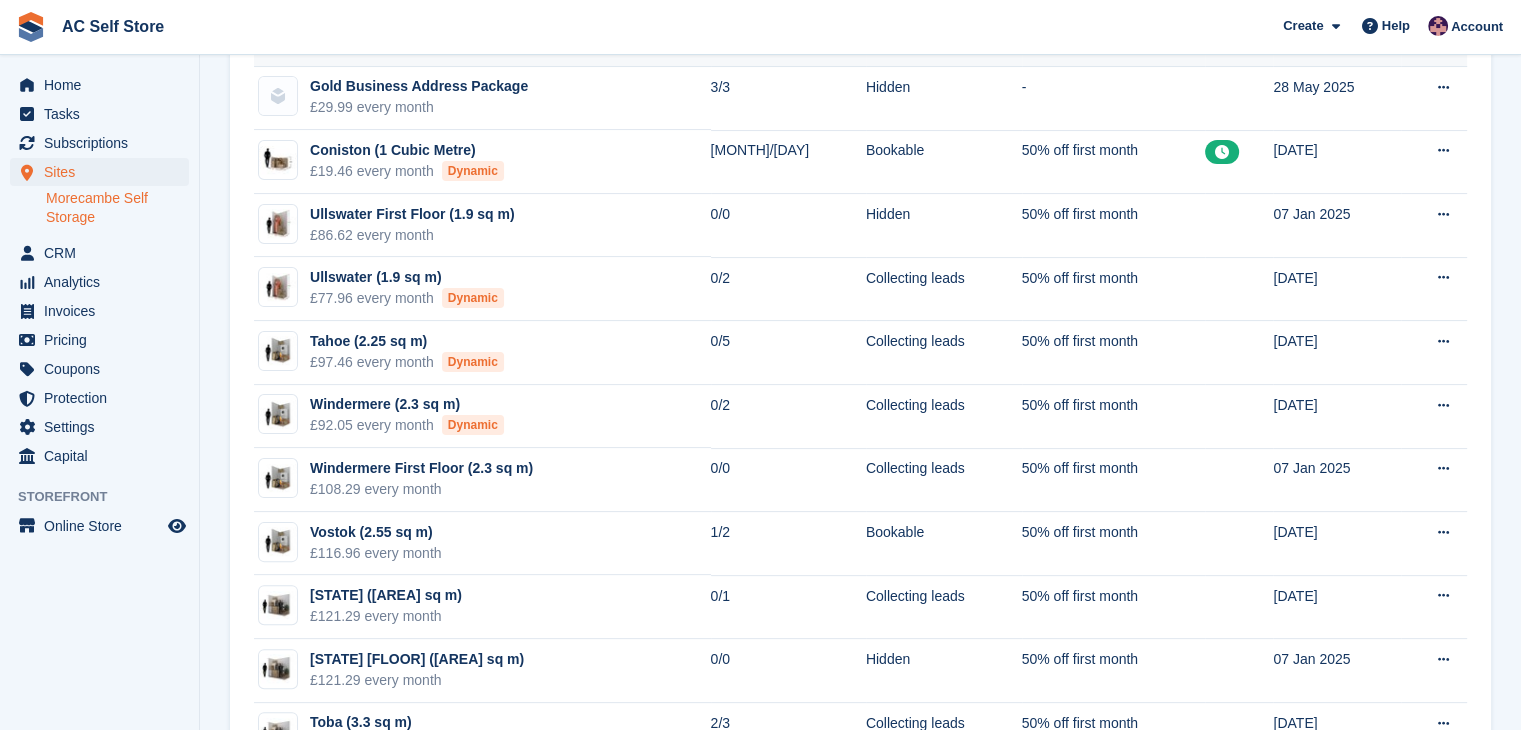 scroll, scrollTop: 500, scrollLeft: 0, axis: vertical 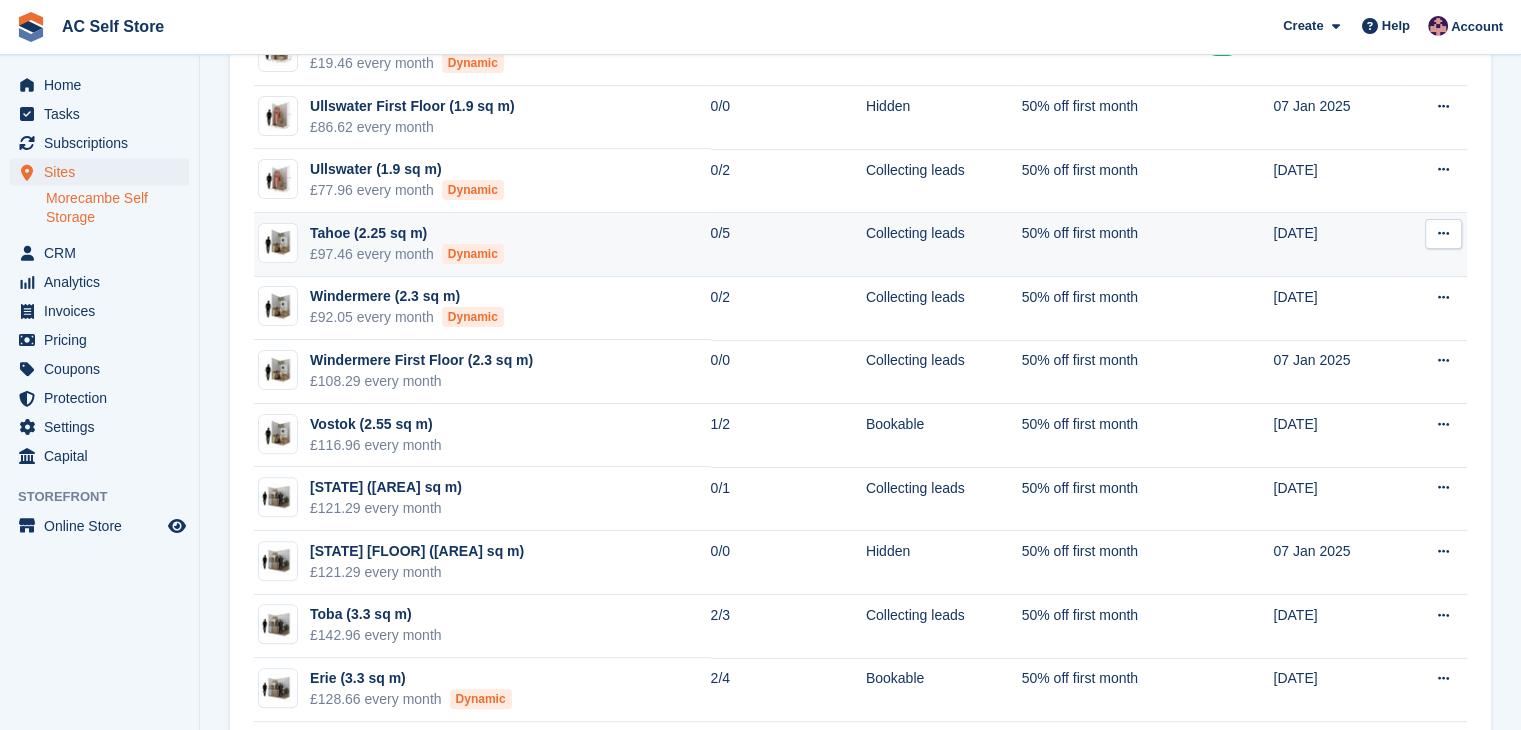 click on "Tahoe (2.25 sq m)" at bounding box center [407, 233] 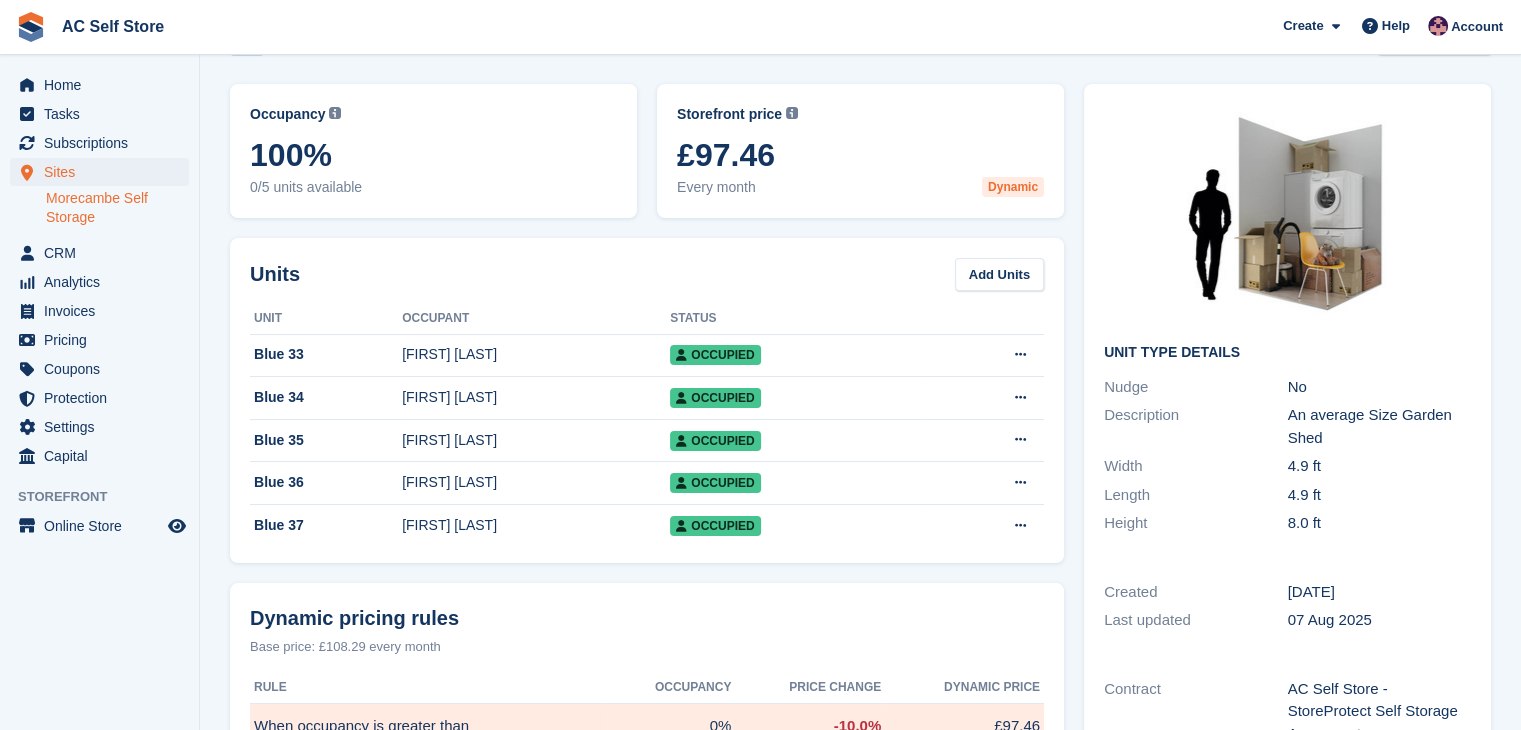 scroll, scrollTop: 0, scrollLeft: 0, axis: both 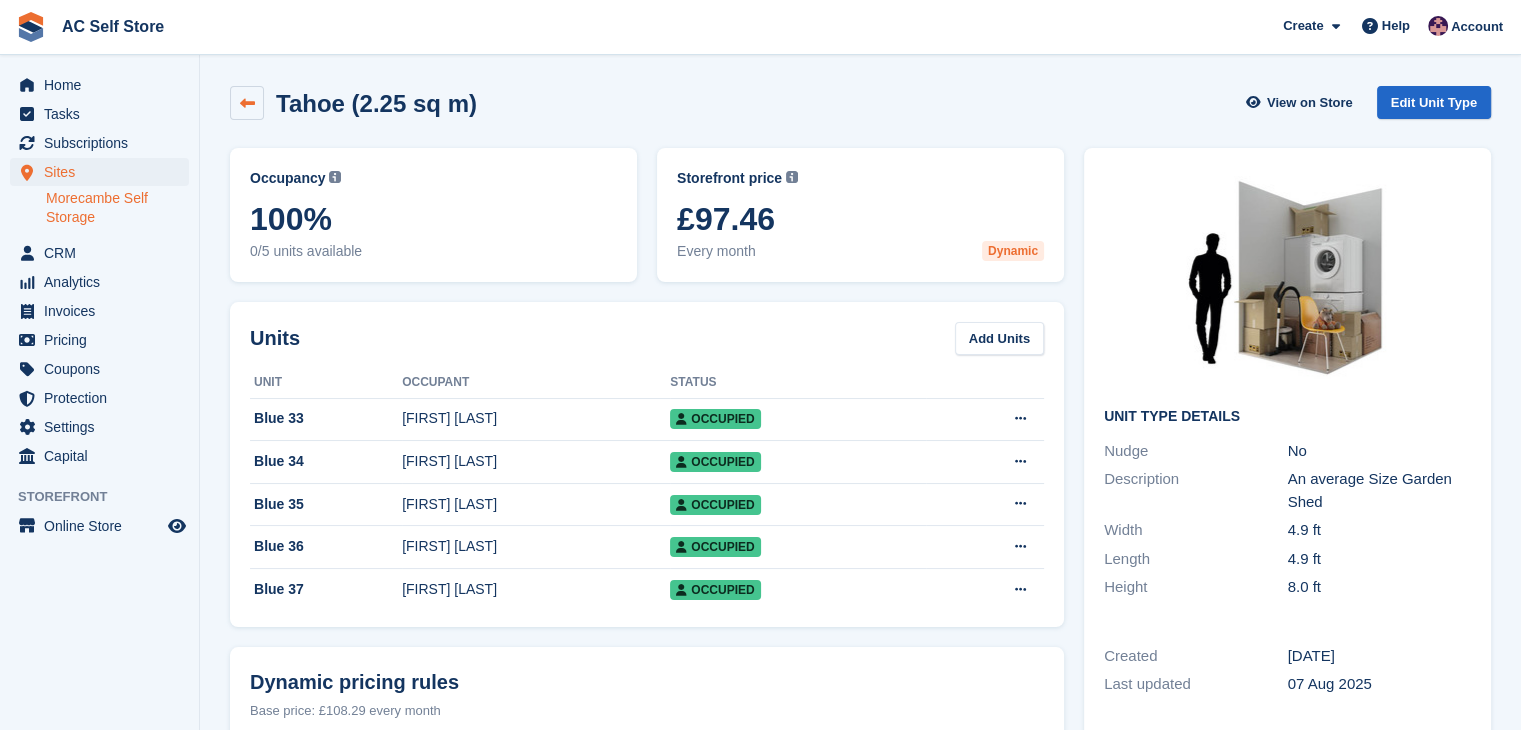 click at bounding box center (247, 103) 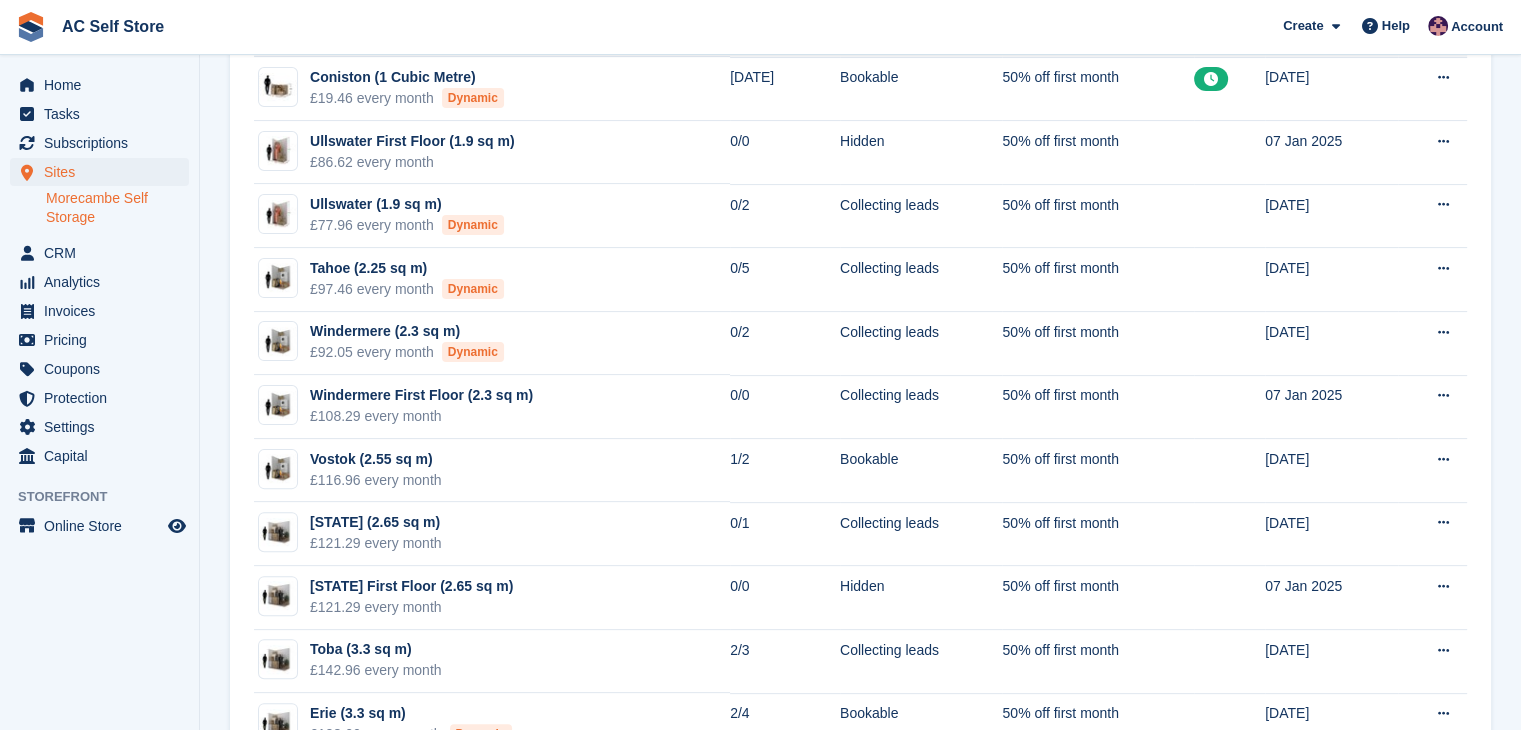 scroll, scrollTop: 500, scrollLeft: 0, axis: vertical 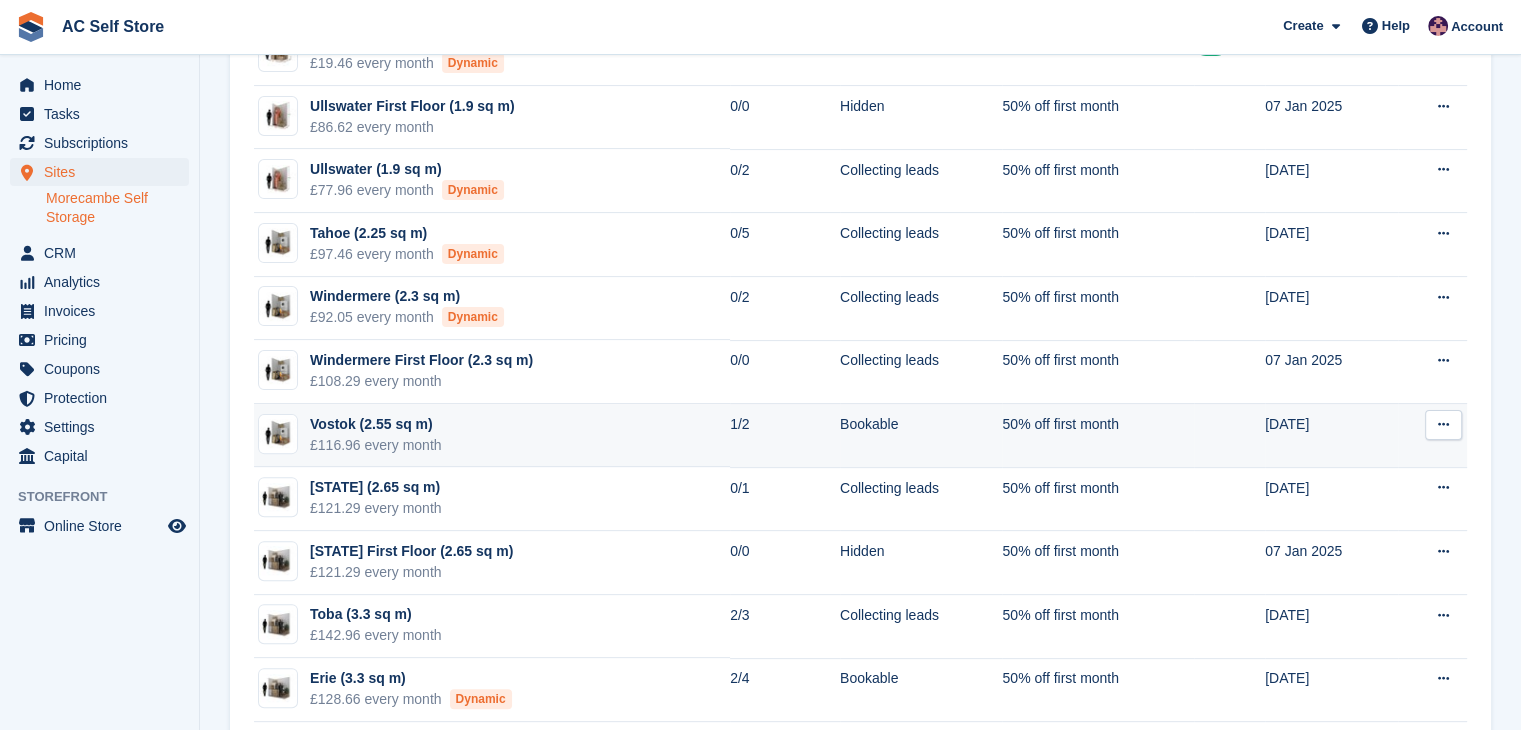 click on "£116.96 every month" at bounding box center [376, 445] 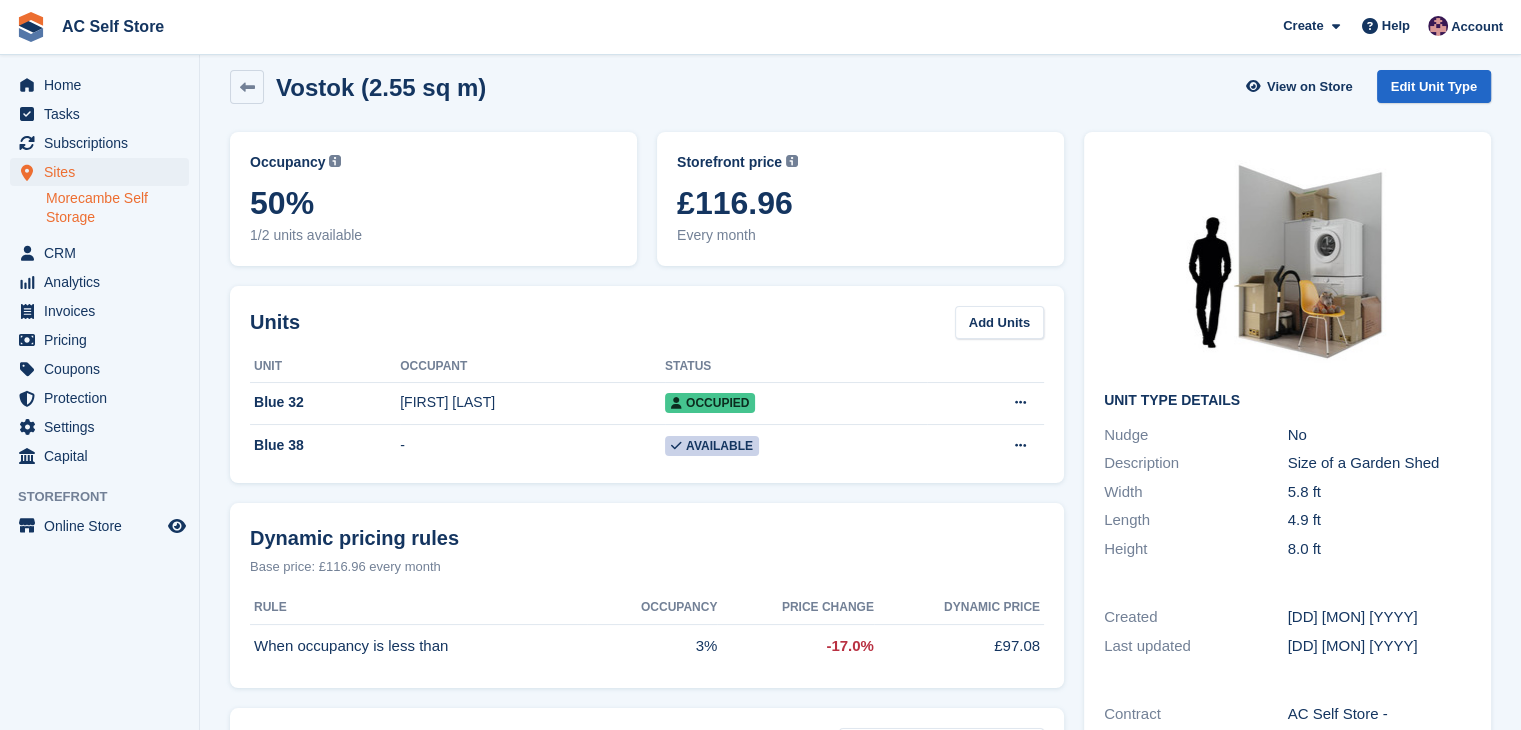 scroll, scrollTop: 0, scrollLeft: 0, axis: both 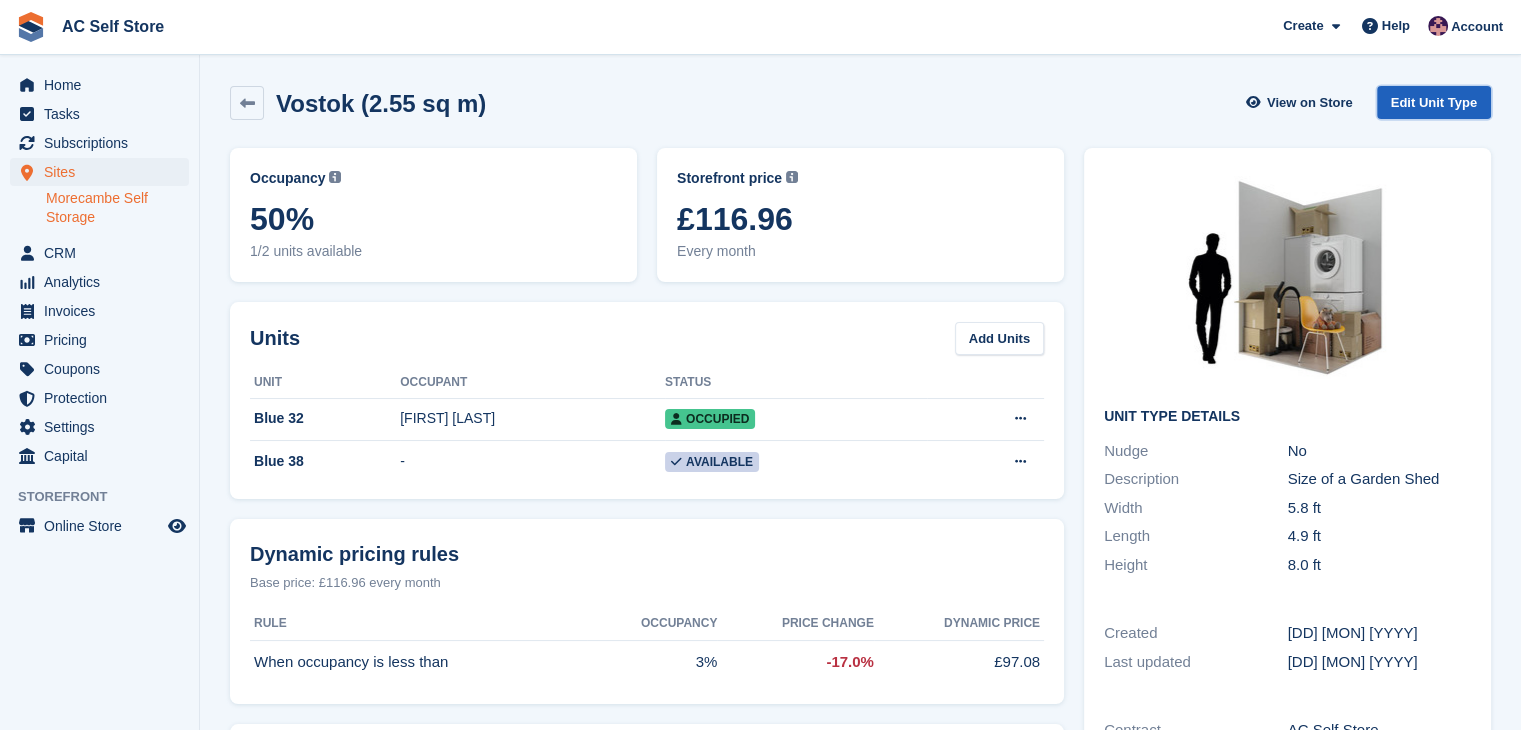 click on "Edit Unit Type" at bounding box center [1434, 102] 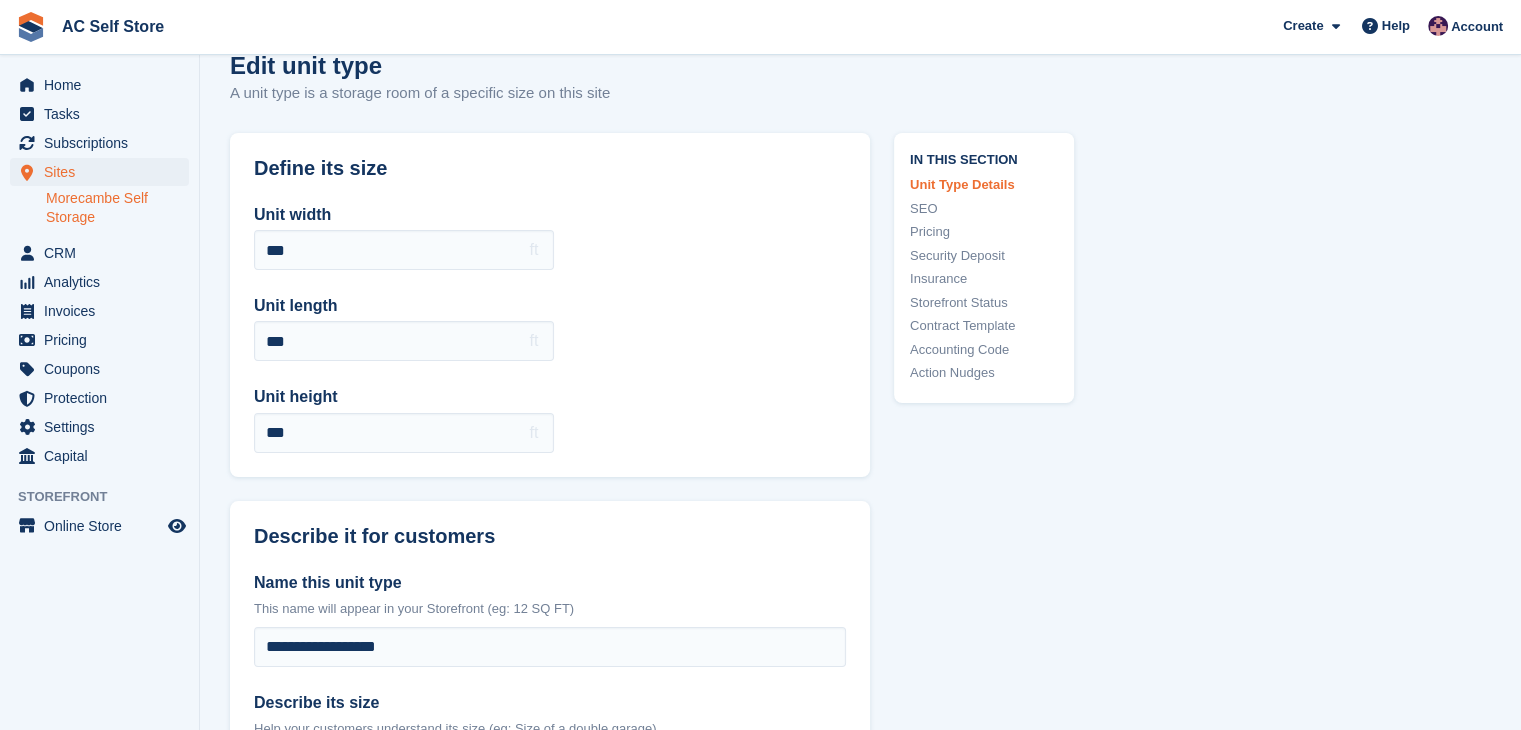 scroll, scrollTop: 0, scrollLeft: 0, axis: both 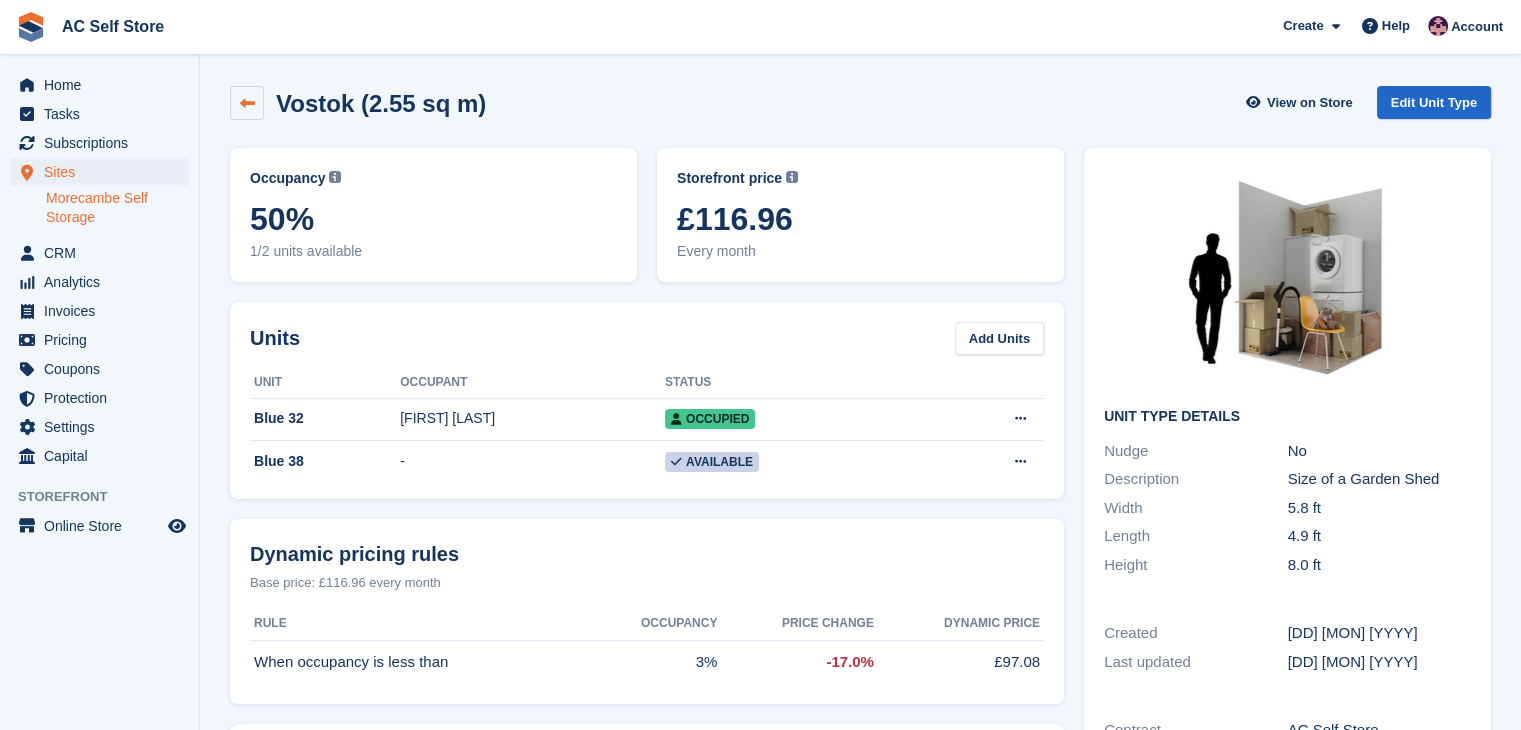 click at bounding box center (247, 103) 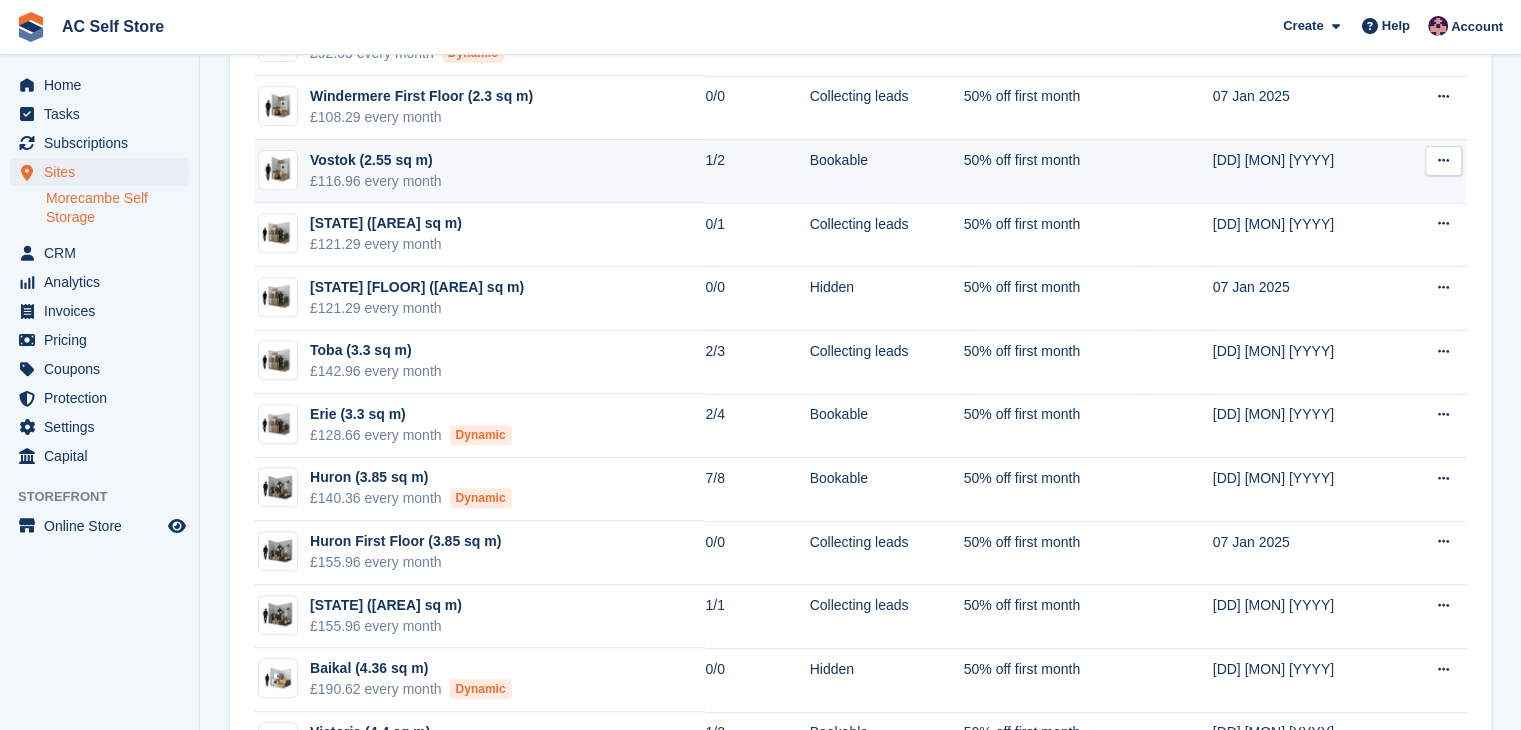 scroll, scrollTop: 800, scrollLeft: 0, axis: vertical 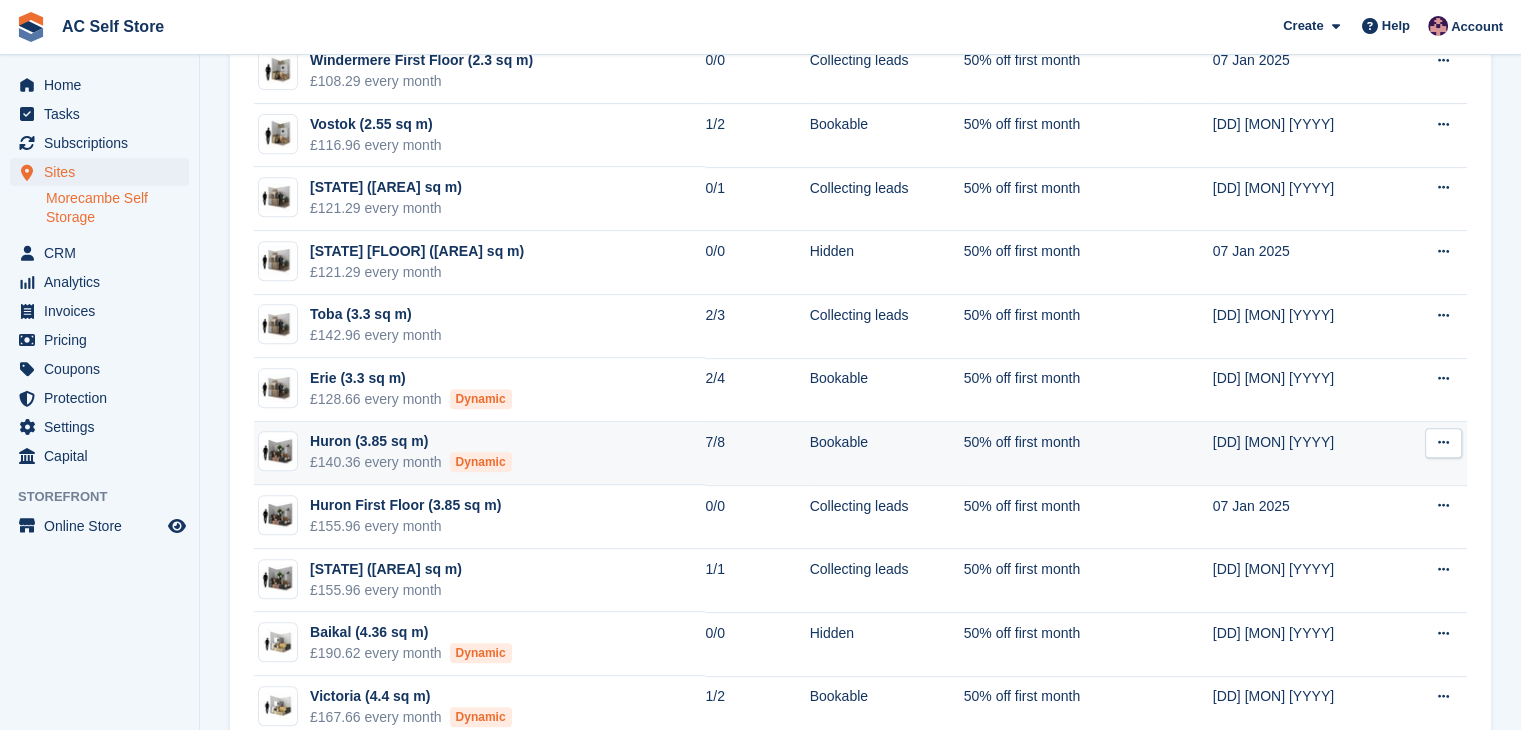 click on "[CITY] (3.85 sq m)
[PRICE] every month
Dynamic" at bounding box center (479, 454) 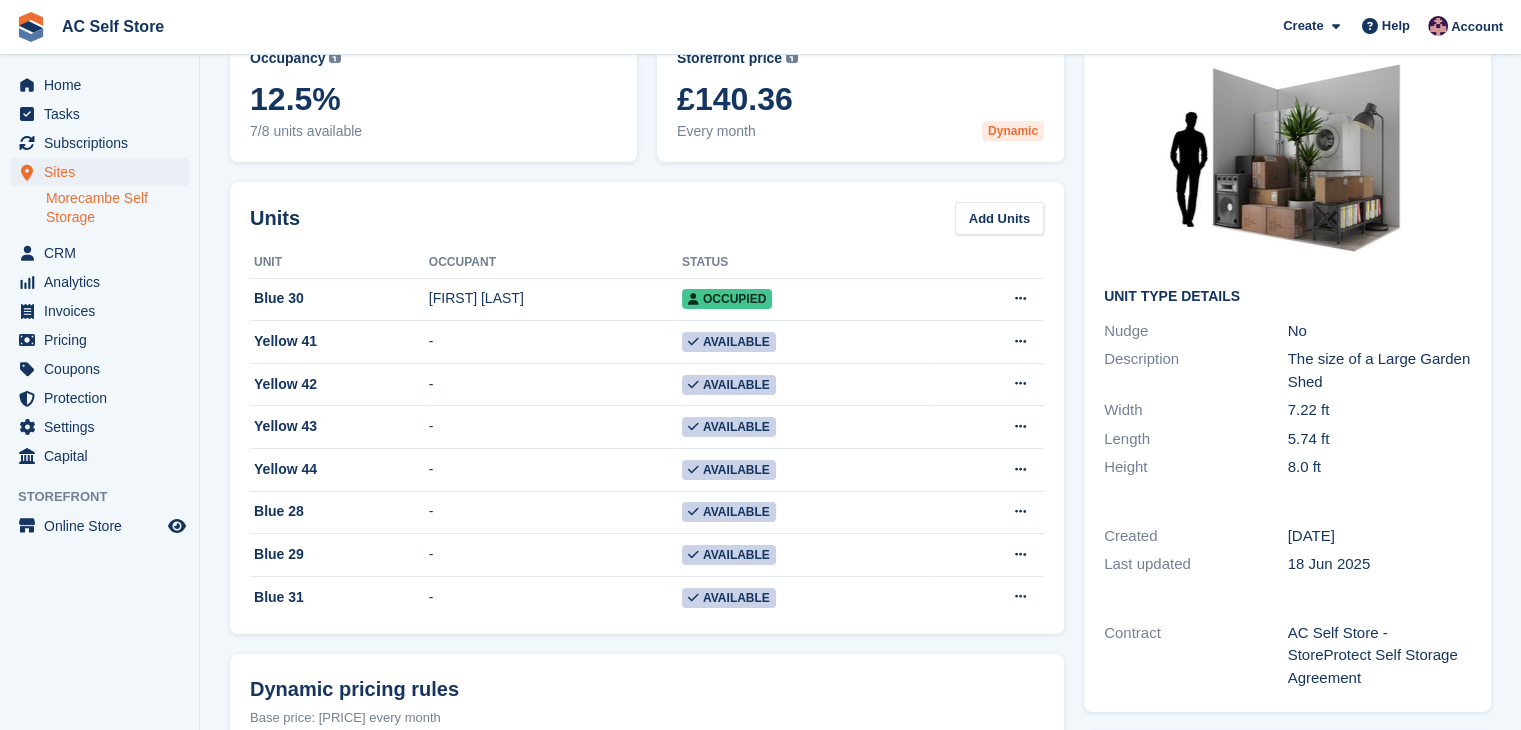 scroll, scrollTop: 0, scrollLeft: 0, axis: both 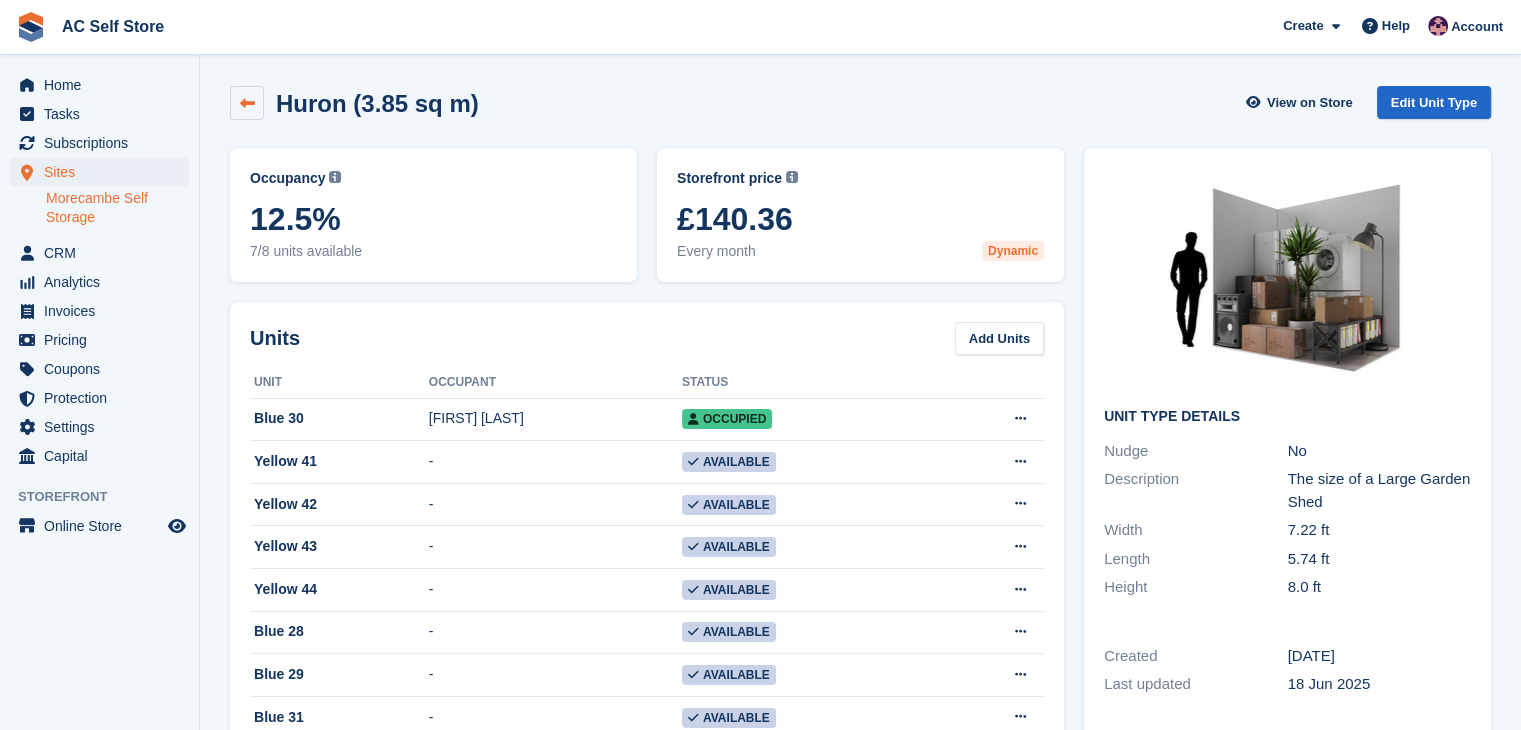 click at bounding box center (247, 103) 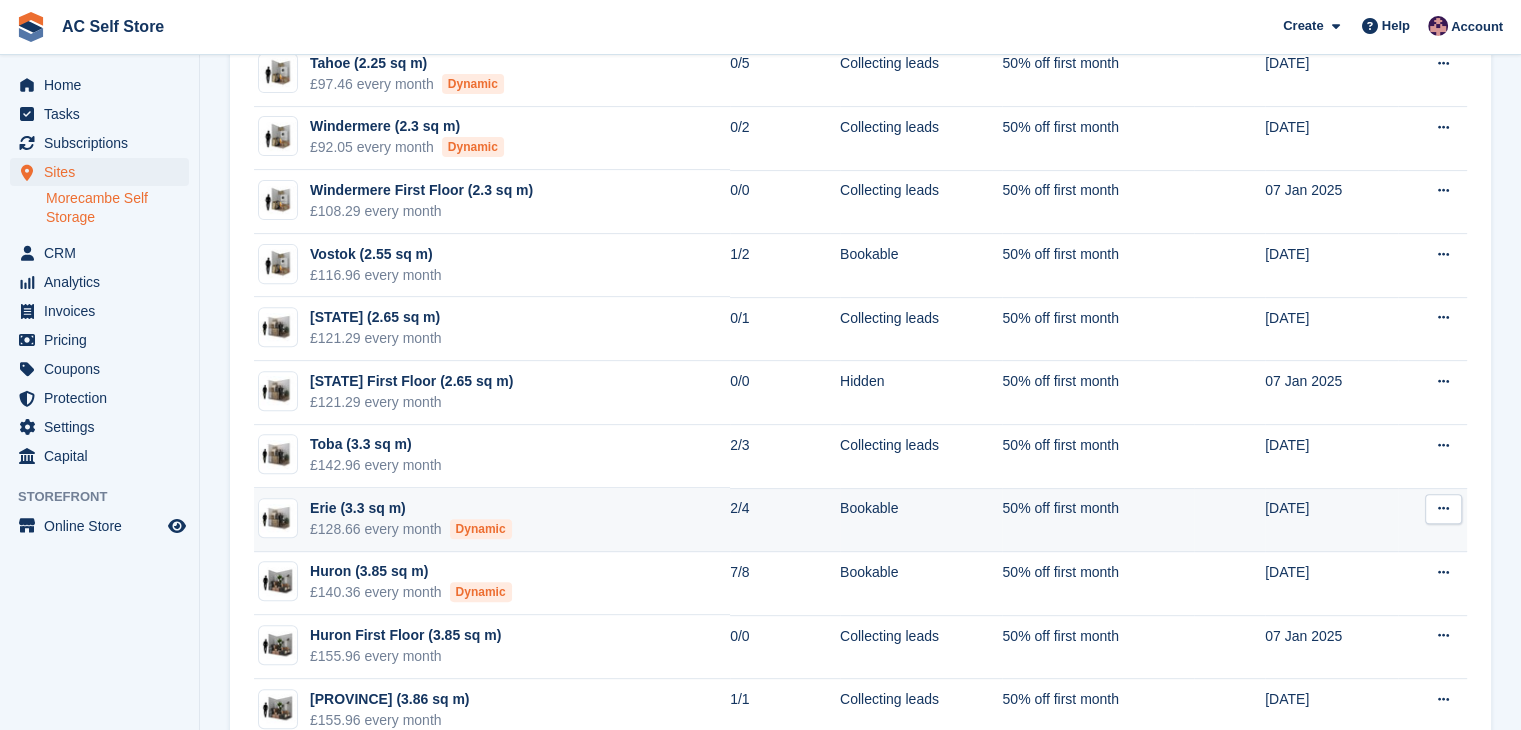 scroll, scrollTop: 700, scrollLeft: 0, axis: vertical 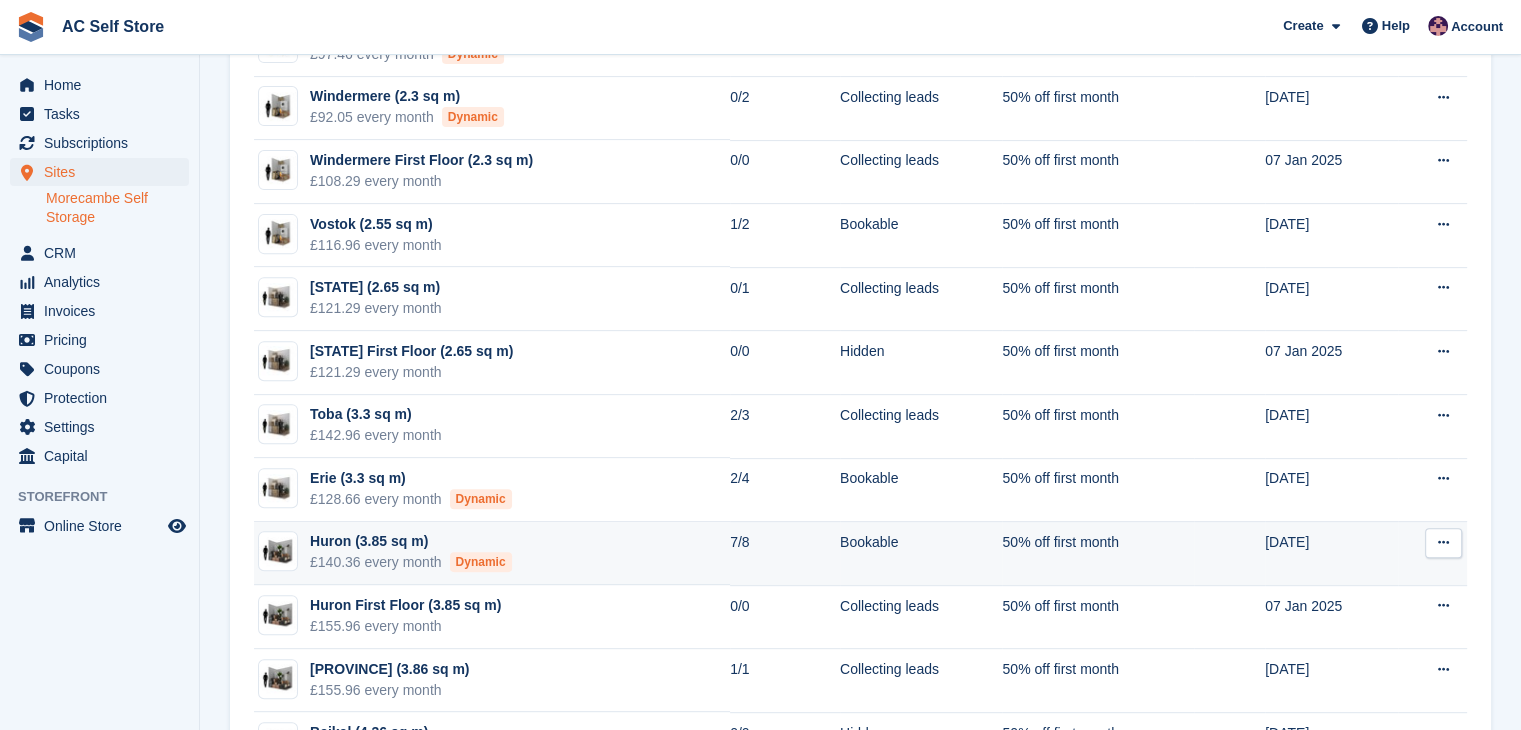 click on "[CITY] (3.85 sq m)
[PRICE] every month
Dynamic" at bounding box center [492, 554] 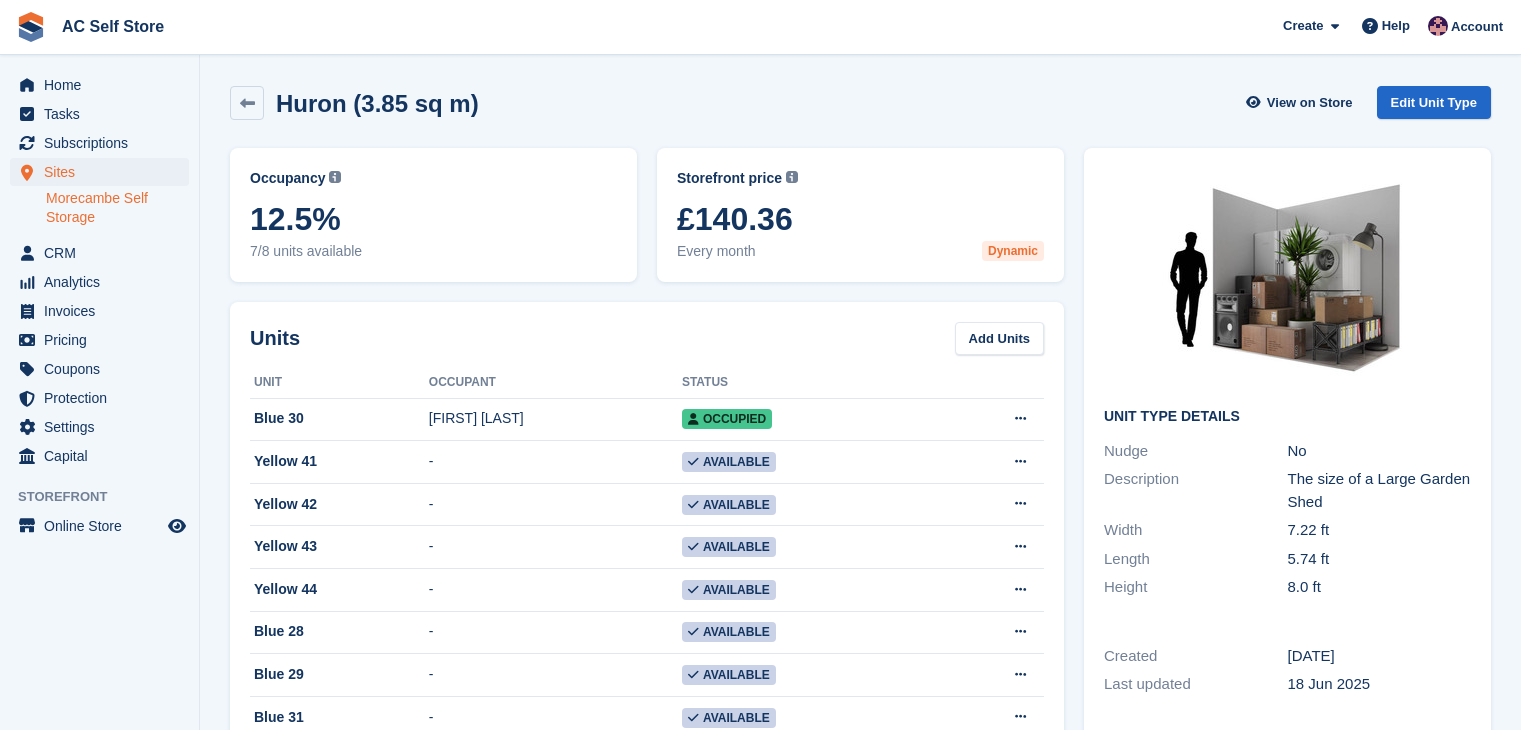 scroll, scrollTop: 0, scrollLeft: 0, axis: both 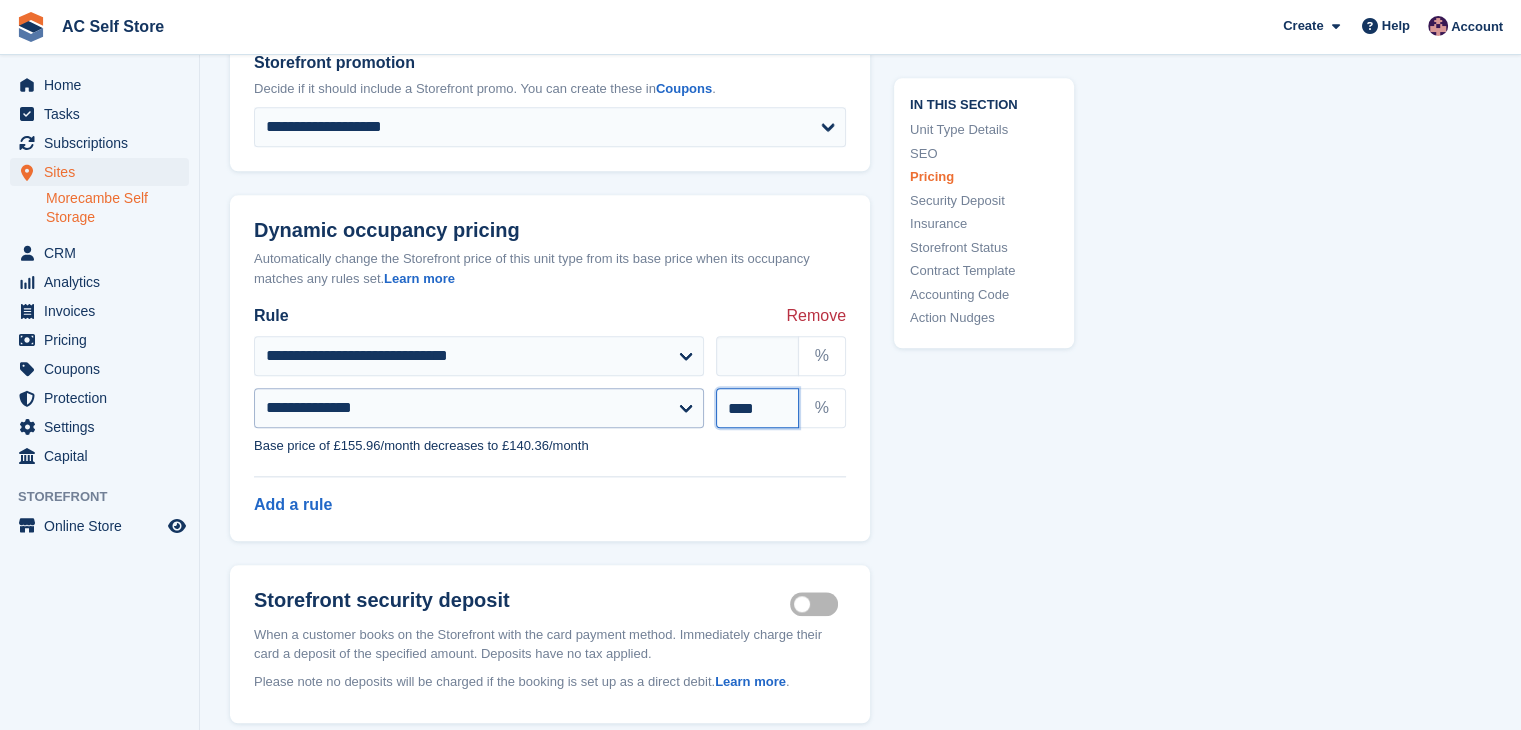drag, startPoint x: 766, startPoint y: 412, endPoint x: 688, endPoint y: 421, distance: 78.51752 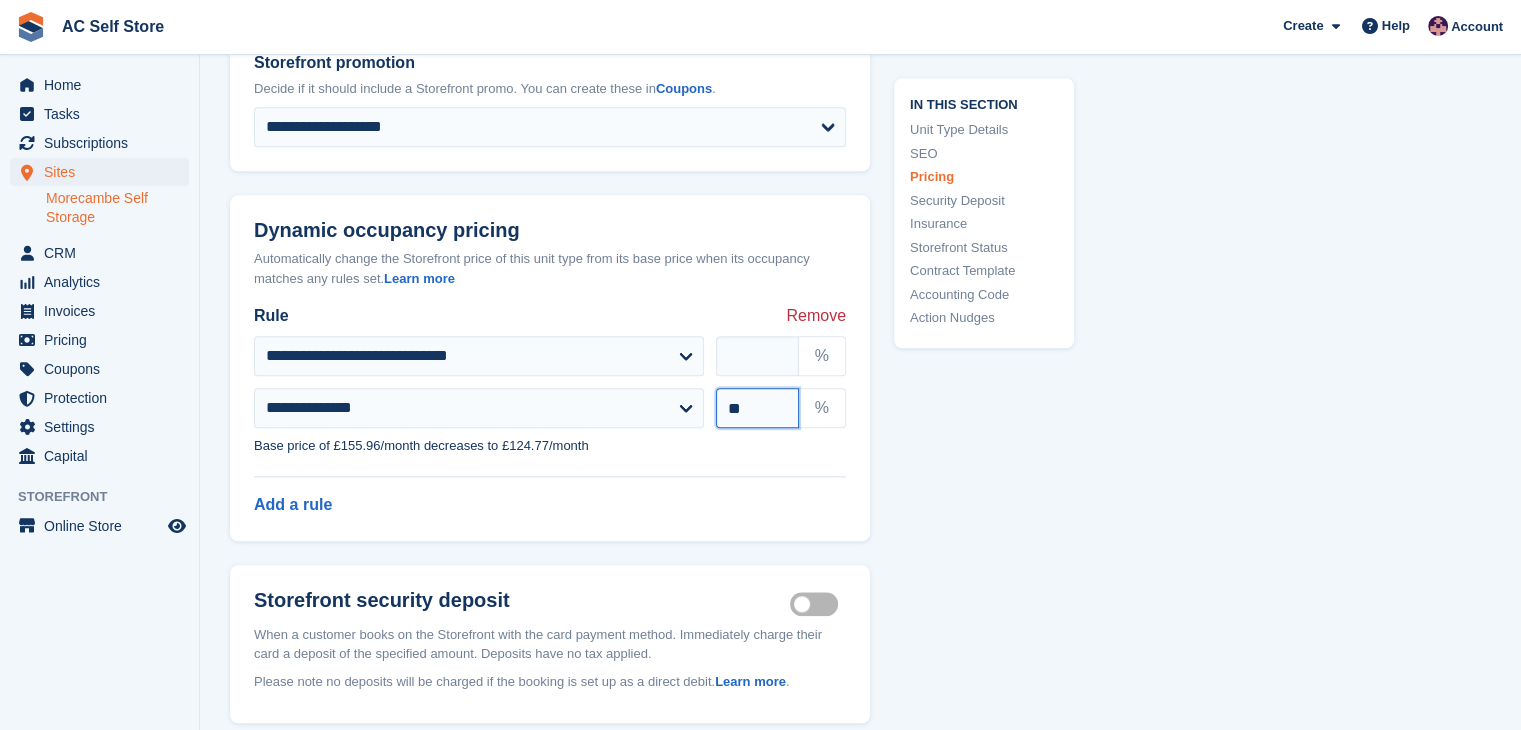 type on "*" 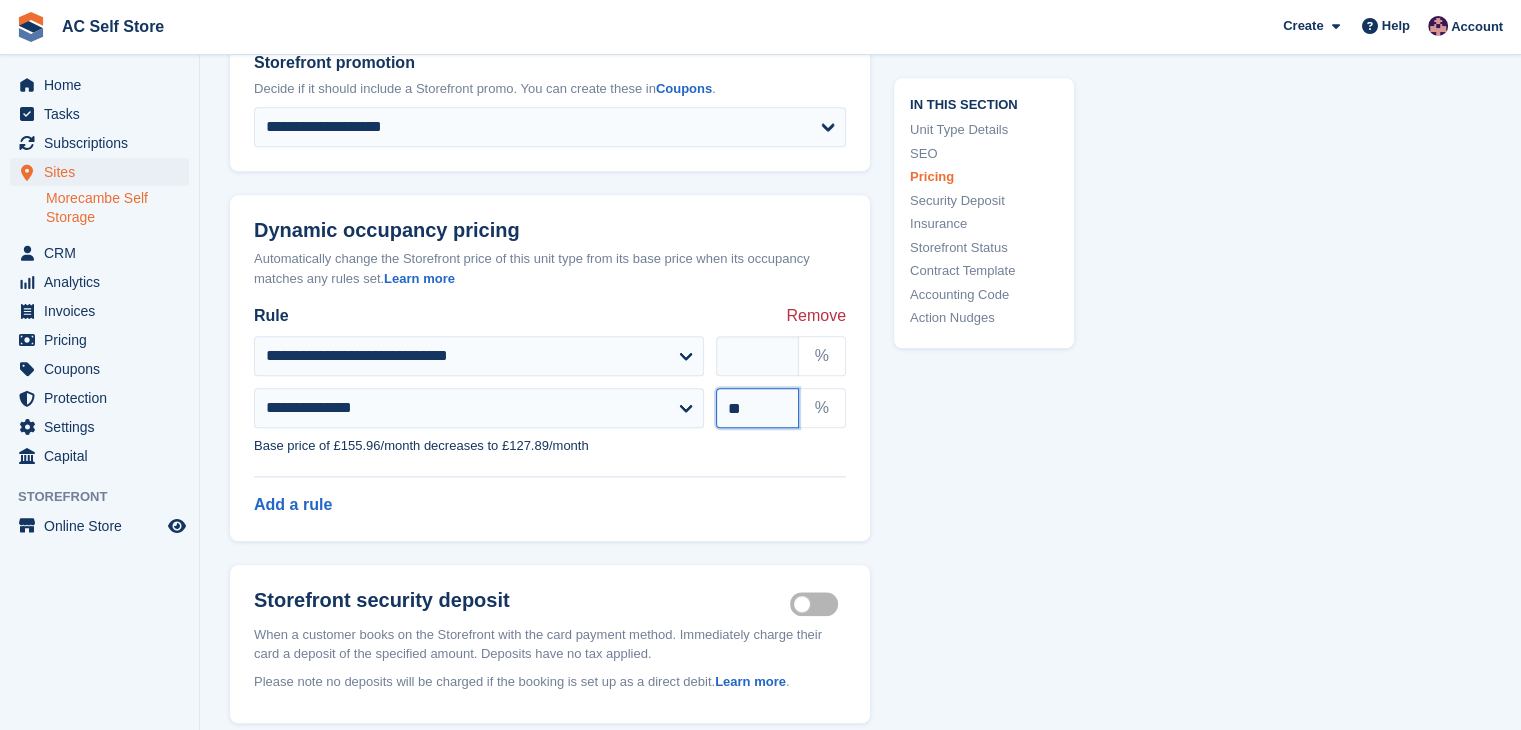 type on "**" 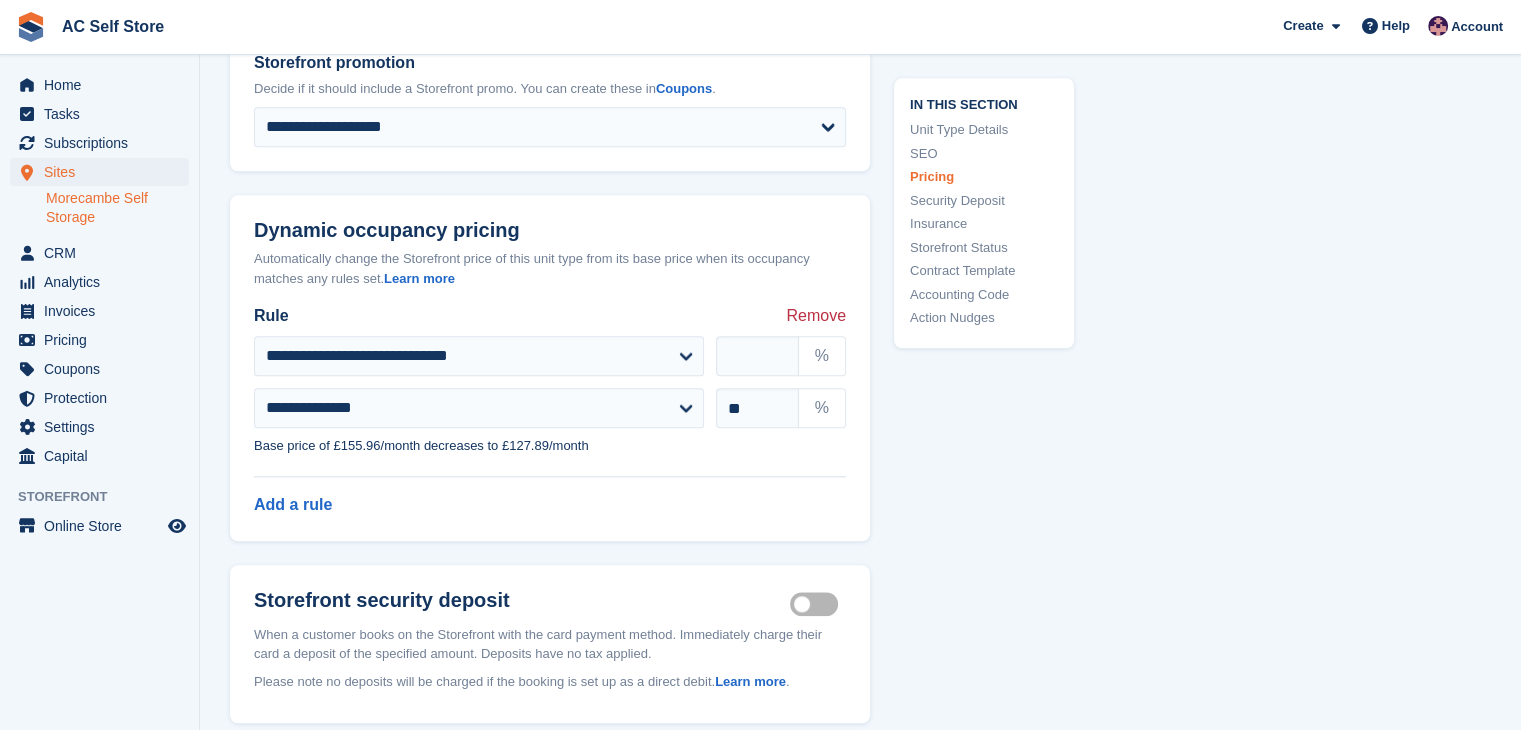 click on "**********" at bounding box center (550, 398) 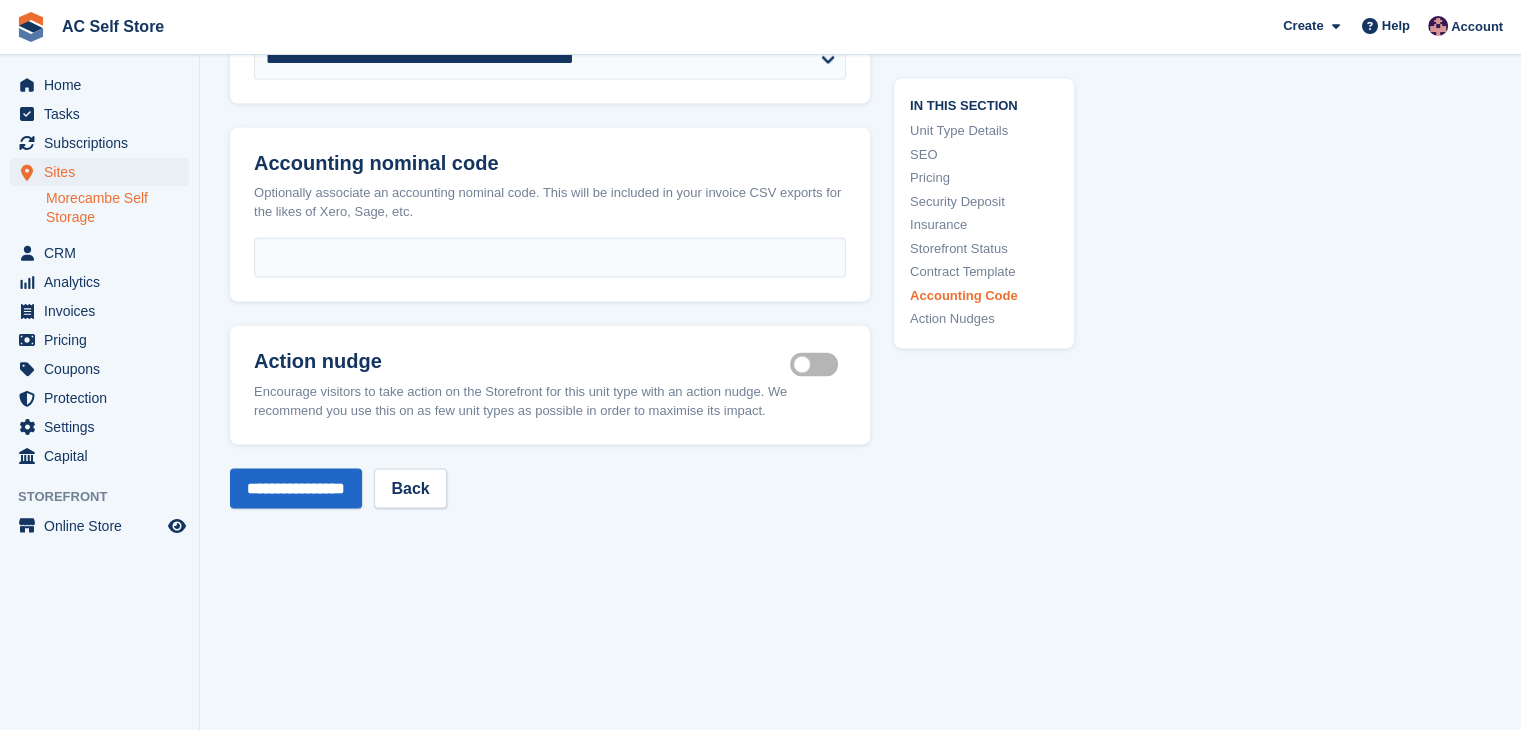 scroll, scrollTop: 3712, scrollLeft: 0, axis: vertical 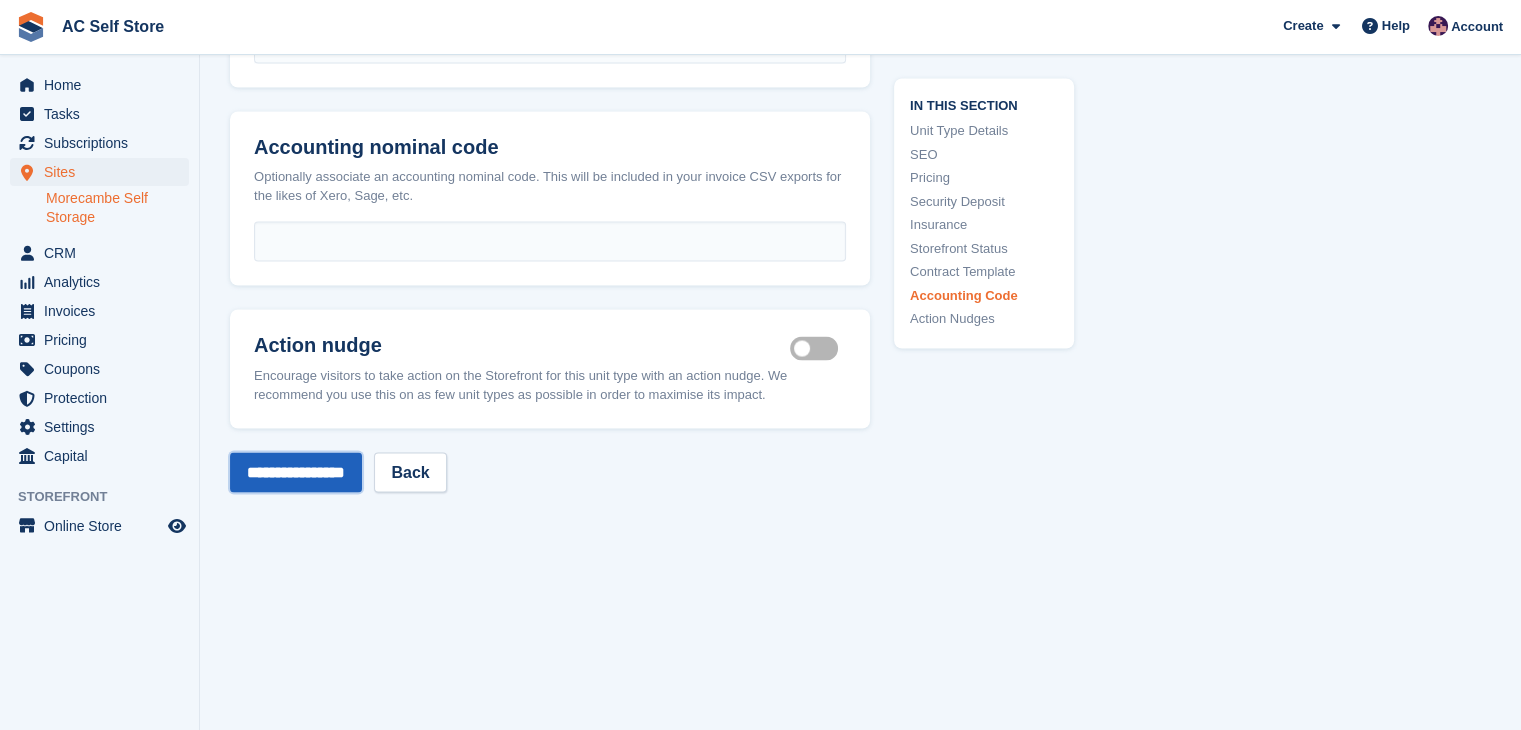 click on "**********" at bounding box center (296, 472) 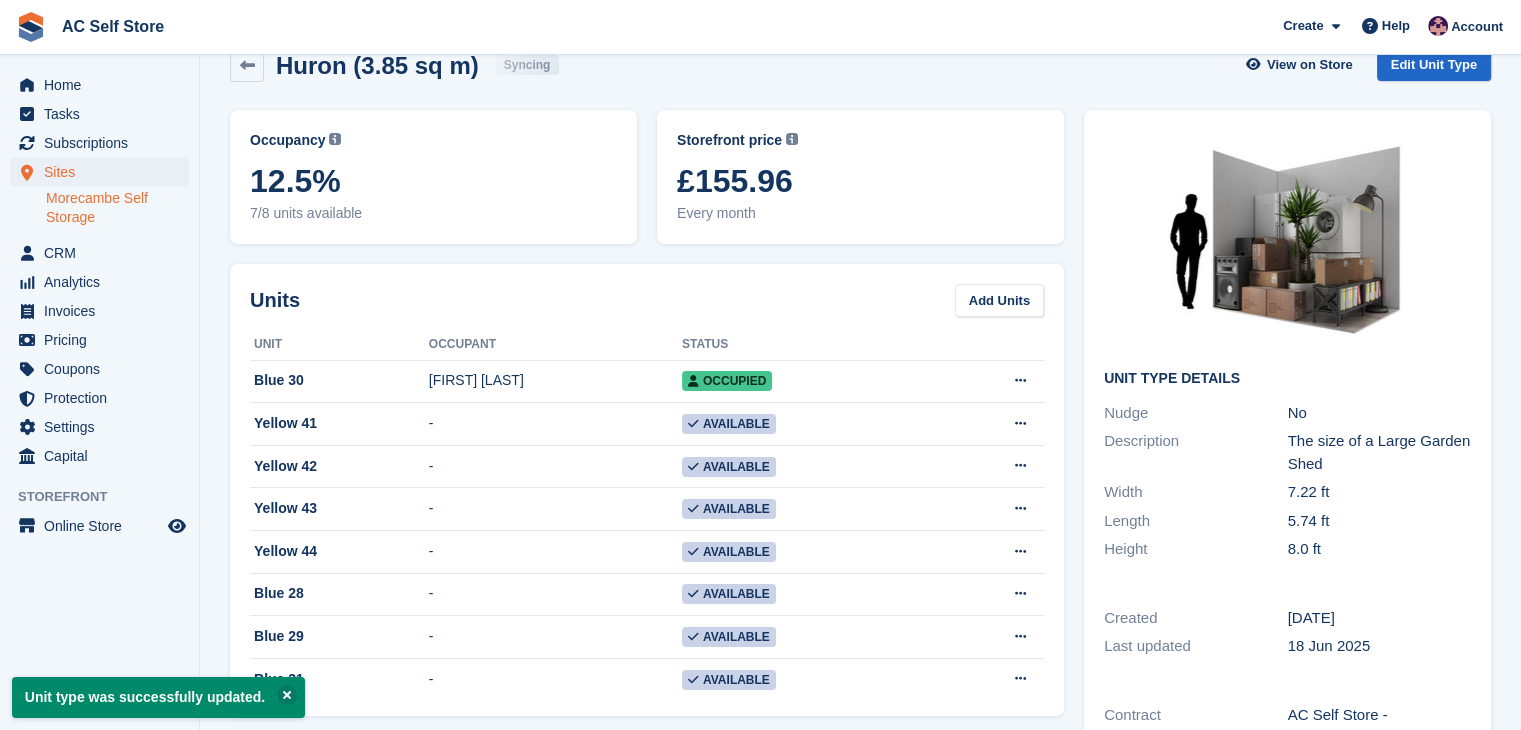 scroll, scrollTop: 0, scrollLeft: 0, axis: both 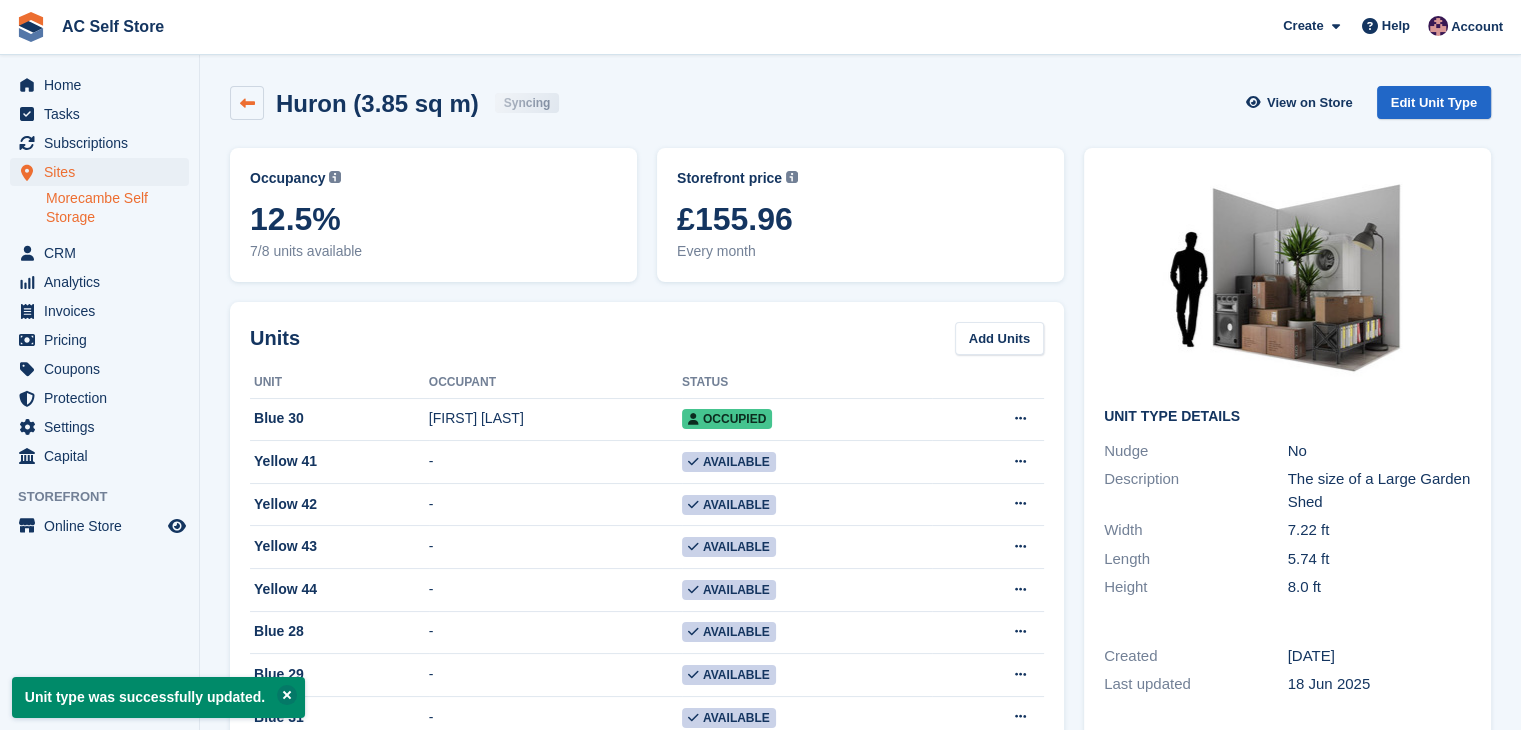 click at bounding box center [247, 103] 